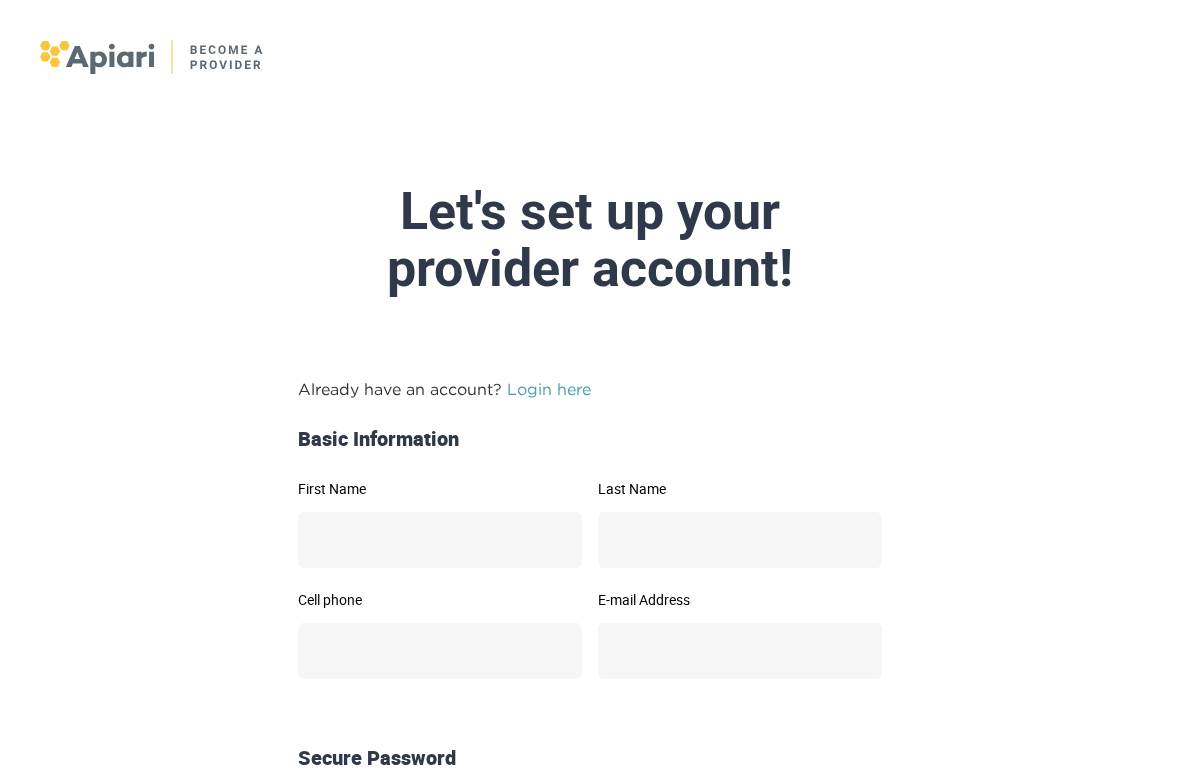 scroll, scrollTop: 0, scrollLeft: 0, axis: both 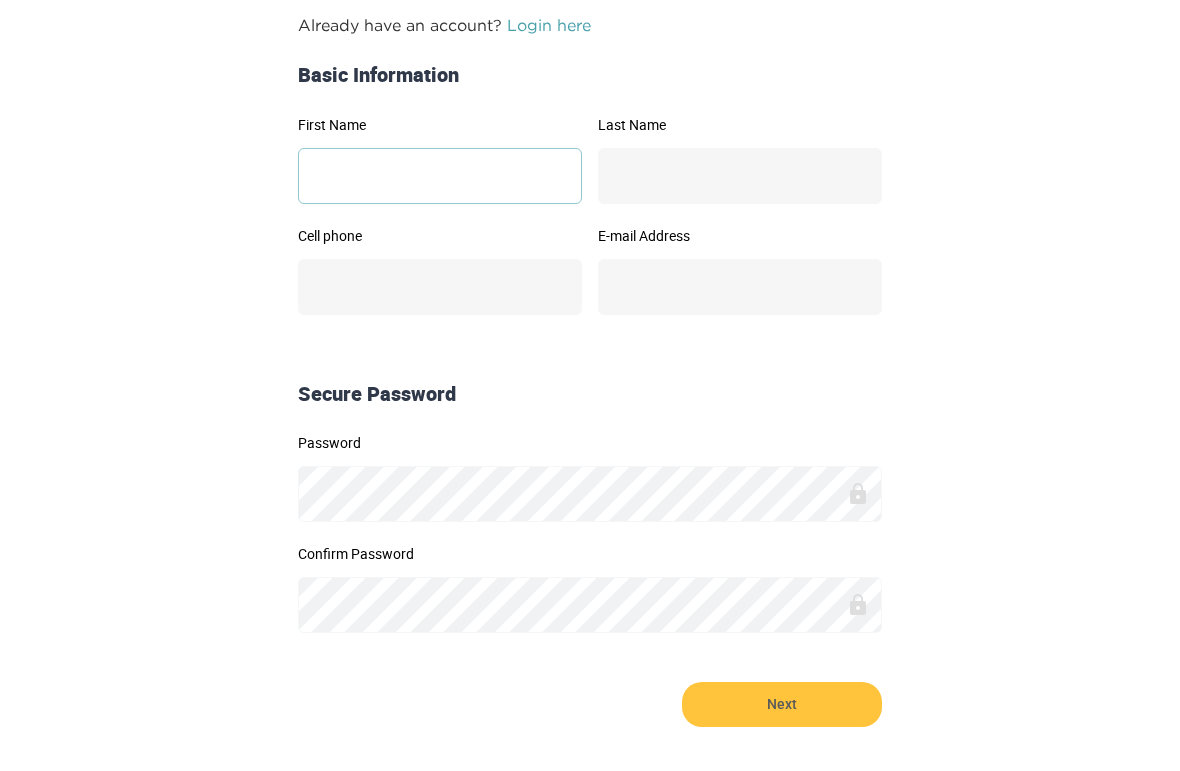 click on "First Name" at bounding box center (440, 176) 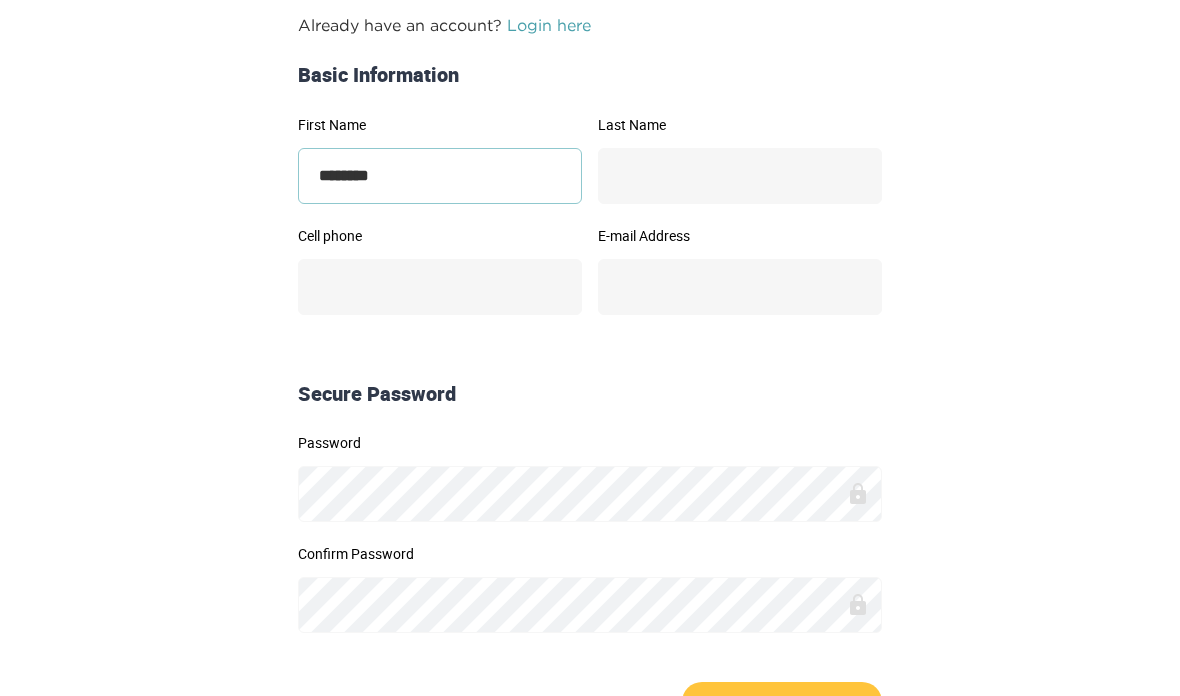 type on "********" 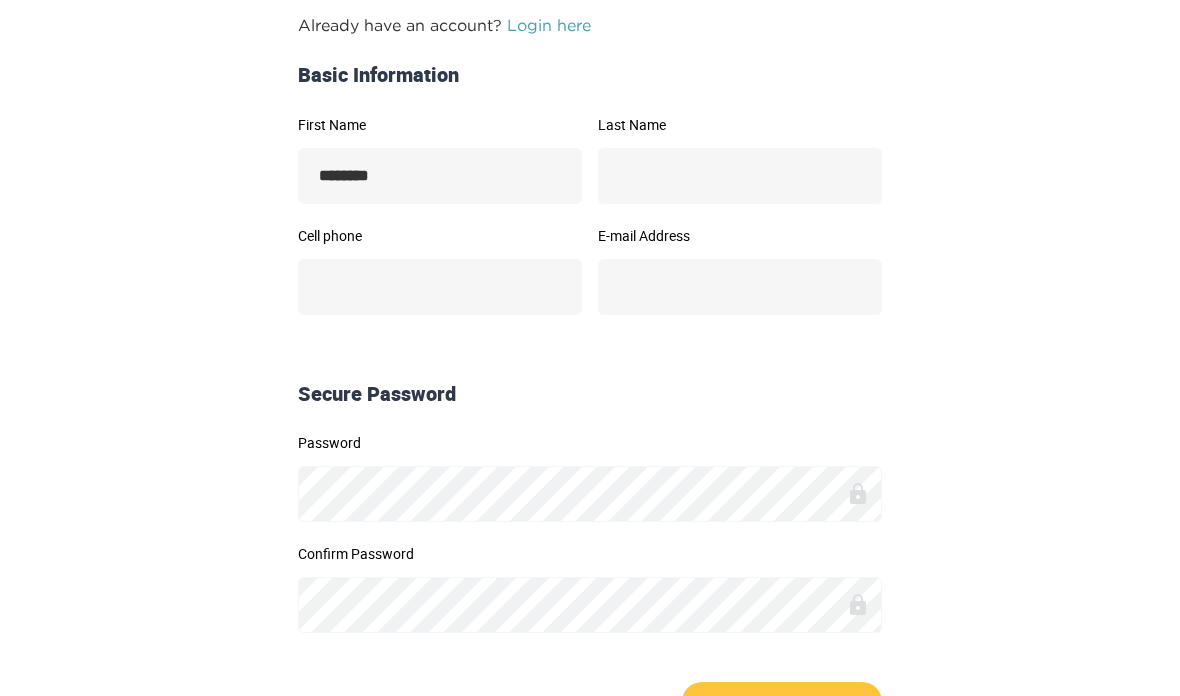 click on "Last Name" at bounding box center (740, 173) 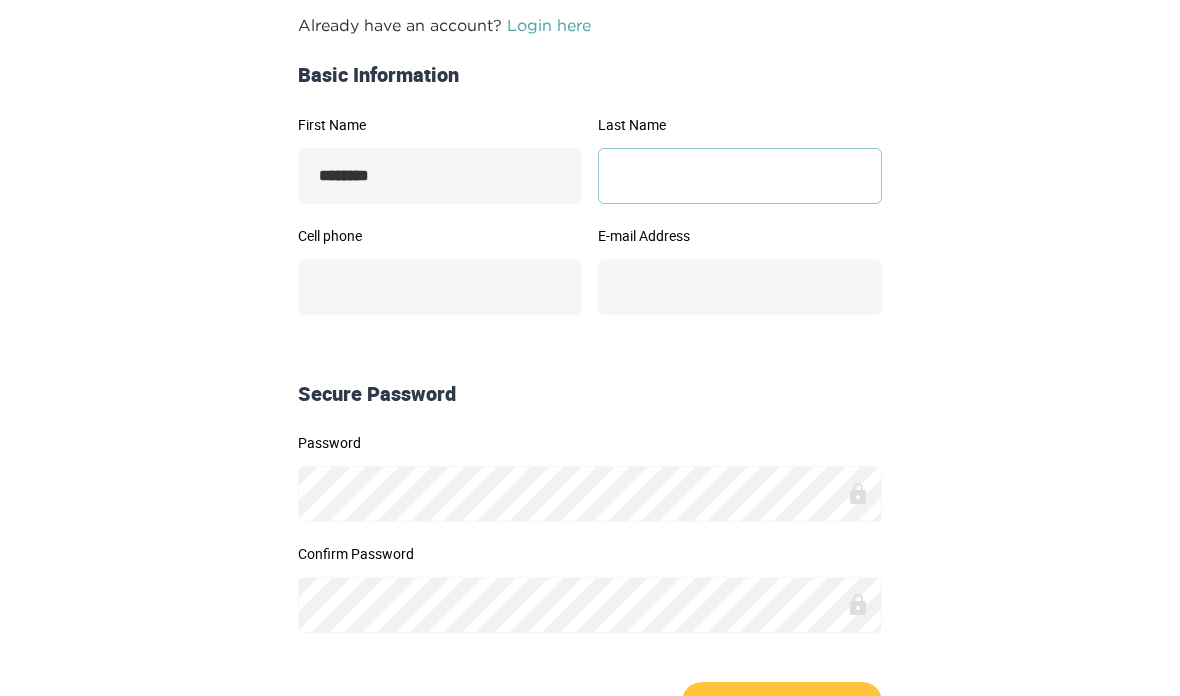 click on "Last Name" at bounding box center [740, 176] 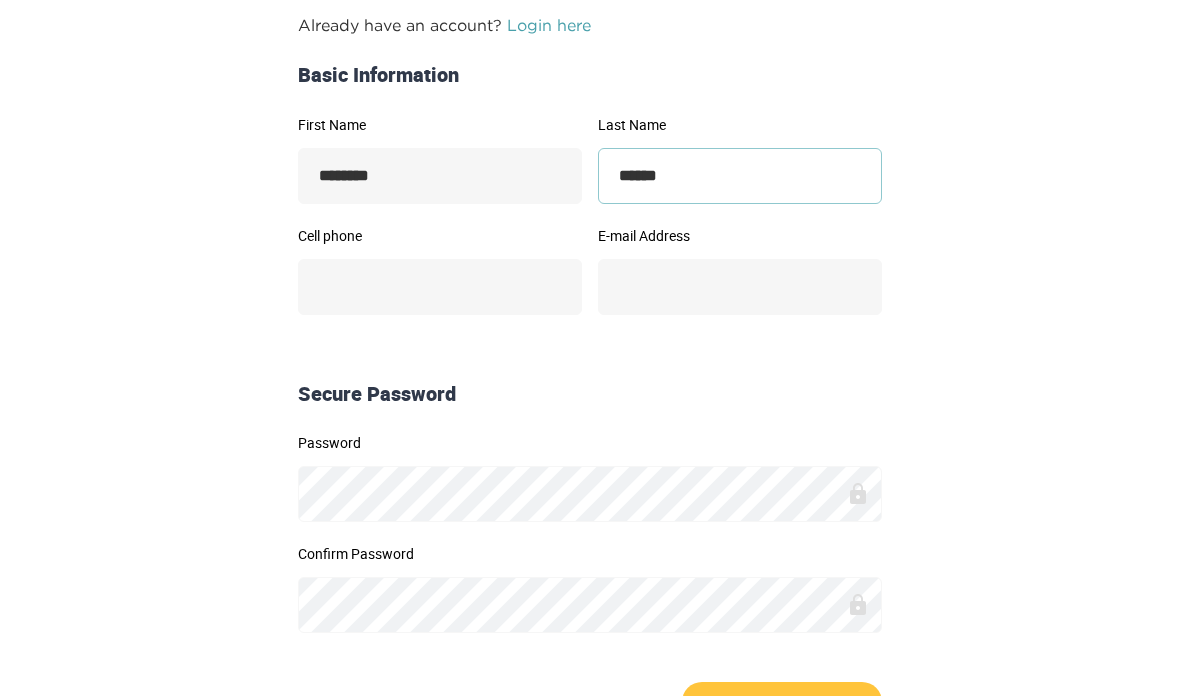 type on "******" 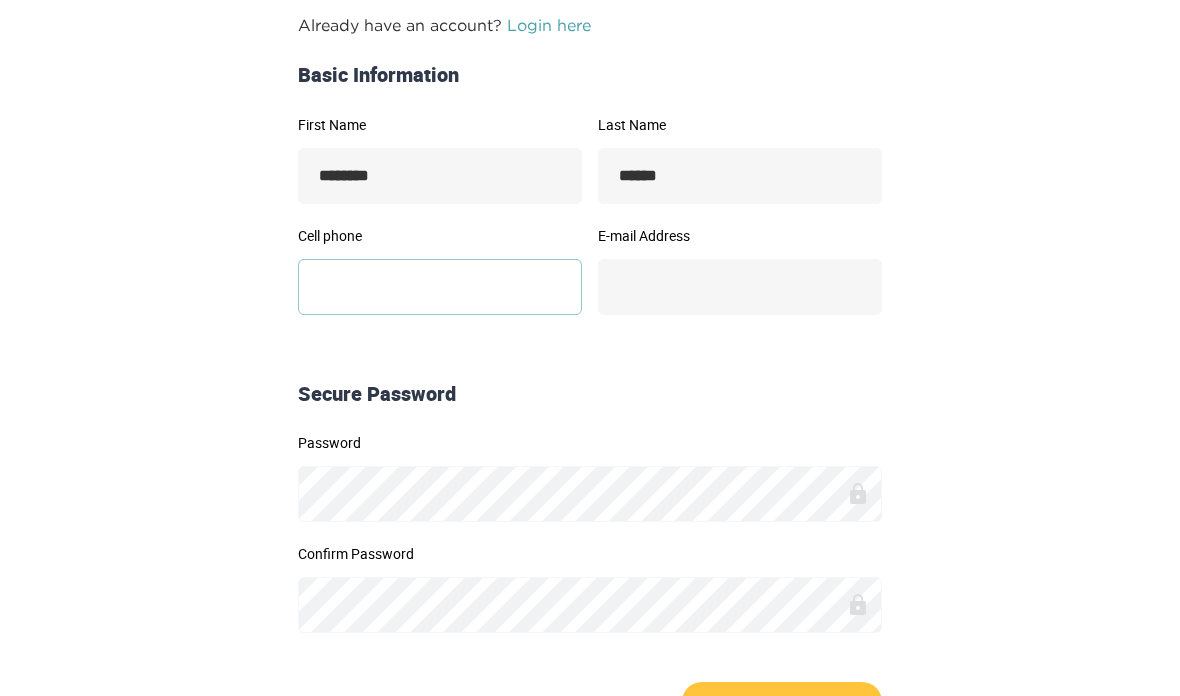 click on "Cell phone" at bounding box center (440, 287) 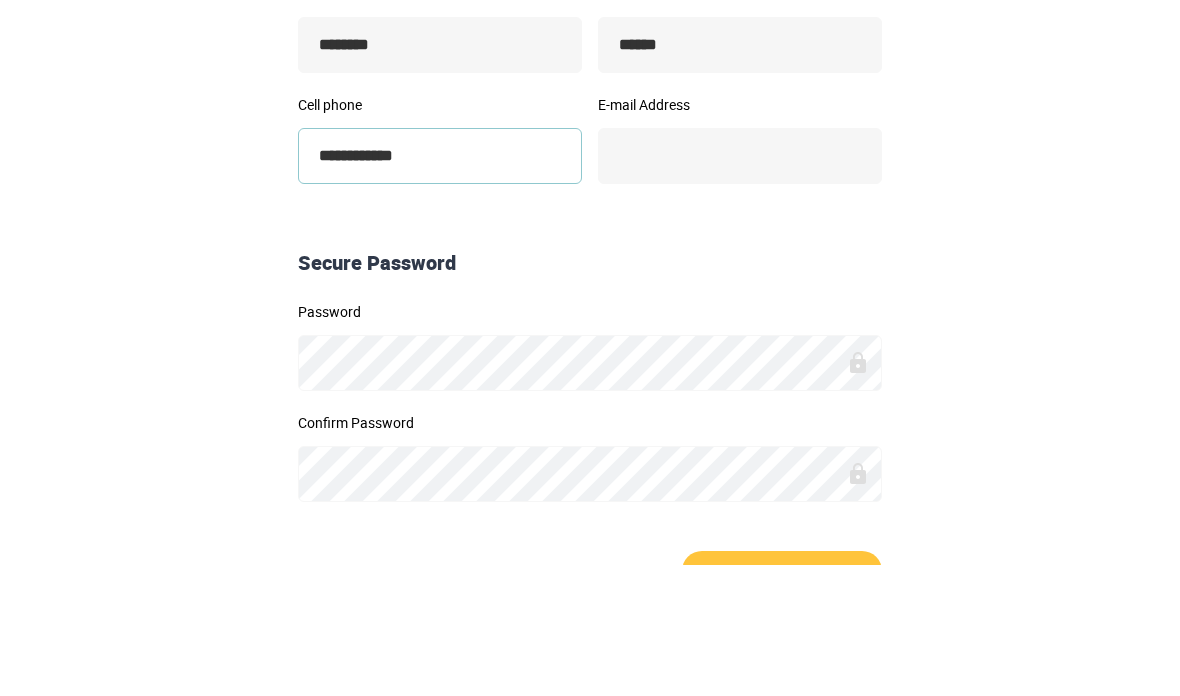 type on "**********" 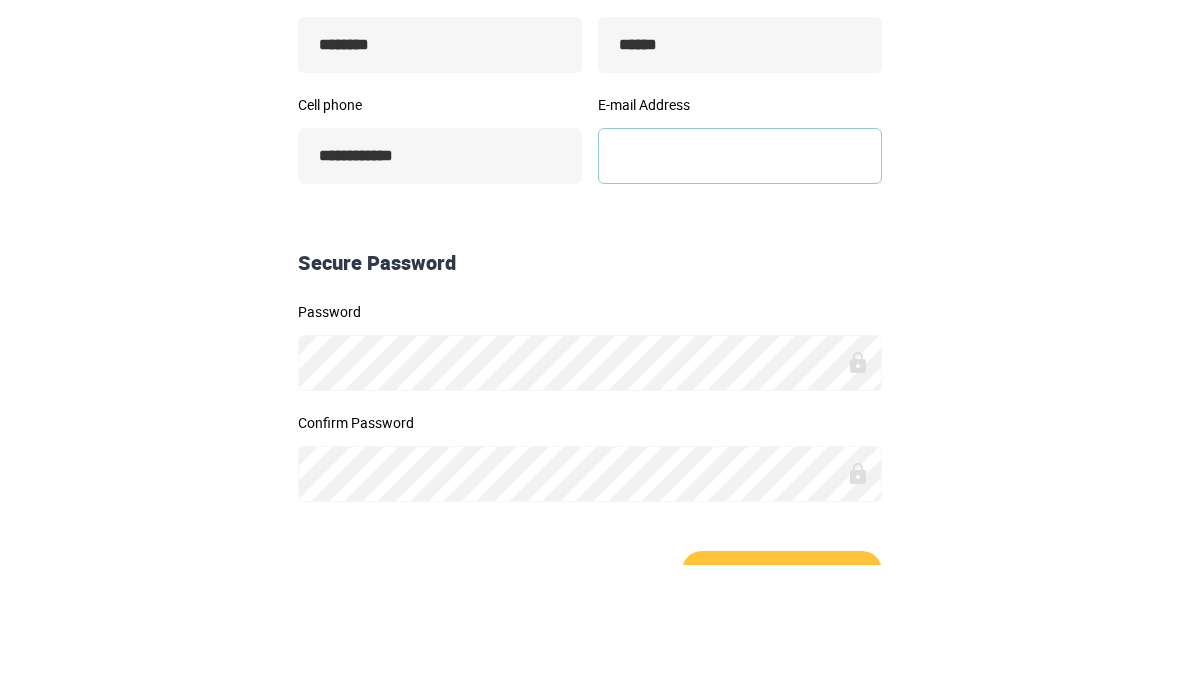 click on "E-mail Address" at bounding box center [740, 287] 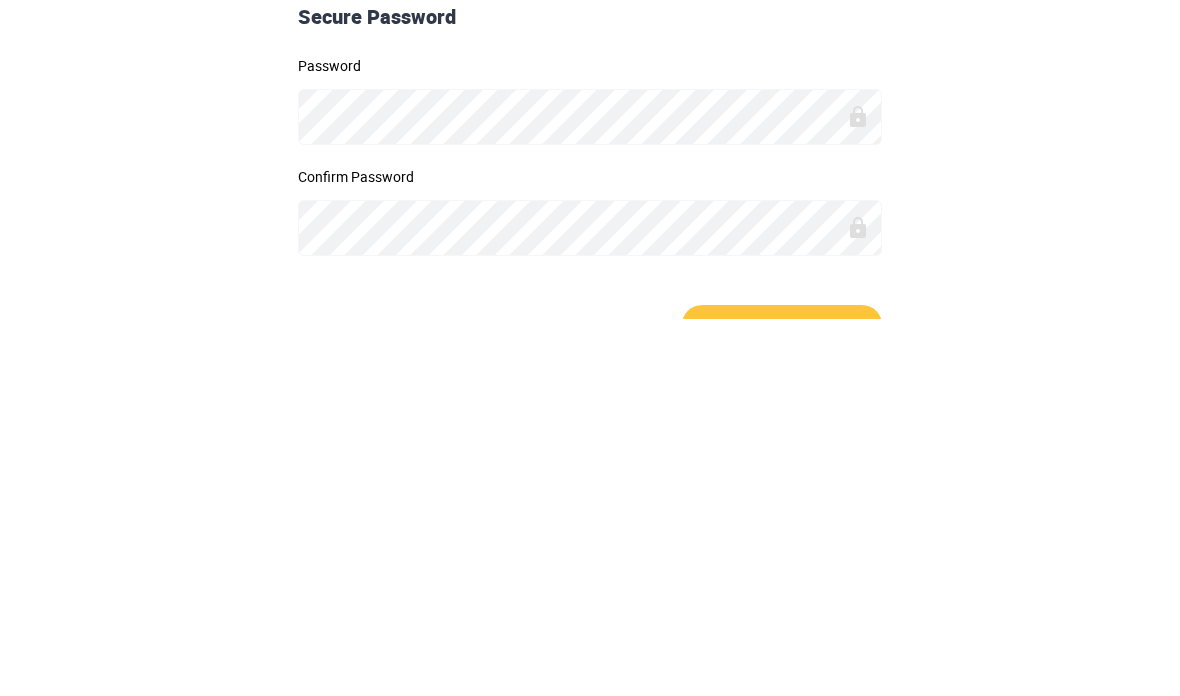 type on "**********" 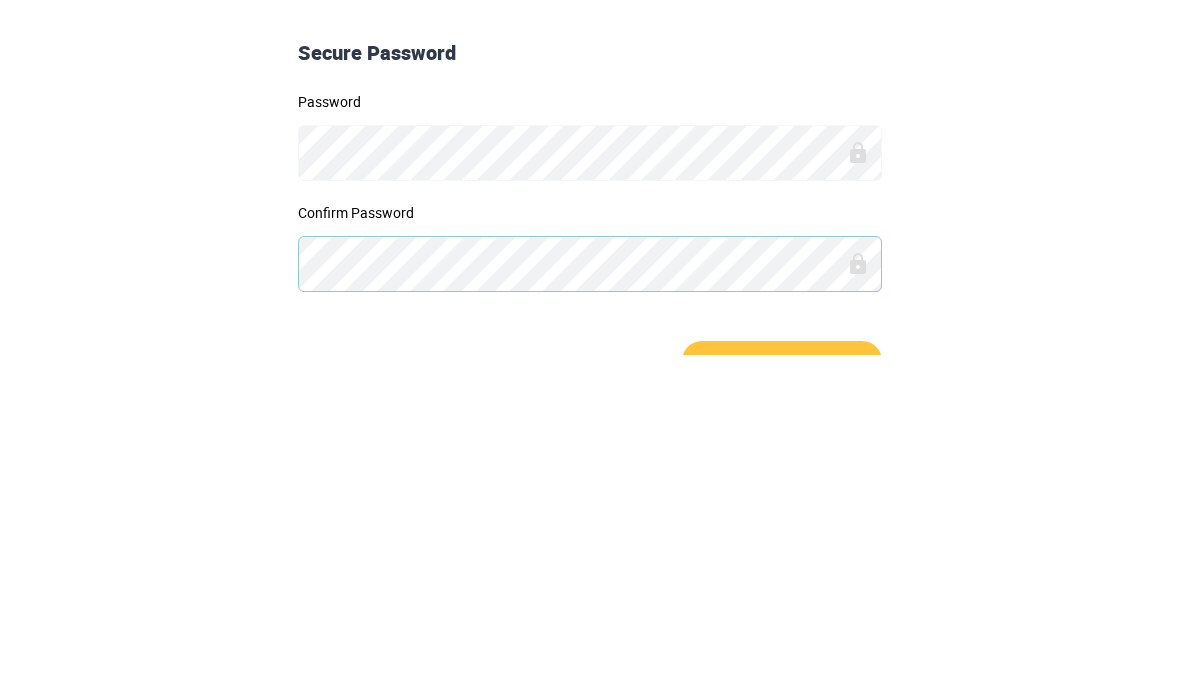 scroll, scrollTop: 427, scrollLeft: 0, axis: vertical 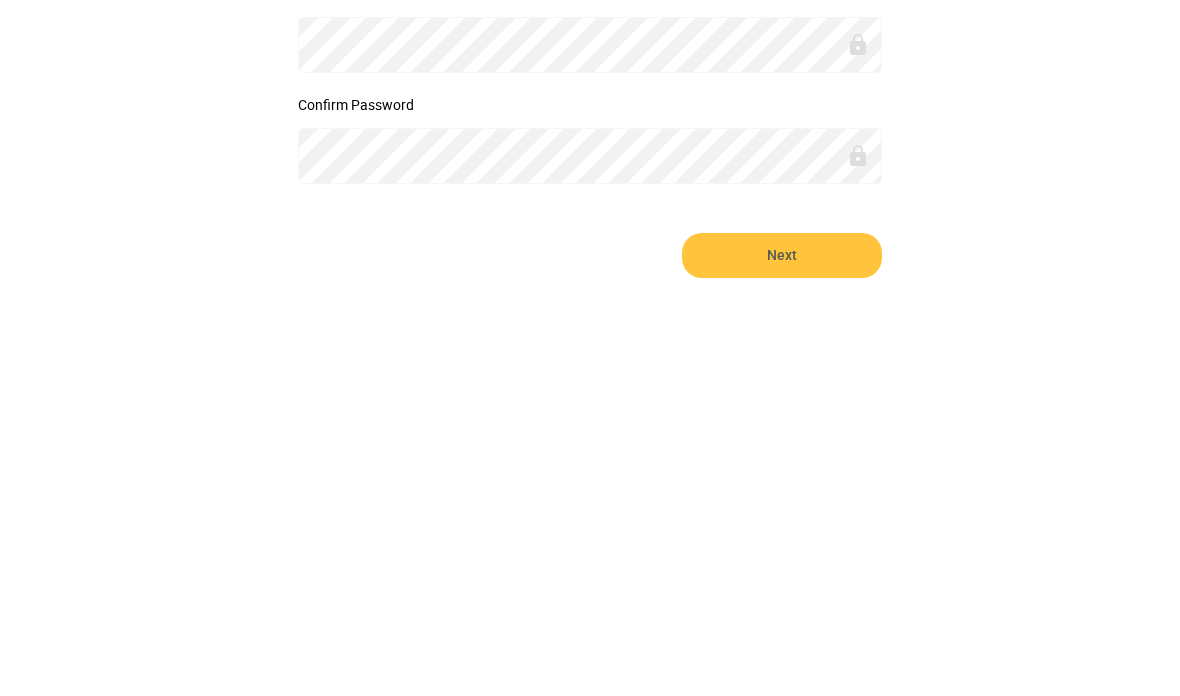 click on "Next" at bounding box center (782, 641) 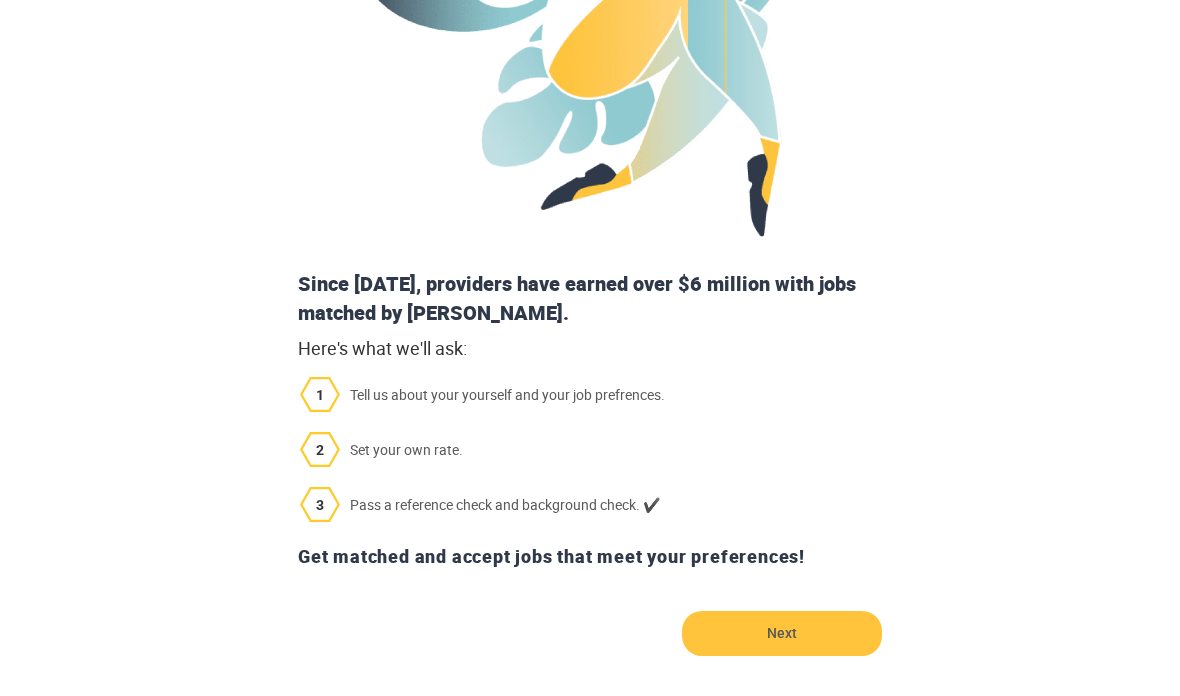 scroll, scrollTop: 506, scrollLeft: 0, axis: vertical 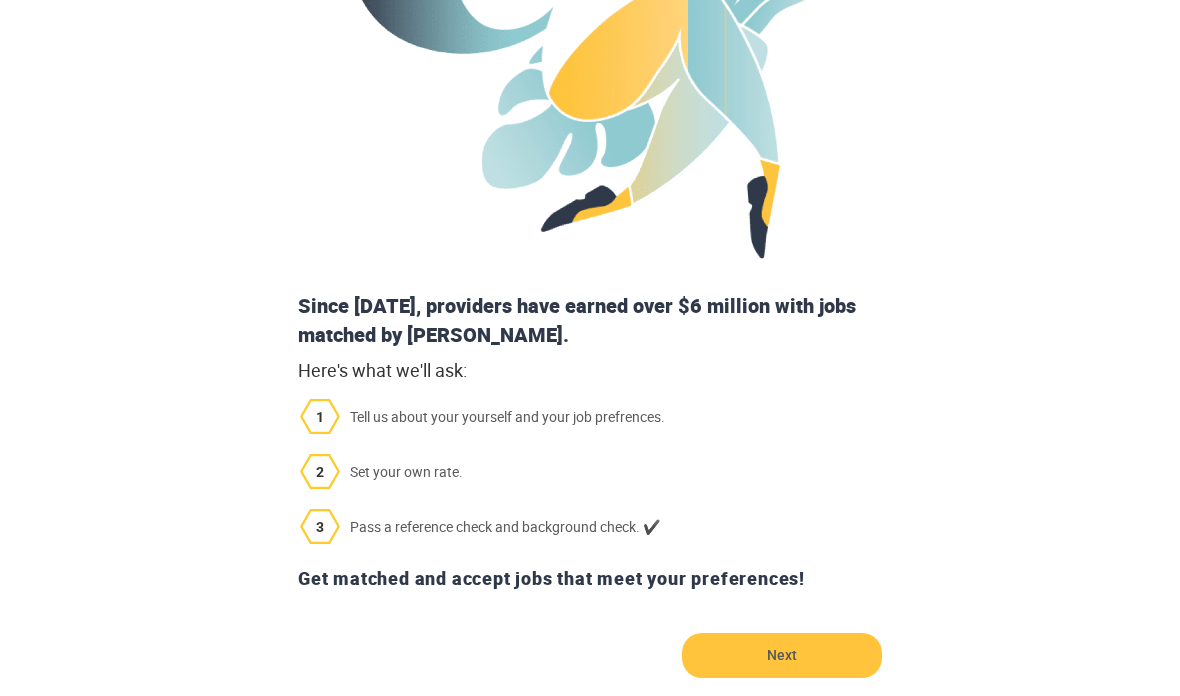 click on "Next" at bounding box center (782, 655) 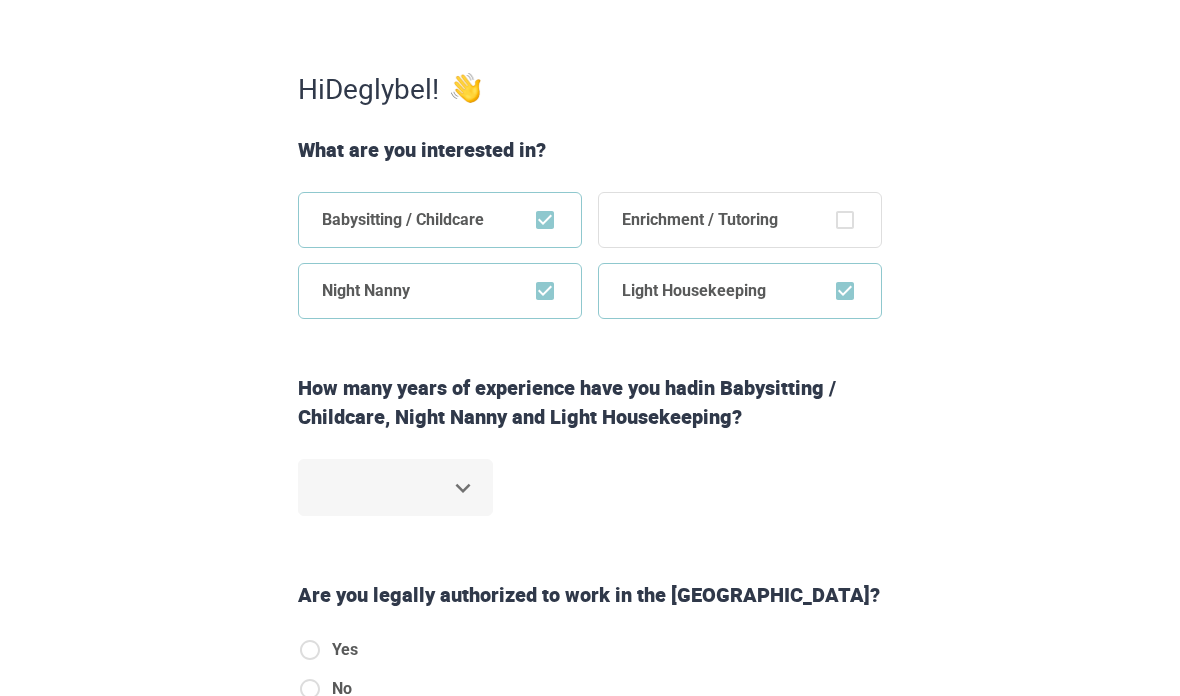 scroll, scrollTop: 354, scrollLeft: 0, axis: vertical 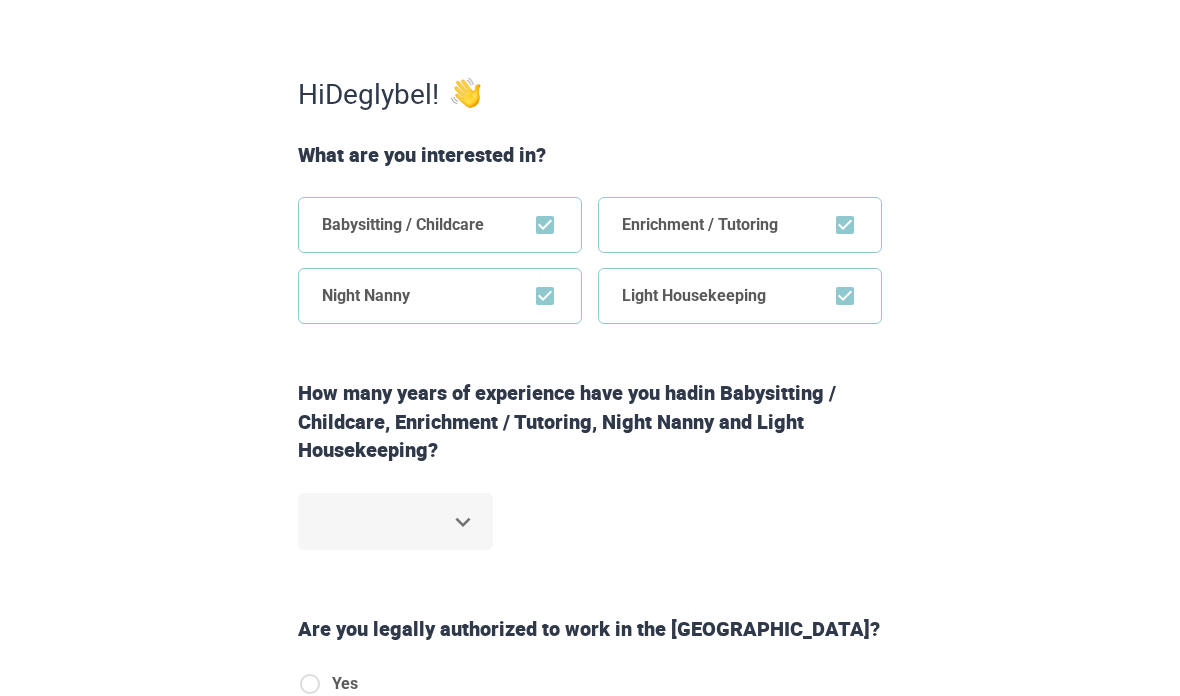 click on "Step  1   of   6 Some simple  stuff first. Hi  Deglybel ! What are you interested in? Babysitting / Childcare Enrichment / Tutoring Night Nanny Light Housekeeping How many years of experience have you had  in Babysitting / Childcare, Enrichment / Tutoring, Night Nanny and Light Housekeeping ? ​ Are you legally authorized to work in the [GEOGRAPHIC_DATA]? Yes No Back Next Copyright  2025 [EMAIL_ADDRESS][DOMAIN_NAME] [PHONE_NUMBER] Jobs Signup Terms of service Privacy The Sweet Life" at bounding box center (590, -6) 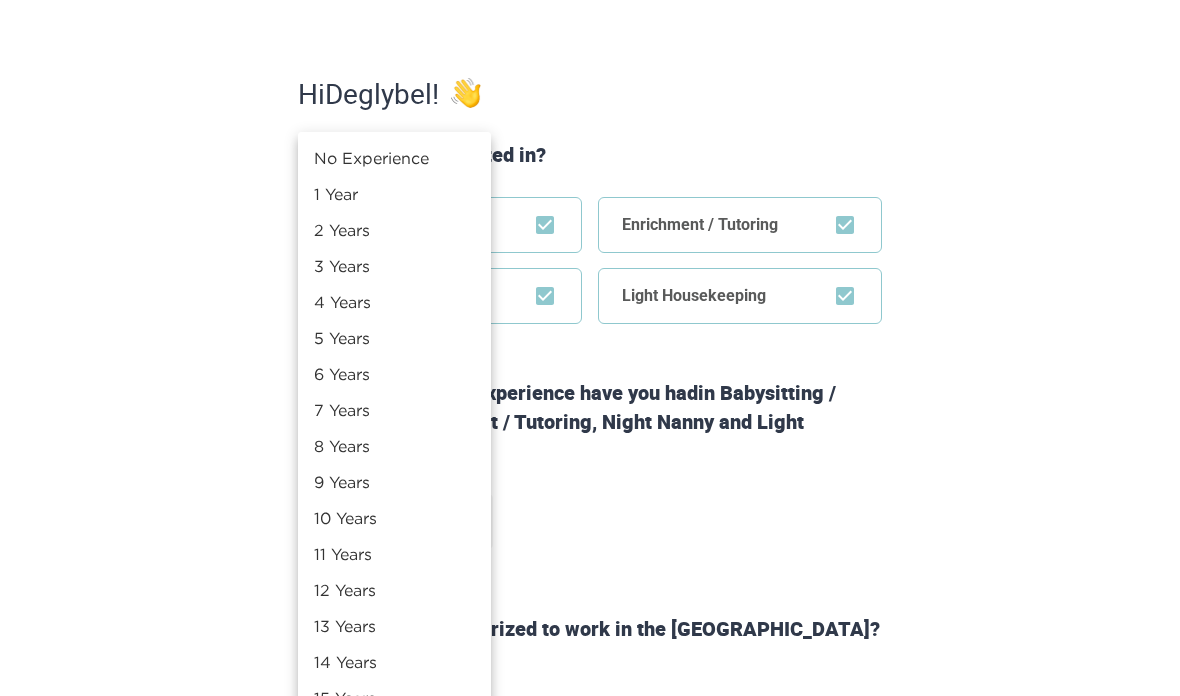 click on "No Experience" at bounding box center [394, 158] 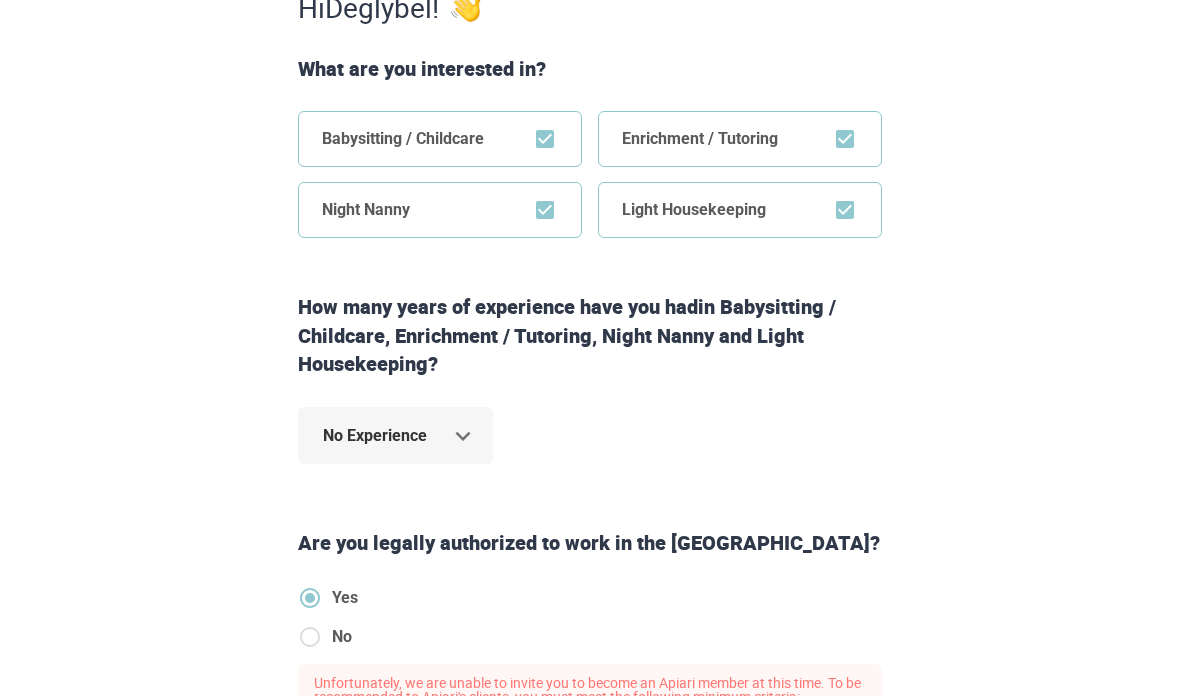scroll, scrollTop: 589, scrollLeft: 0, axis: vertical 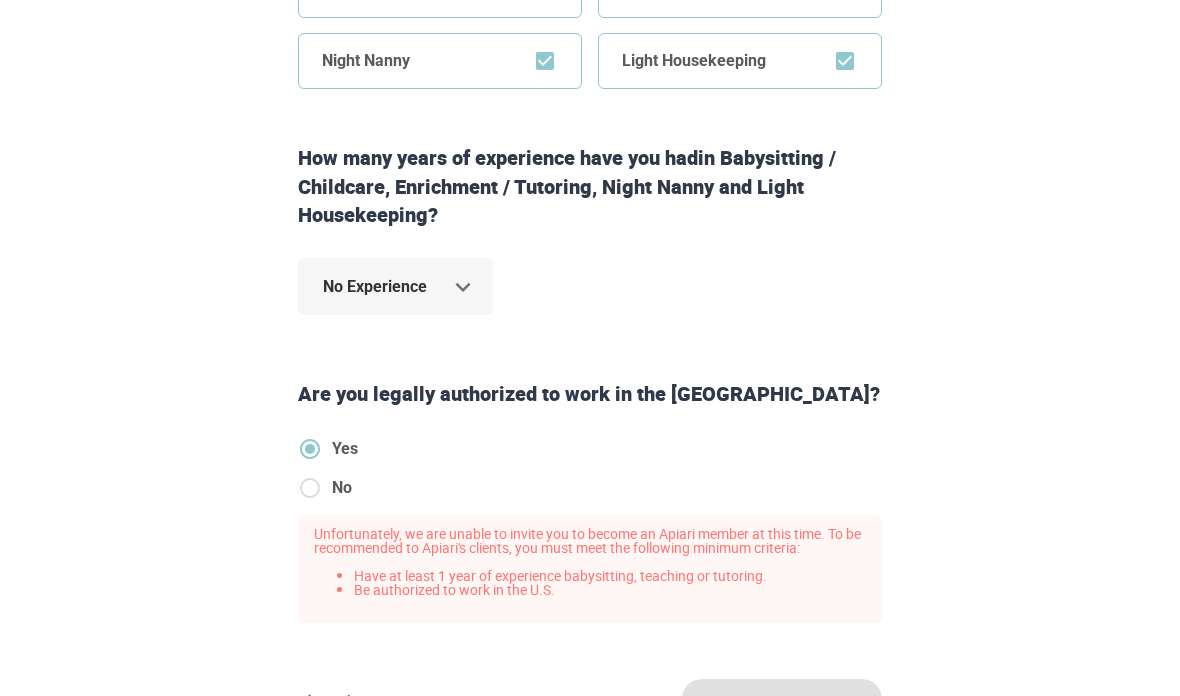 click on "Step  1   of   6 Some simple  stuff first. Hi  Deglybel ! What are you interested in? Babysitting / Childcare Enrichment / Tutoring Night Nanny Light Housekeeping How many years of experience have you had  in Babysitting / Childcare, Enrichment / Tutoring, Night Nanny and Light Housekeeping ? No Experience * Are you legally authorized to work in the [GEOGRAPHIC_DATA]? Yes No Unfortunately, we are unable to invite you to become an Apiari member at this time. To be recommended to [PERSON_NAME]'s clients, you must meet the following minimum criteria: Have at least 1 year of experience babysitting, teaching or tutoring. Be authorized to work in the U.S. Back Next Copyright  2025 [EMAIL_ADDRESS][DOMAIN_NAME] [PHONE_NUMBER] Jobs Signup Terms of service Privacy The Sweet Life" at bounding box center [590, -241] 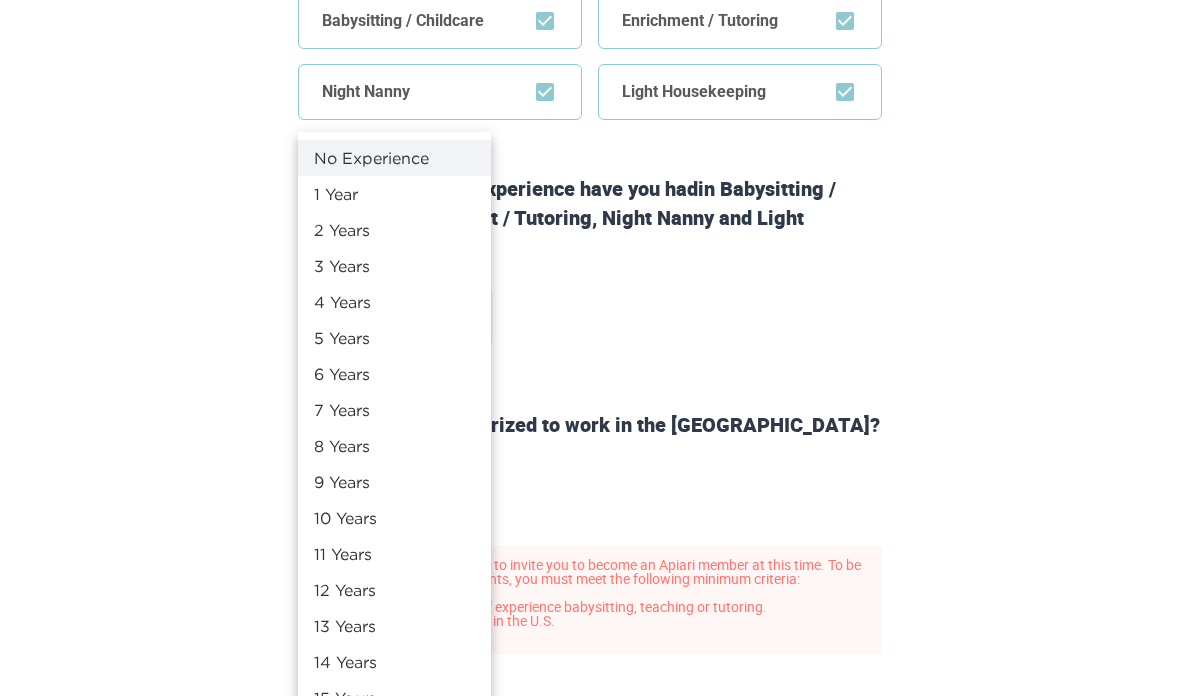 scroll, scrollTop: 554, scrollLeft: 0, axis: vertical 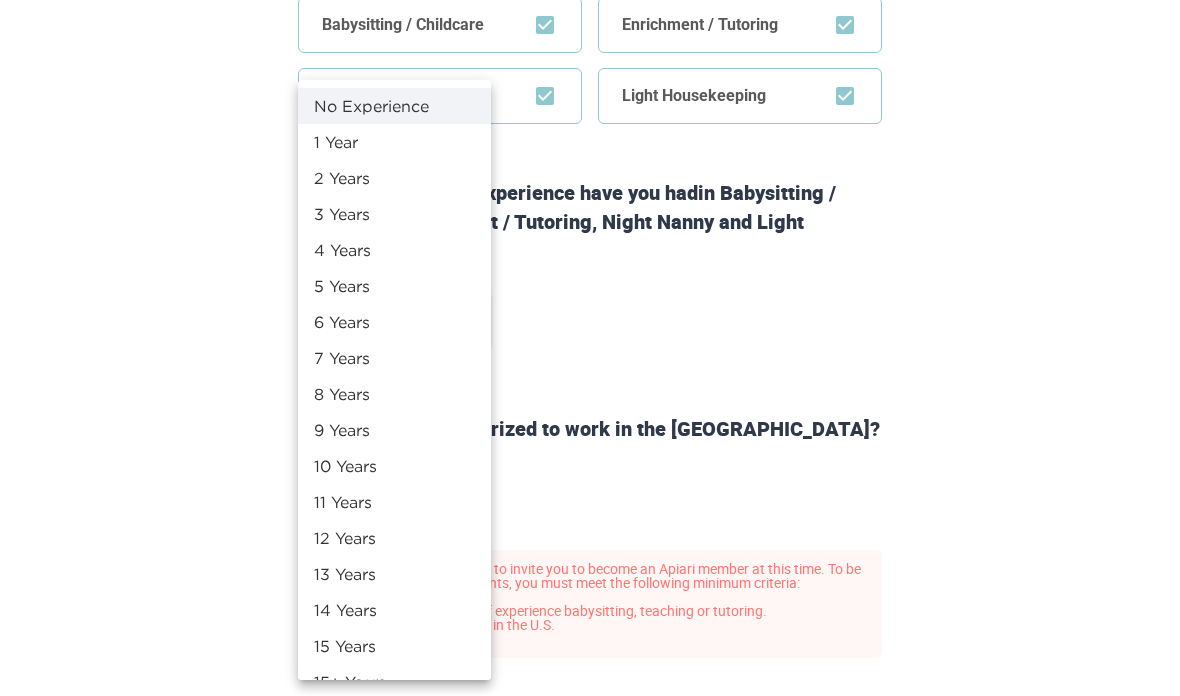 click at bounding box center (590, 348) 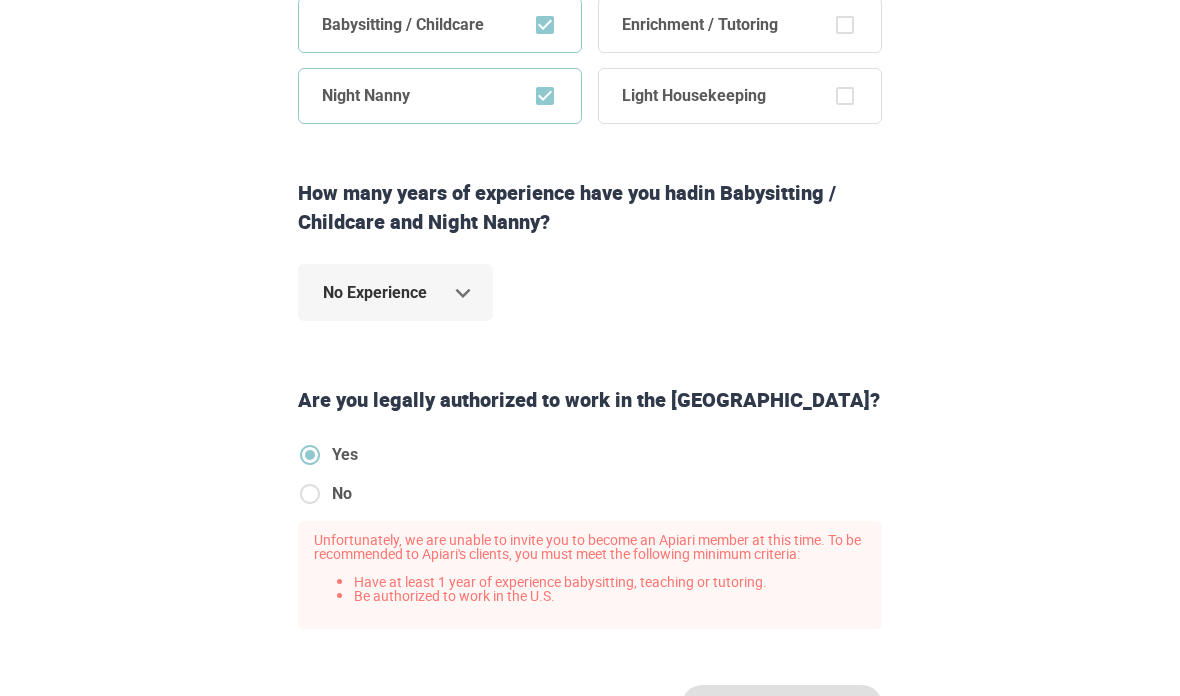 click on "Step  1   of   6 Some simple  stuff first. Hi  Deglybel ! What are you interested in? Babysitting / Childcare Enrichment / Tutoring Night Nanny Light Housekeeping How many years of experience have you had  in Babysitting / Childcare and Night Nanny ? No Experience * Are you legally authorized to work in the [GEOGRAPHIC_DATA]? Yes No Unfortunately, we are unable to invite you to become an Apiari member at this time. To be recommended to [PERSON_NAME]'s clients, you must meet the following minimum criteria: Have at least 1 year of experience babysitting, teaching or tutoring. Be authorized to work in the U.S. Back Next Copyright  2025 [EMAIL_ADDRESS][DOMAIN_NAME] [PHONE_NUMBER] Jobs Signup Terms of service Privacy The Sweet Life" at bounding box center [590, -206] 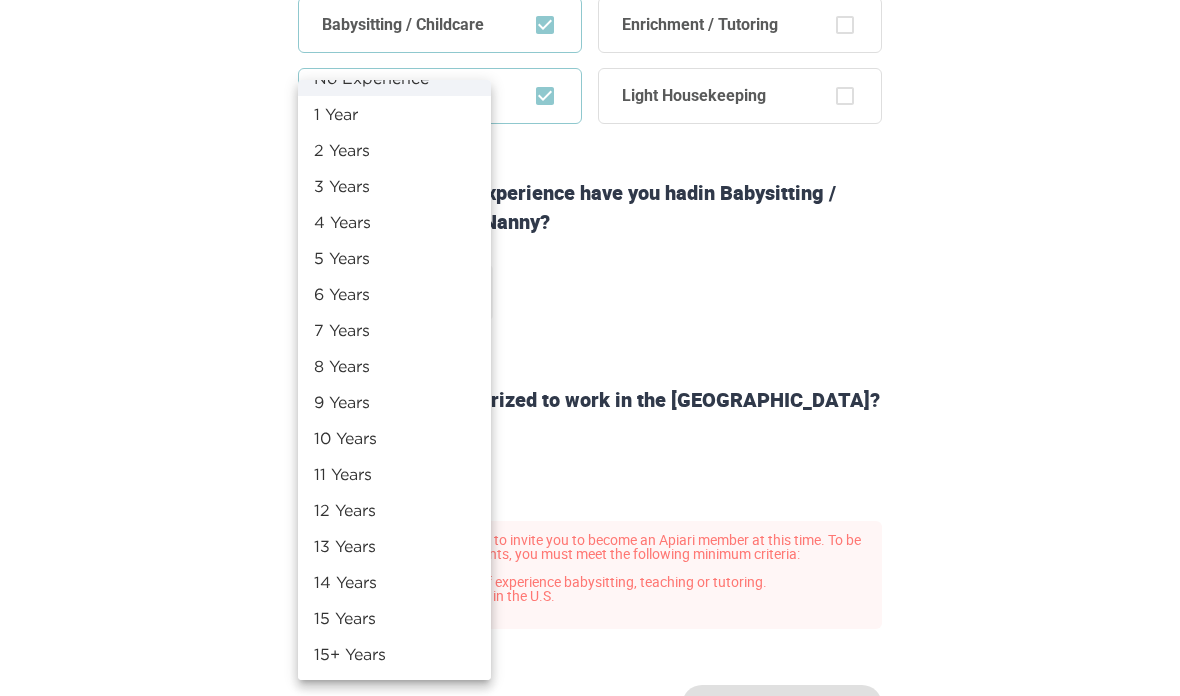 scroll, scrollTop: 28, scrollLeft: 0, axis: vertical 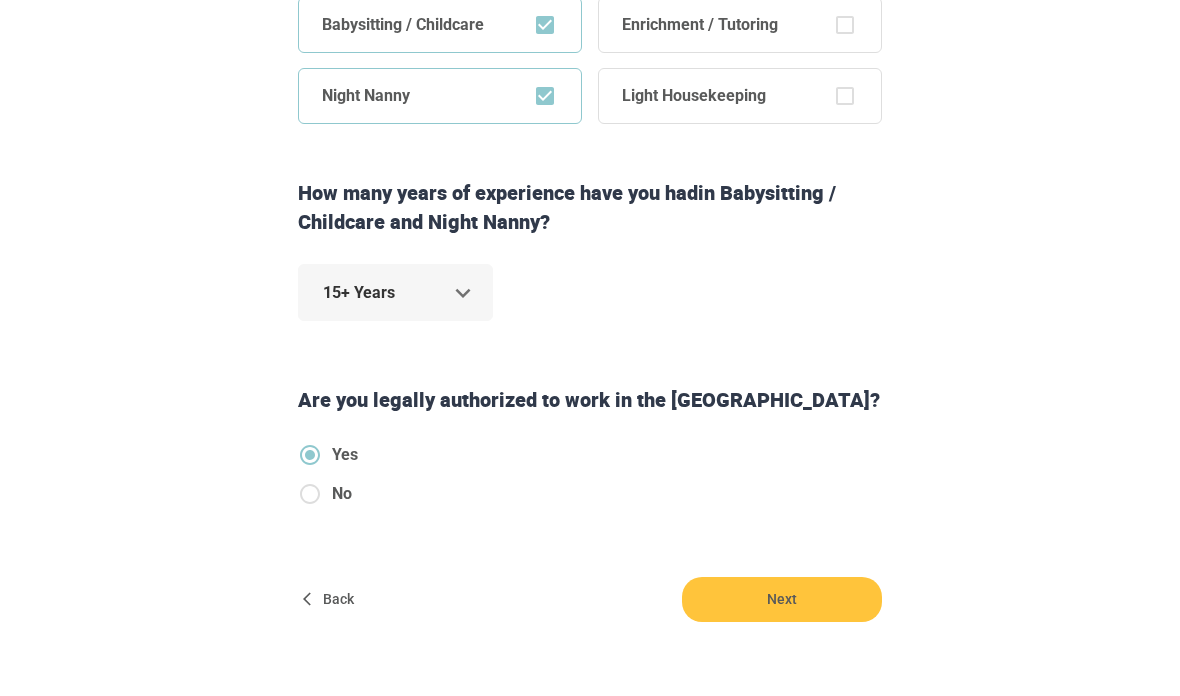 click on "Step  1   of   6 Some simple  stuff first. Hi  Deglybel ! What are you interested in? Babysitting / Childcare Enrichment / Tutoring Night Nanny Light Housekeeping How many years of experience have you had  in Babysitting / Childcare and Night Nanny ? 15+ Years ** Are you legally authorized to work in the [GEOGRAPHIC_DATA]? Yes No Back Next Copyright  2025 [EMAIL_ADDRESS][DOMAIN_NAME] [PHONE_NUMBER] Jobs Signup Terms of service Privacy The Sweet Life" at bounding box center (590, -206) 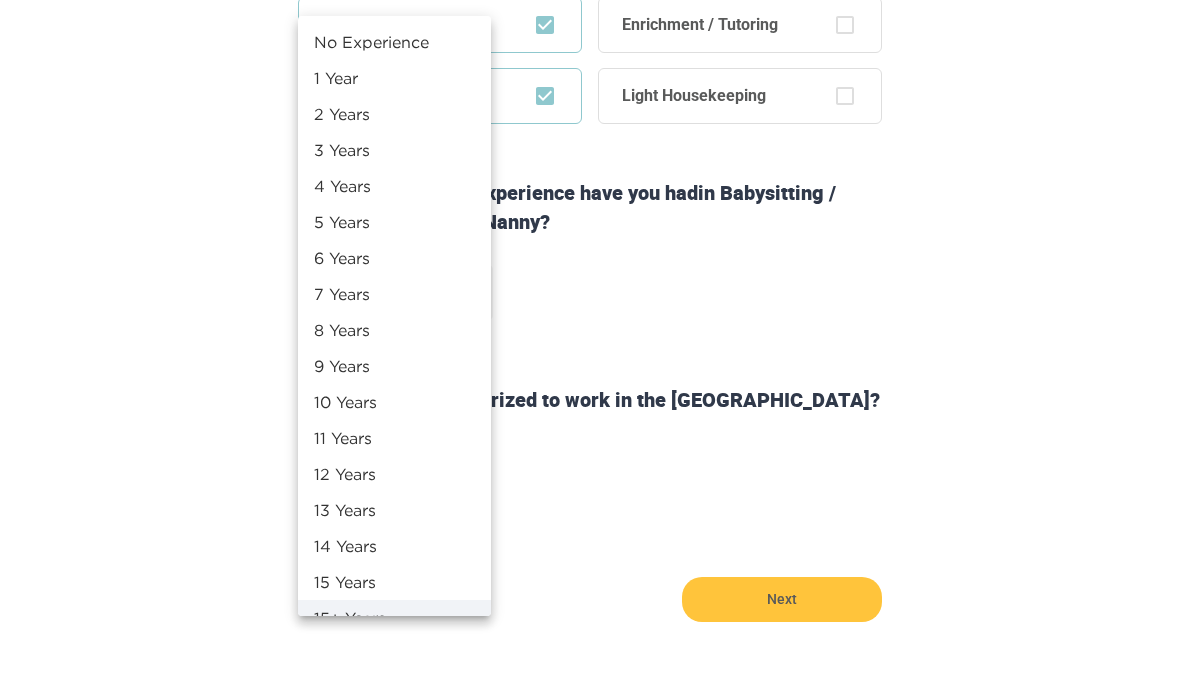 scroll, scrollTop: 20, scrollLeft: 0, axis: vertical 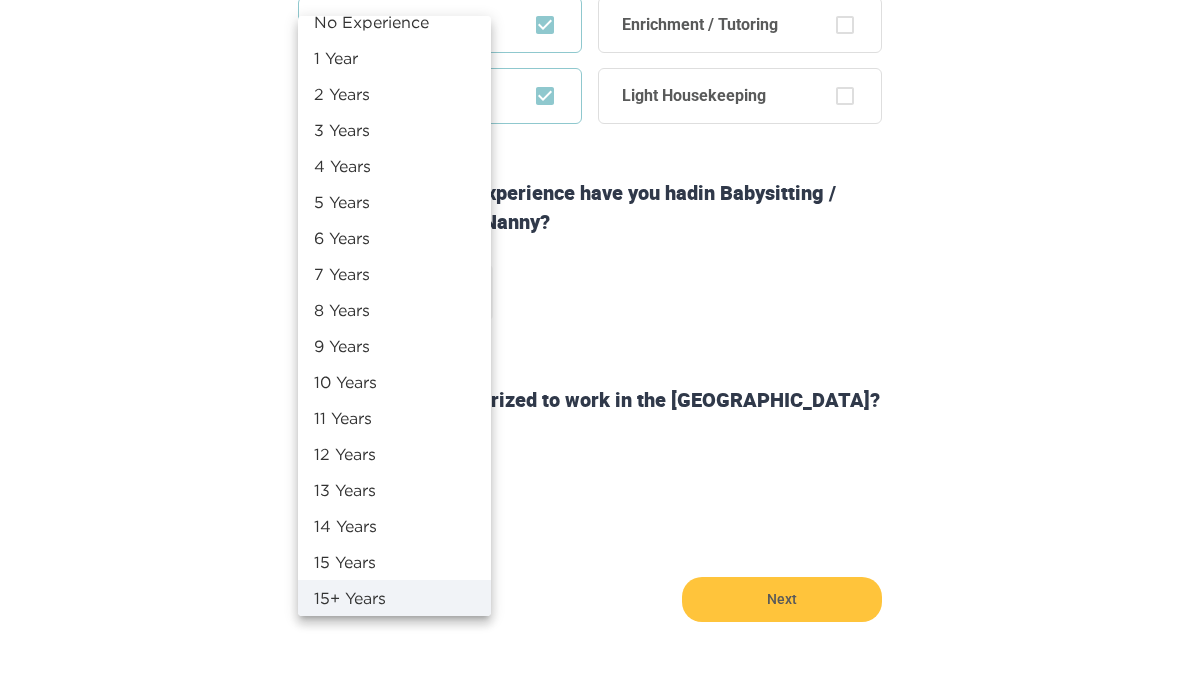 click on "11 Years" at bounding box center [394, 418] 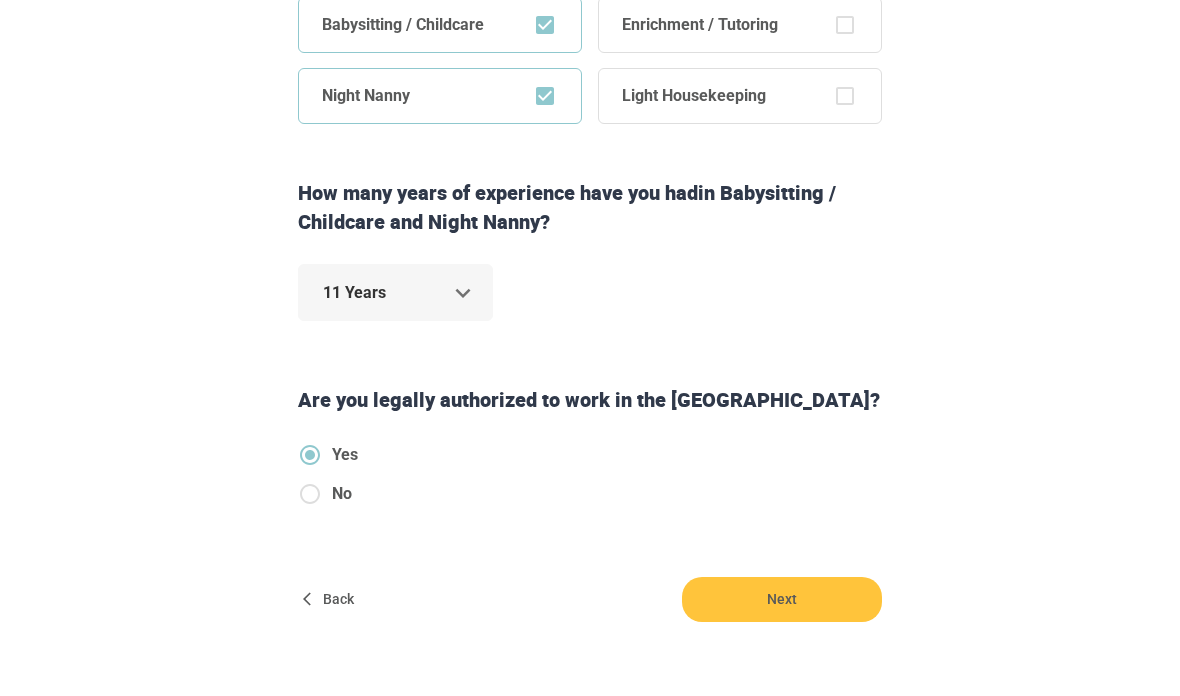 click on "Step  1   of   6 Some simple  stuff first. Hi  Deglybel ! What are you interested in? Babysitting / Childcare Enrichment / Tutoring Night Nanny Light Housekeeping How many years of experience have you had  in Babysitting / Childcare and Night Nanny ? 11 Years ** Are you legally authorized to work in the [GEOGRAPHIC_DATA]? Yes No Back Next Copyright  2025 [EMAIL_ADDRESS][DOMAIN_NAME] [PHONE_NUMBER] Jobs Signup Terms of service Privacy The Sweet Life" at bounding box center (590, -206) 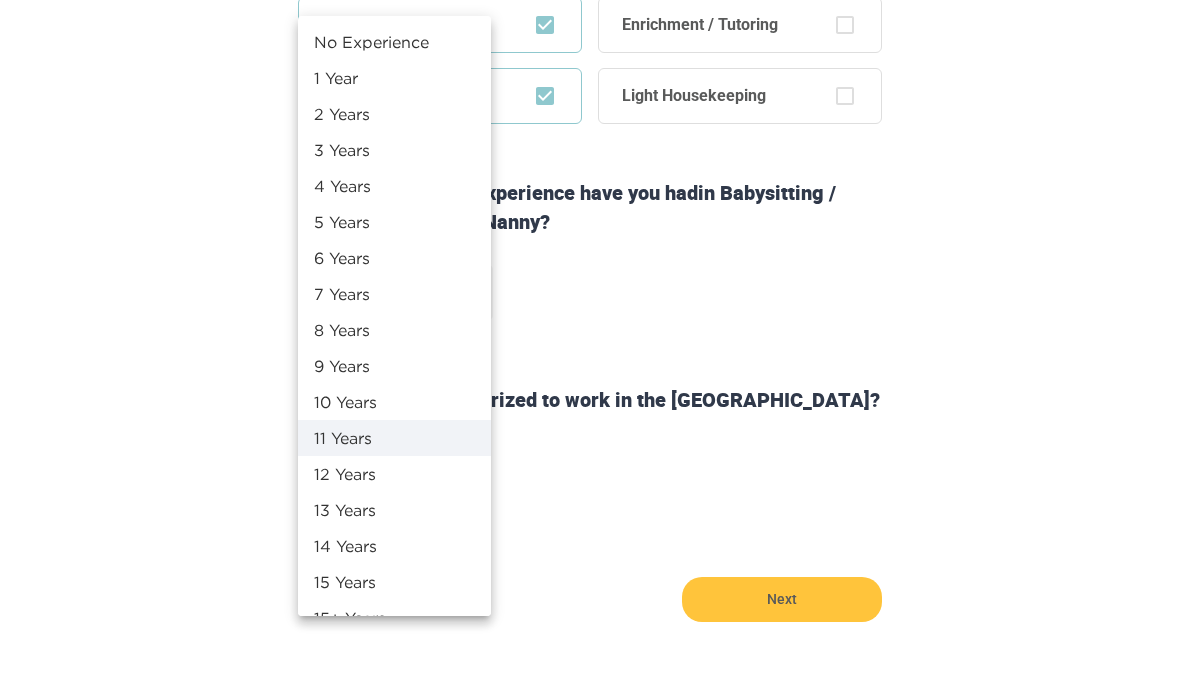 click on "1 Year" at bounding box center [394, 78] 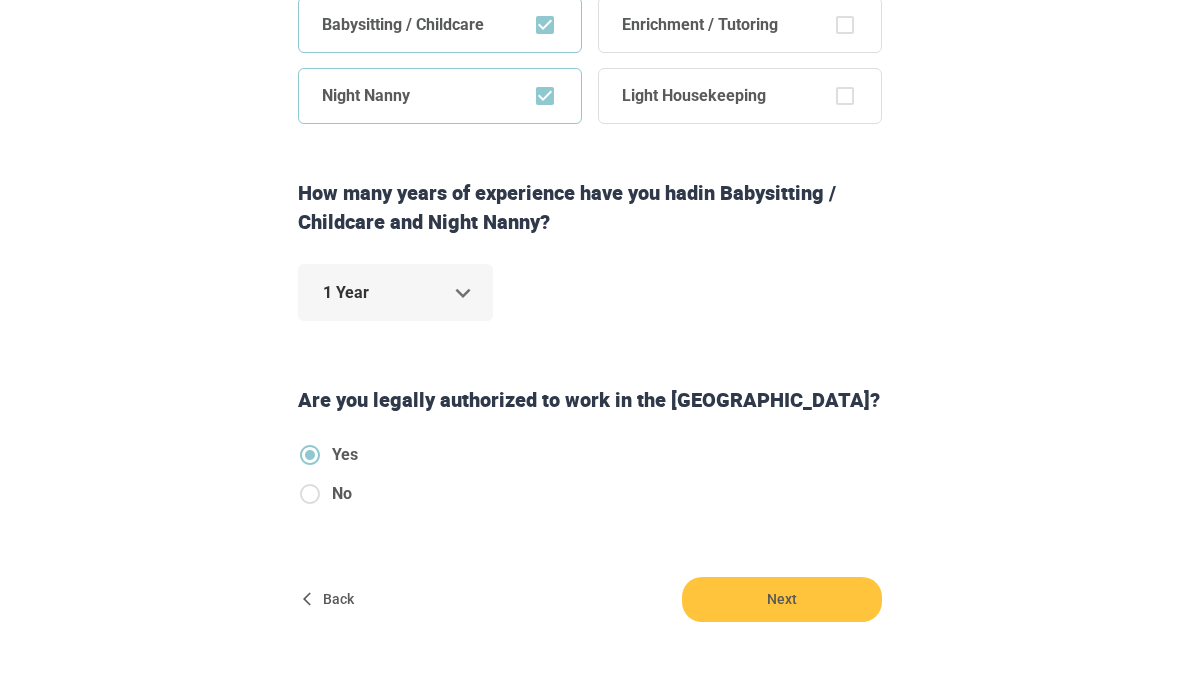 click on "Next" at bounding box center [782, 599] 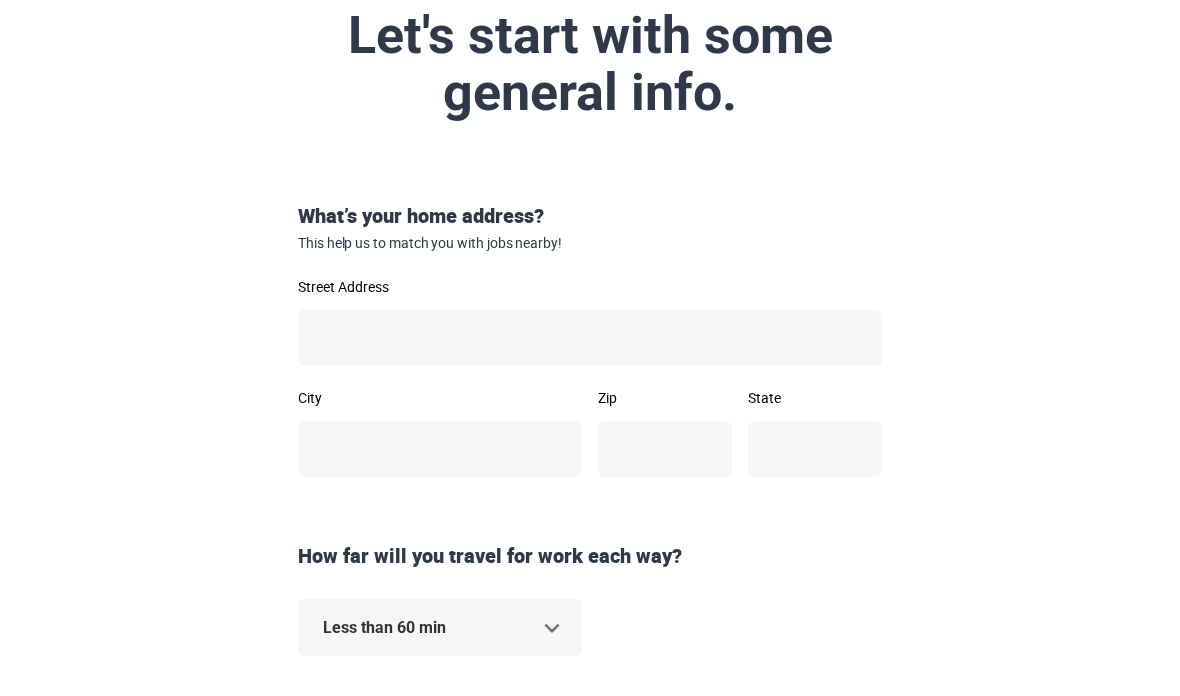 scroll, scrollTop: 225, scrollLeft: 0, axis: vertical 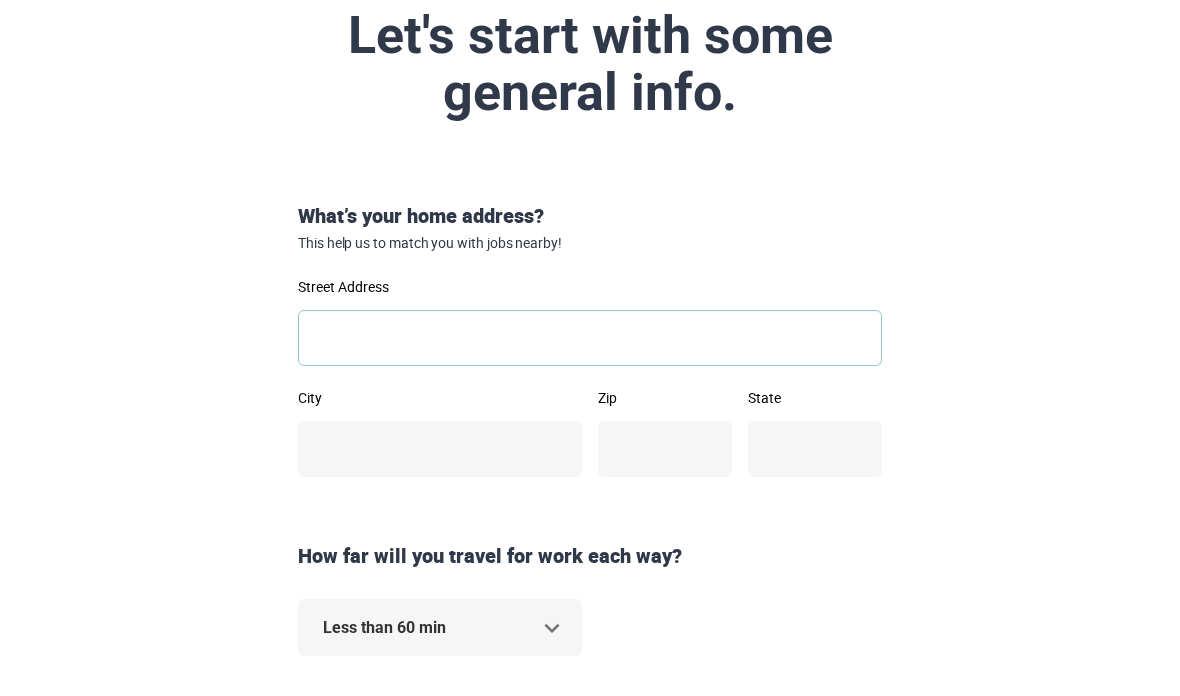 click on "Street Address" at bounding box center [590, 338] 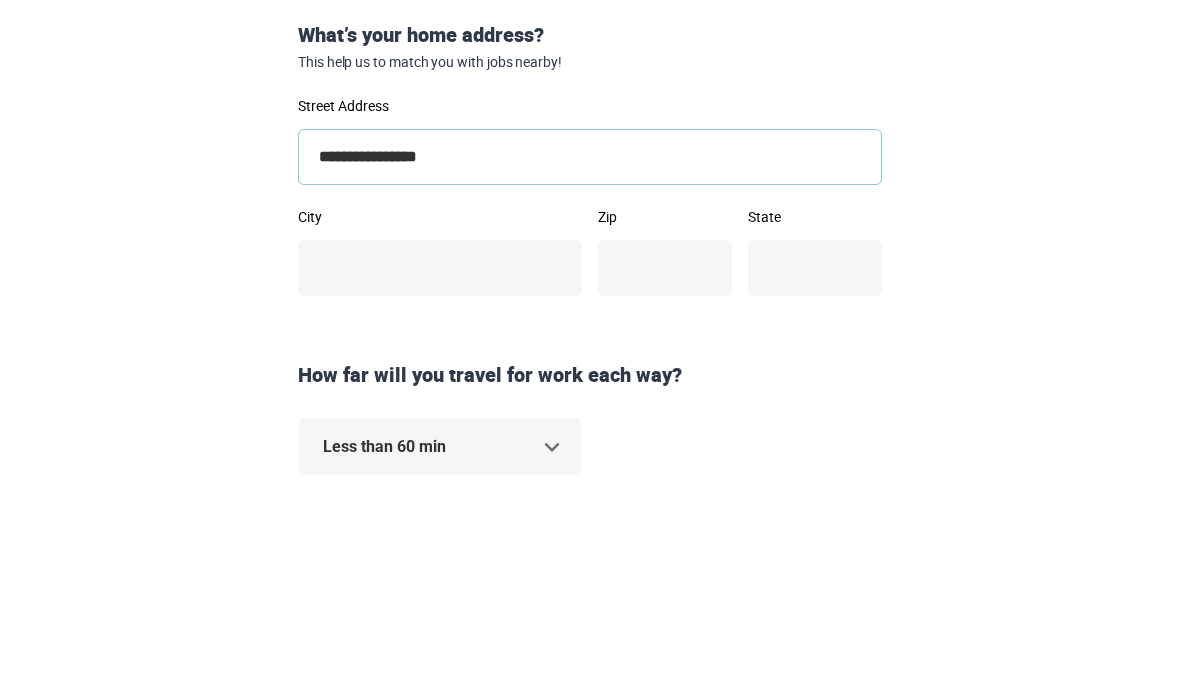 type on "**********" 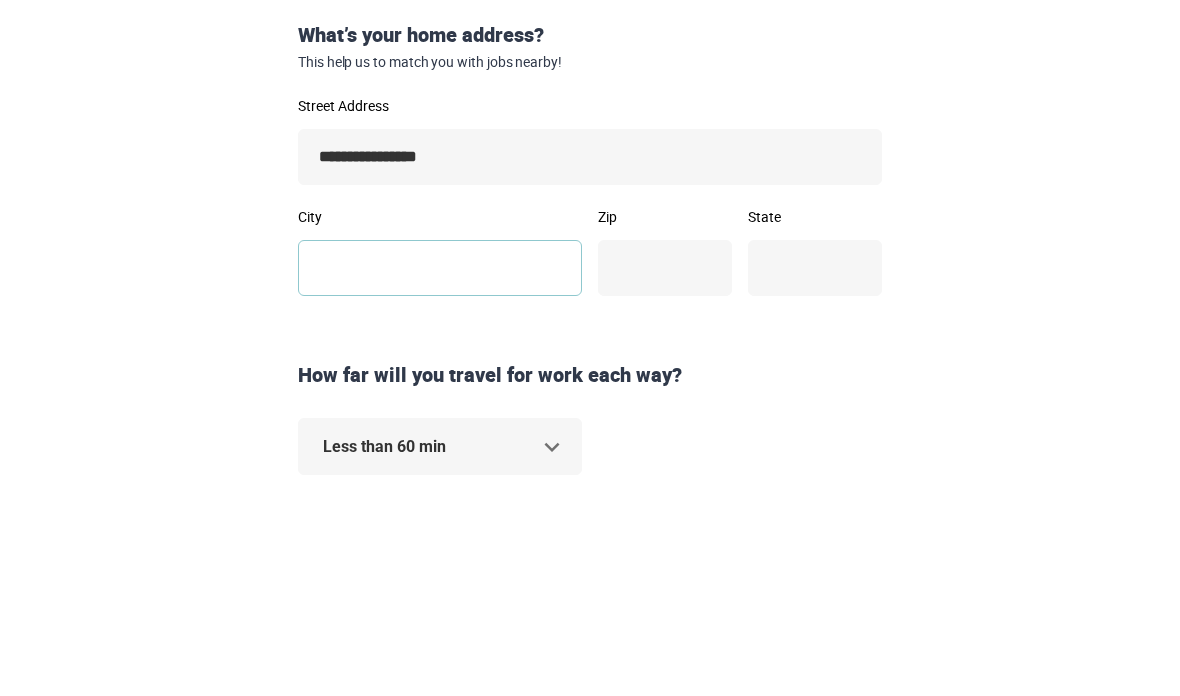click on "City" at bounding box center [440, 449] 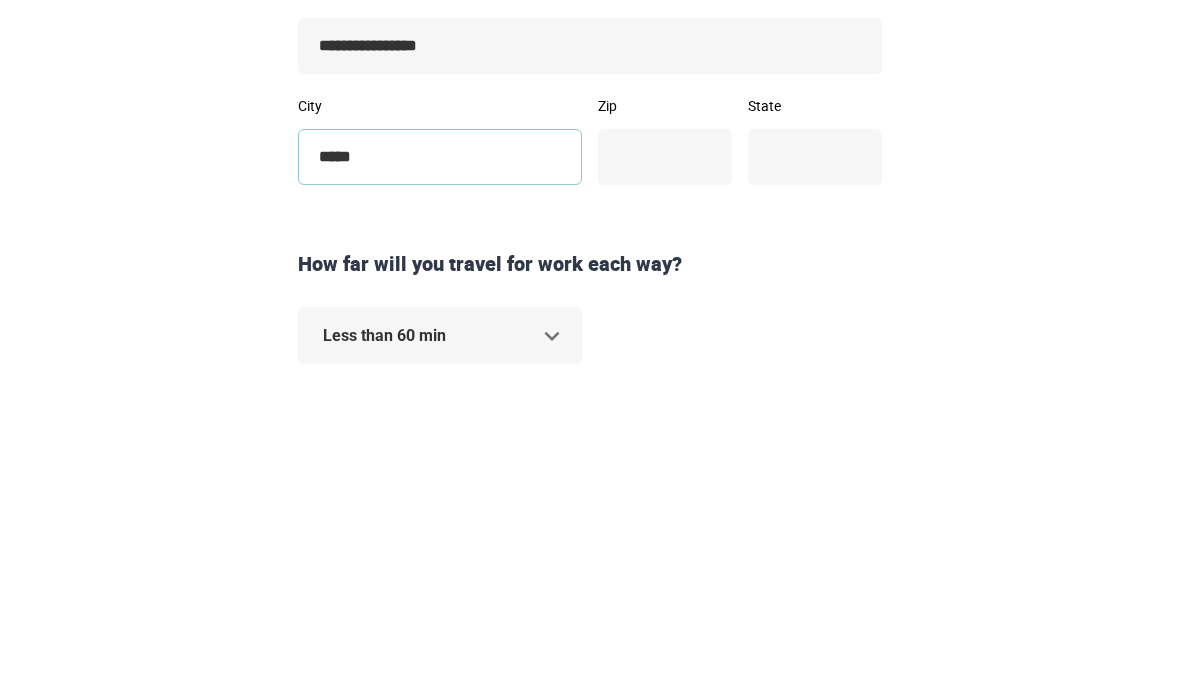 type on "*****" 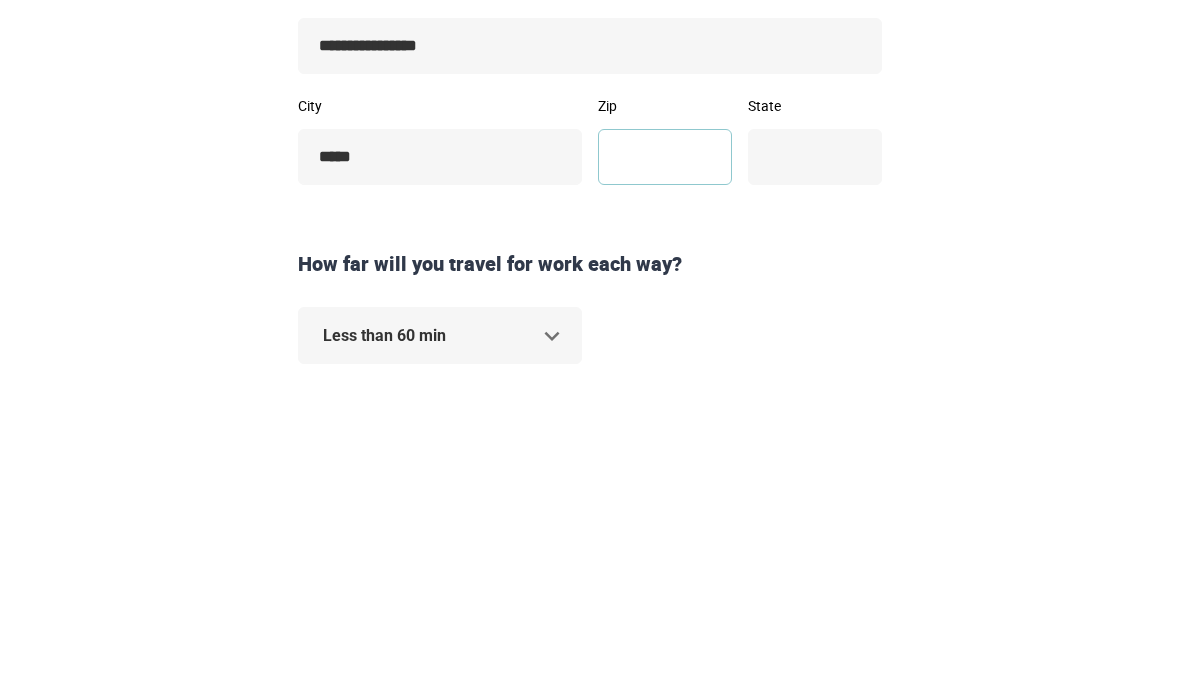 click on "Zip" at bounding box center [665, 449] 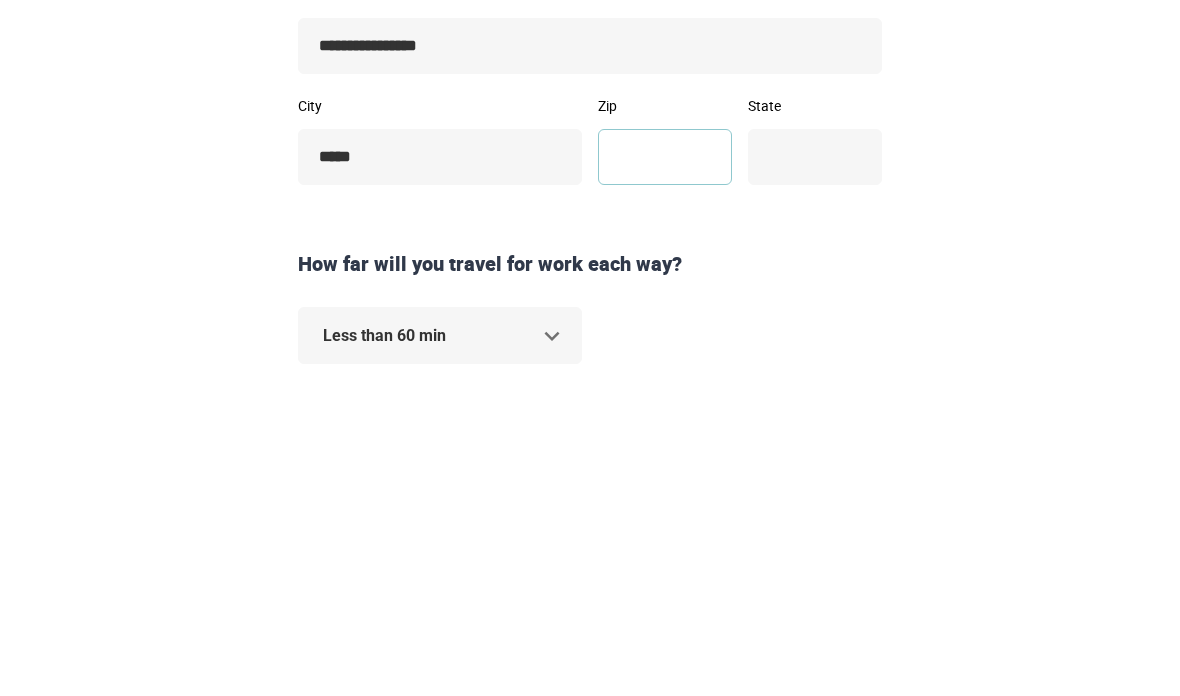 type on "*" 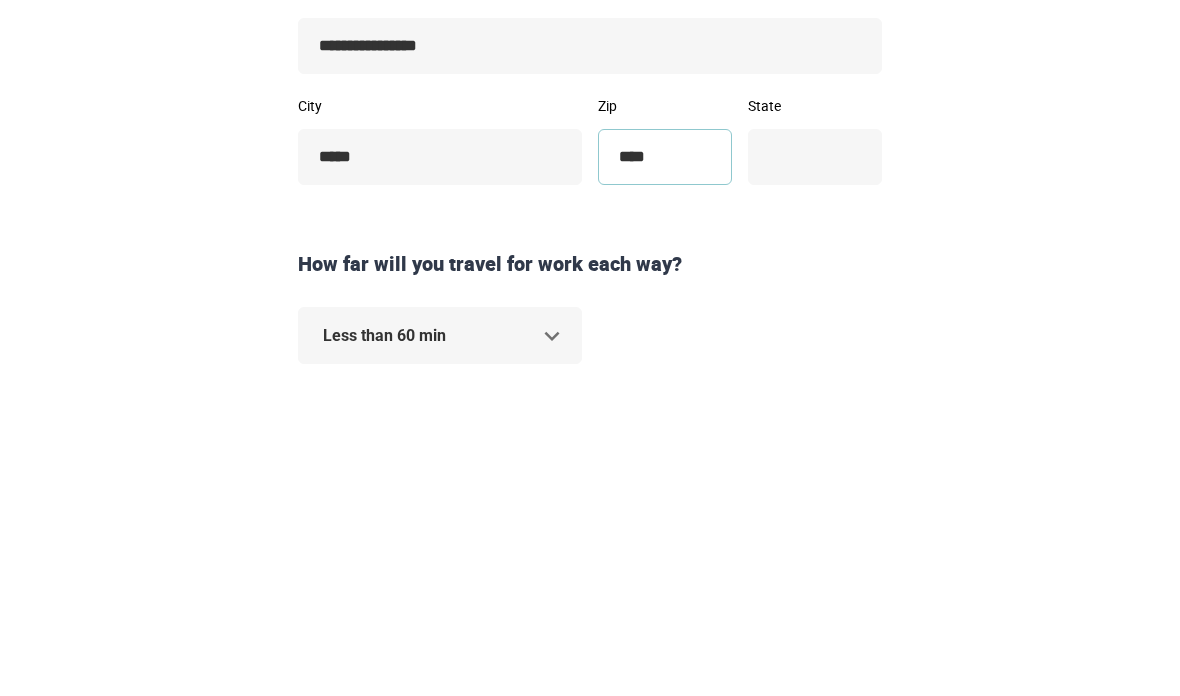 type on "*****" 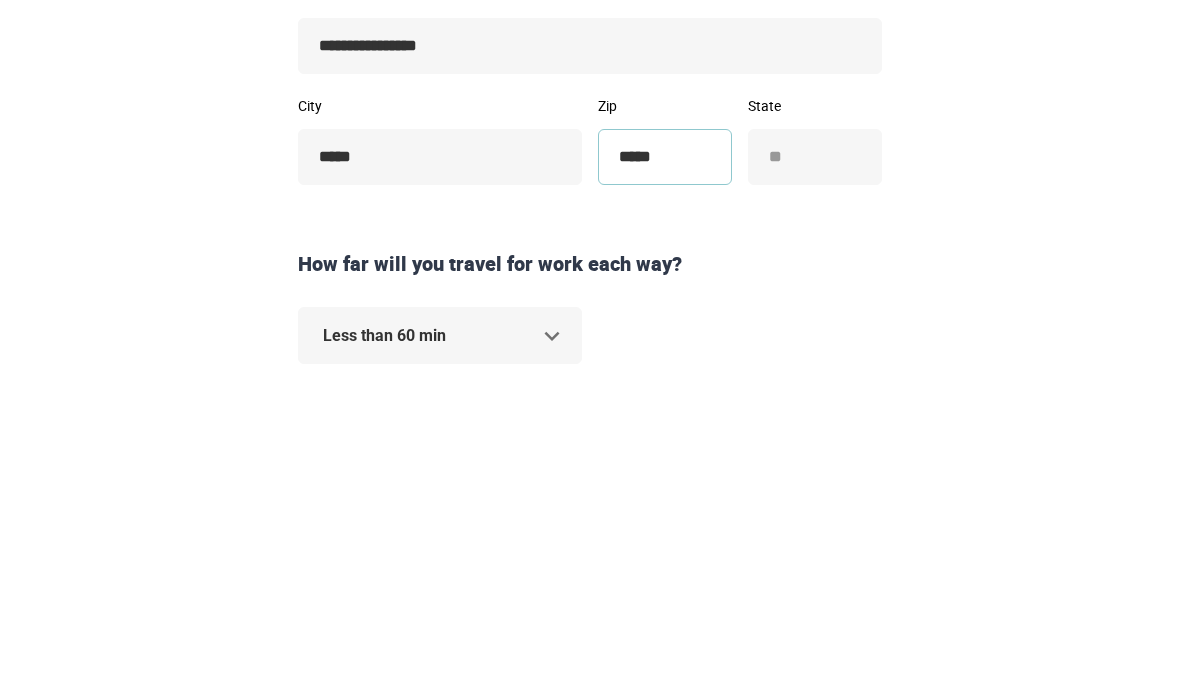 type on "*****" 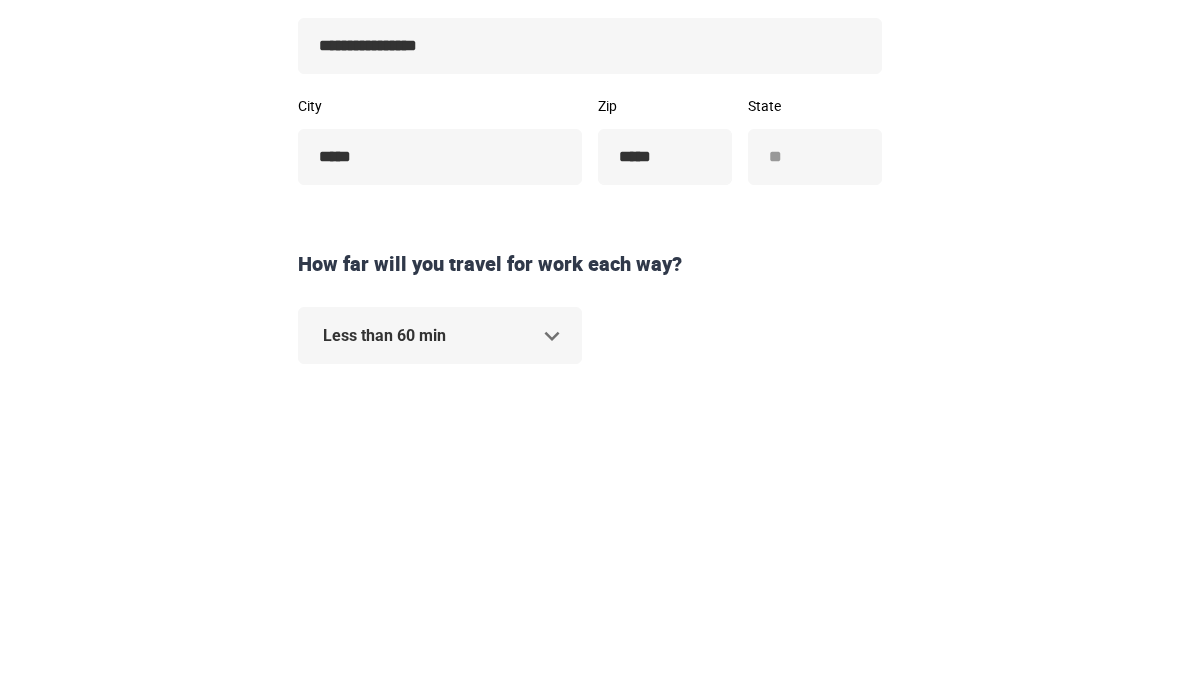scroll, scrollTop: 502, scrollLeft: 0, axis: vertical 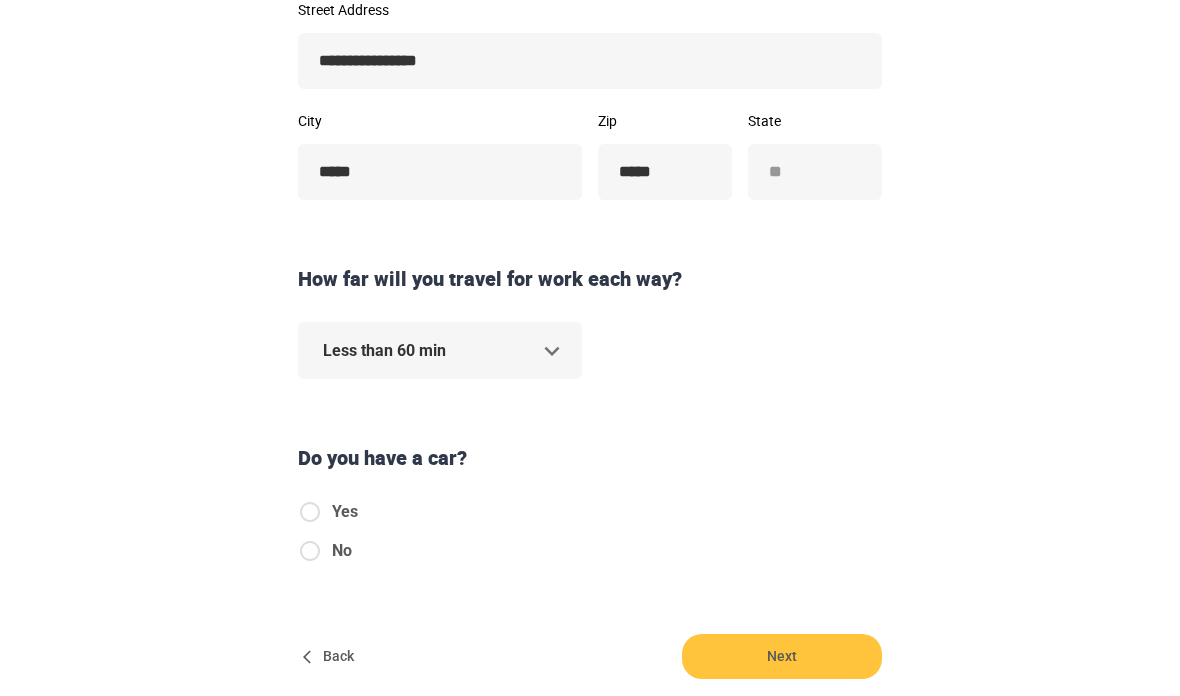 click on "**********" at bounding box center (590, -154) 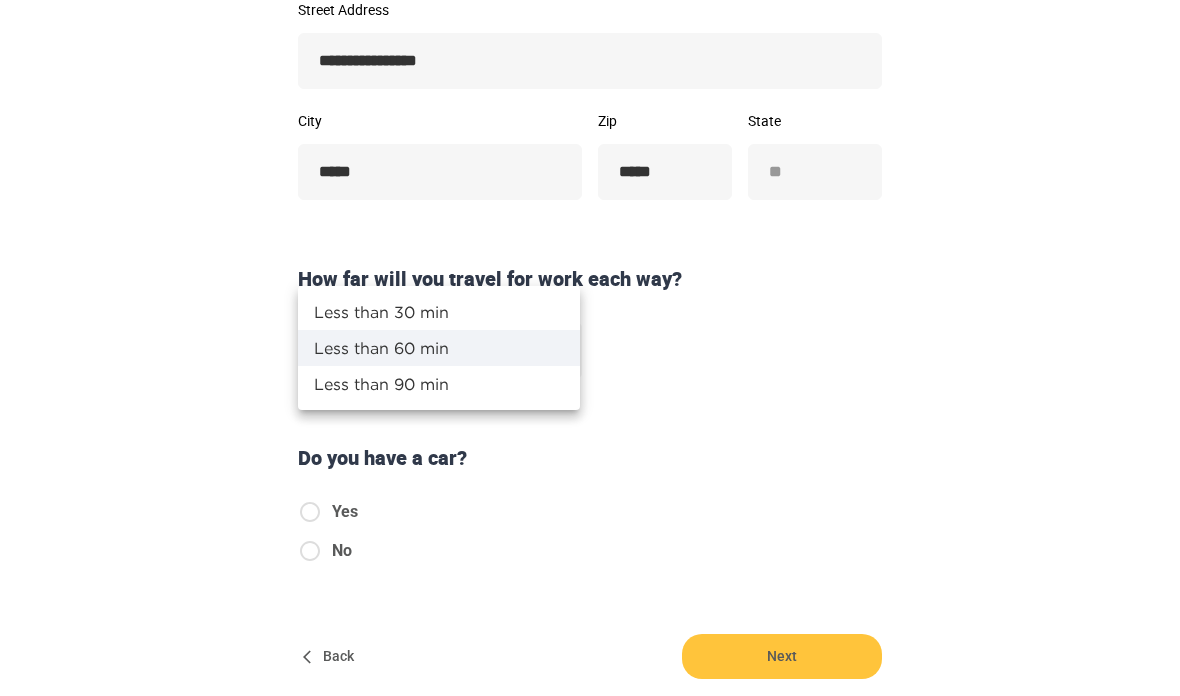 click on "Less than 60 min" at bounding box center [439, 348] 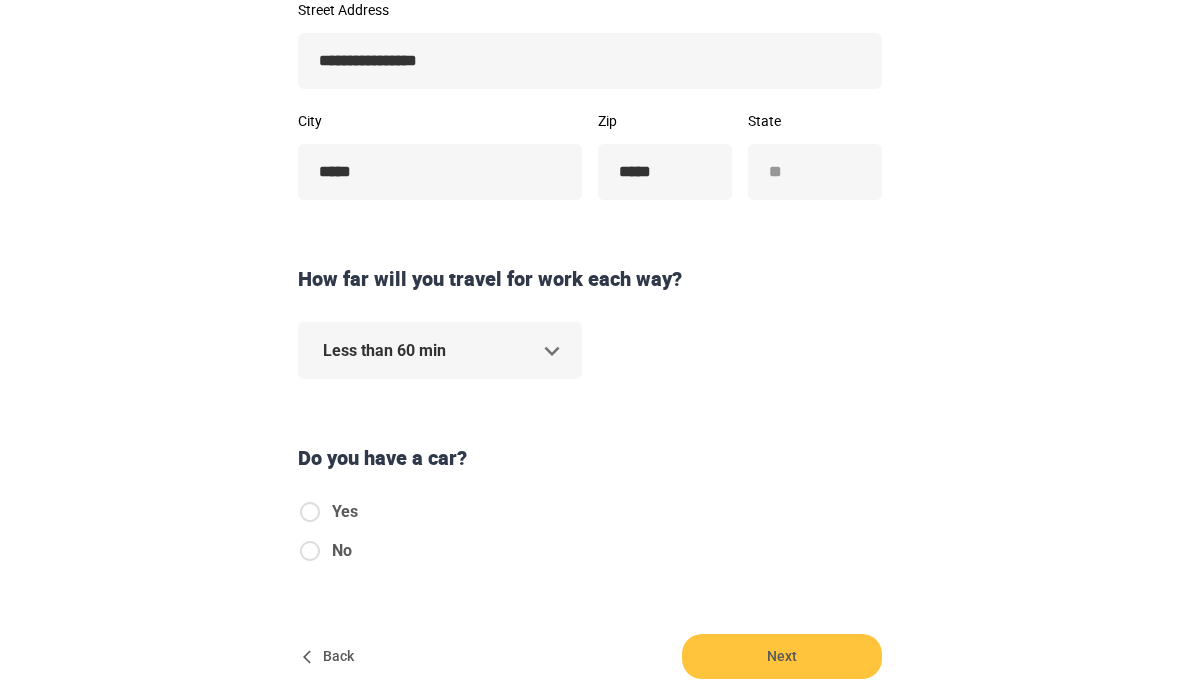 click on "No" at bounding box center (342, 551) 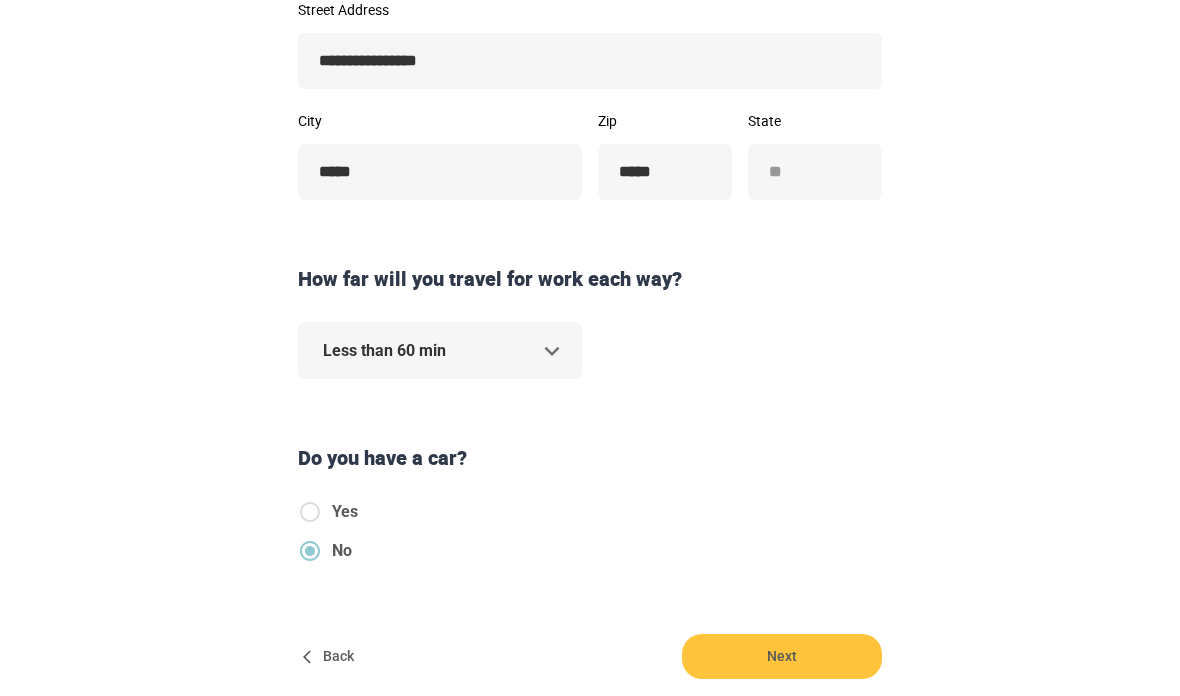 click on "Next" at bounding box center (782, 656) 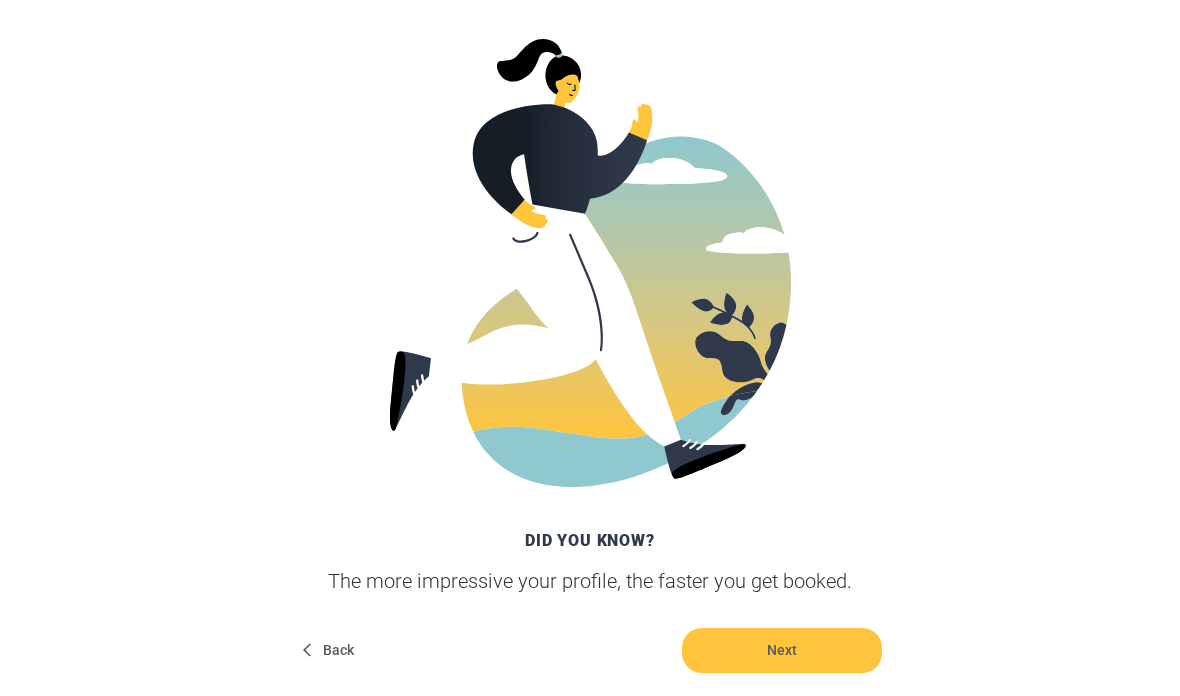 scroll, scrollTop: 464, scrollLeft: 0, axis: vertical 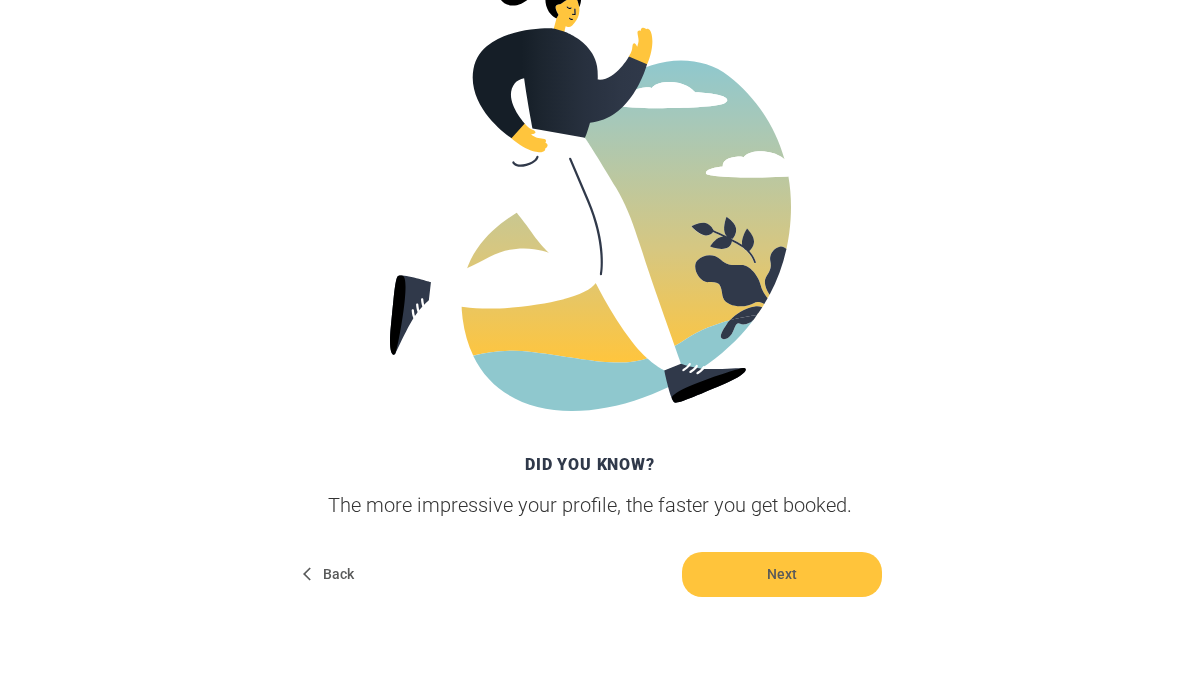 click on "Next" at bounding box center (782, 574) 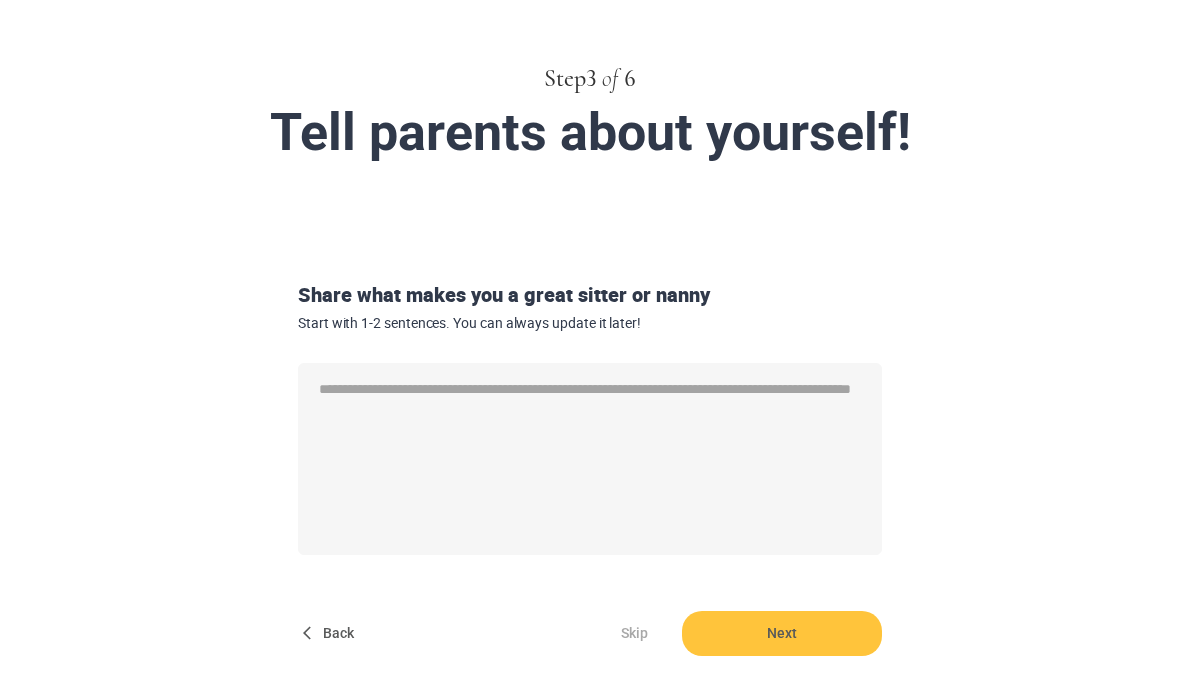 scroll, scrollTop: 0, scrollLeft: 0, axis: both 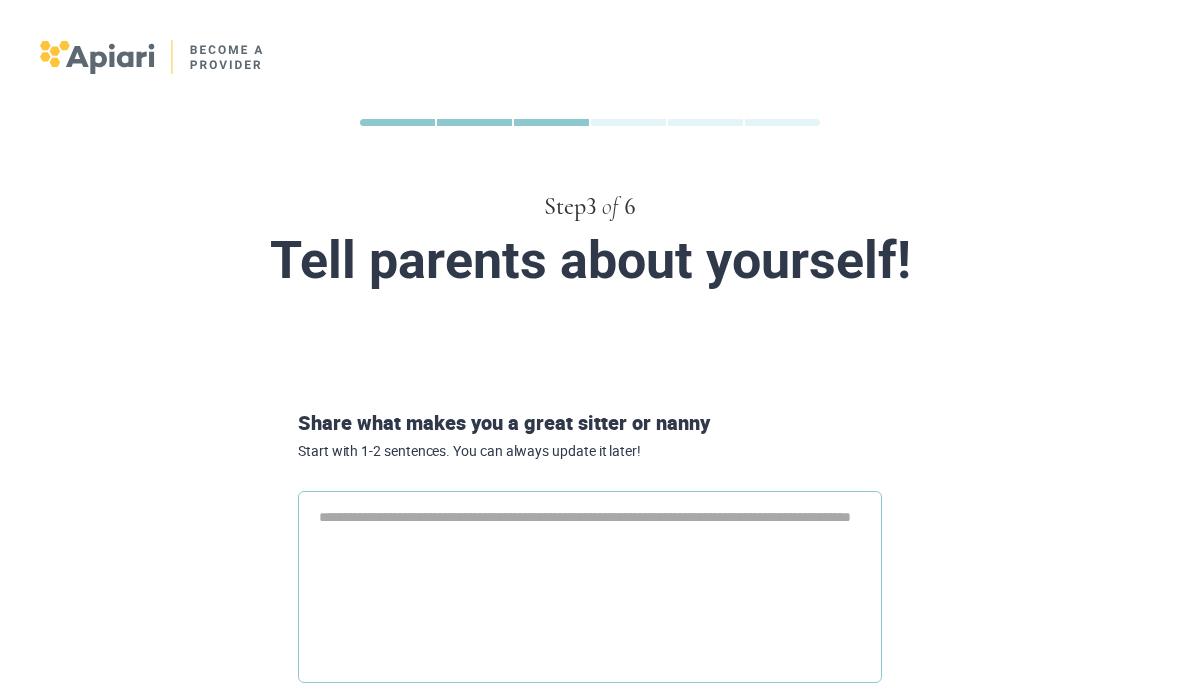 click at bounding box center (590, 587) 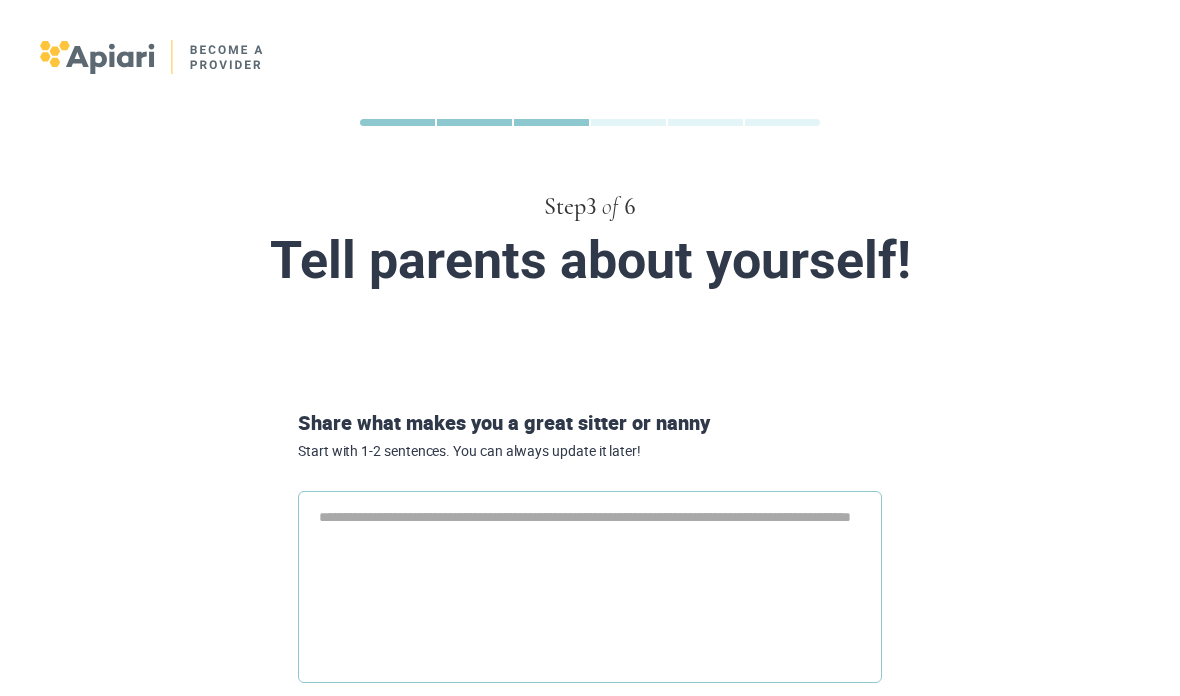 type on "*" 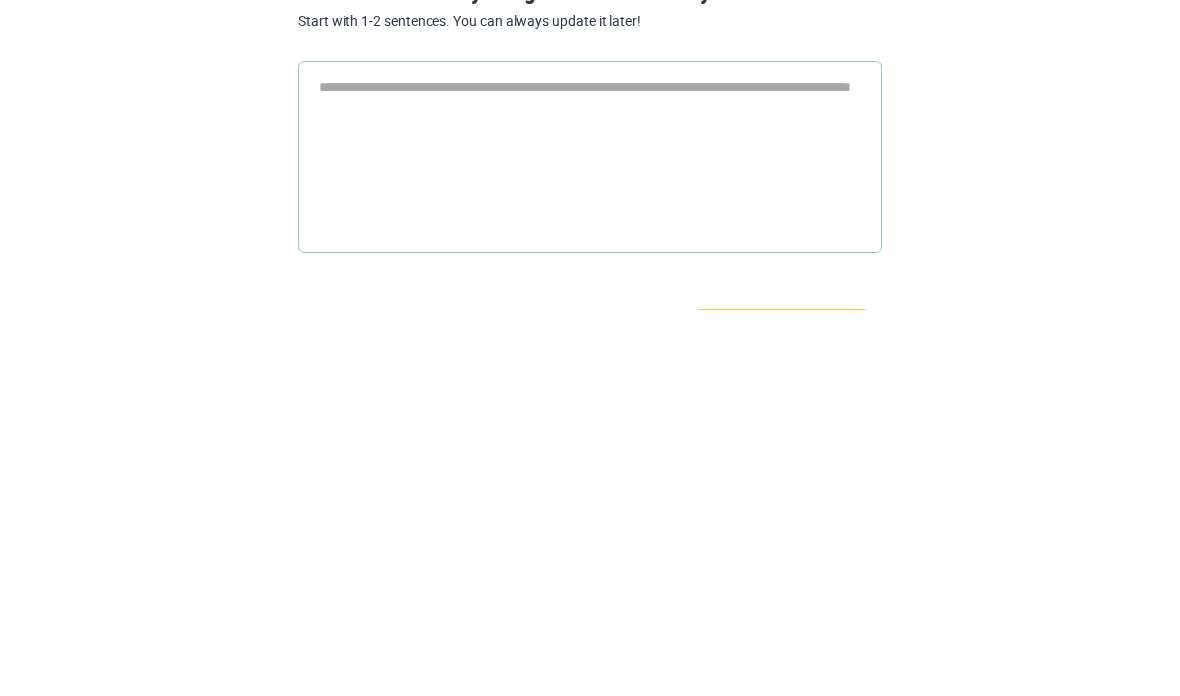 type on "*" 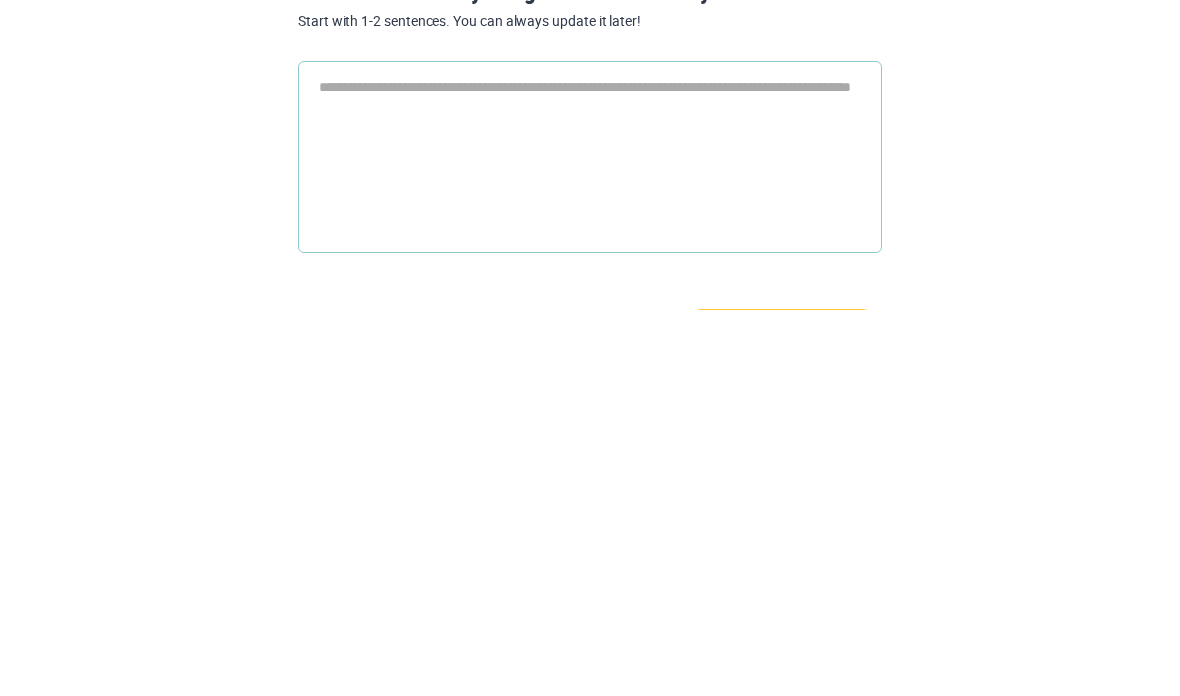 type on "*" 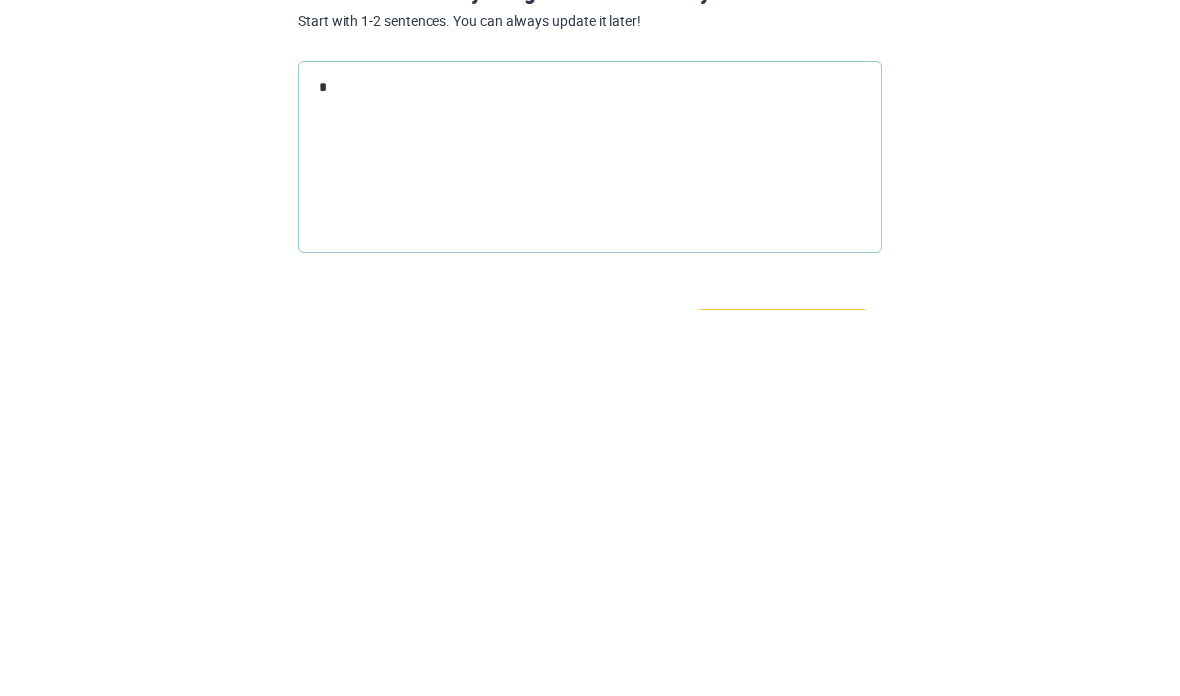 type on "*" 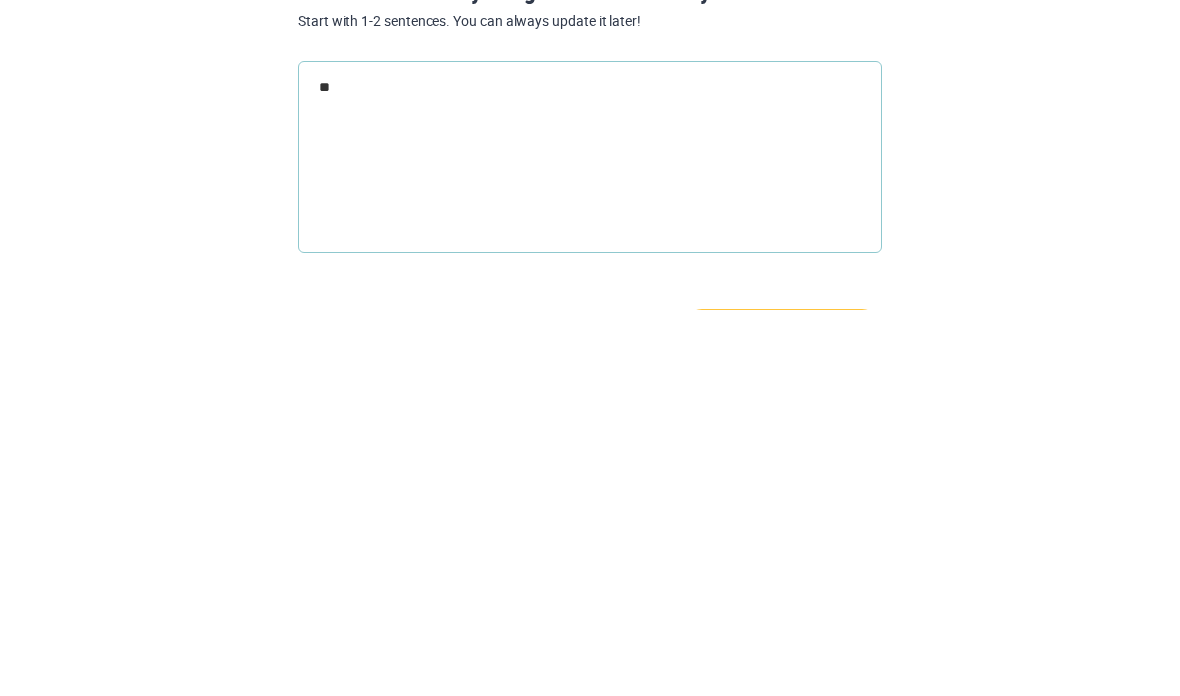 type on "*" 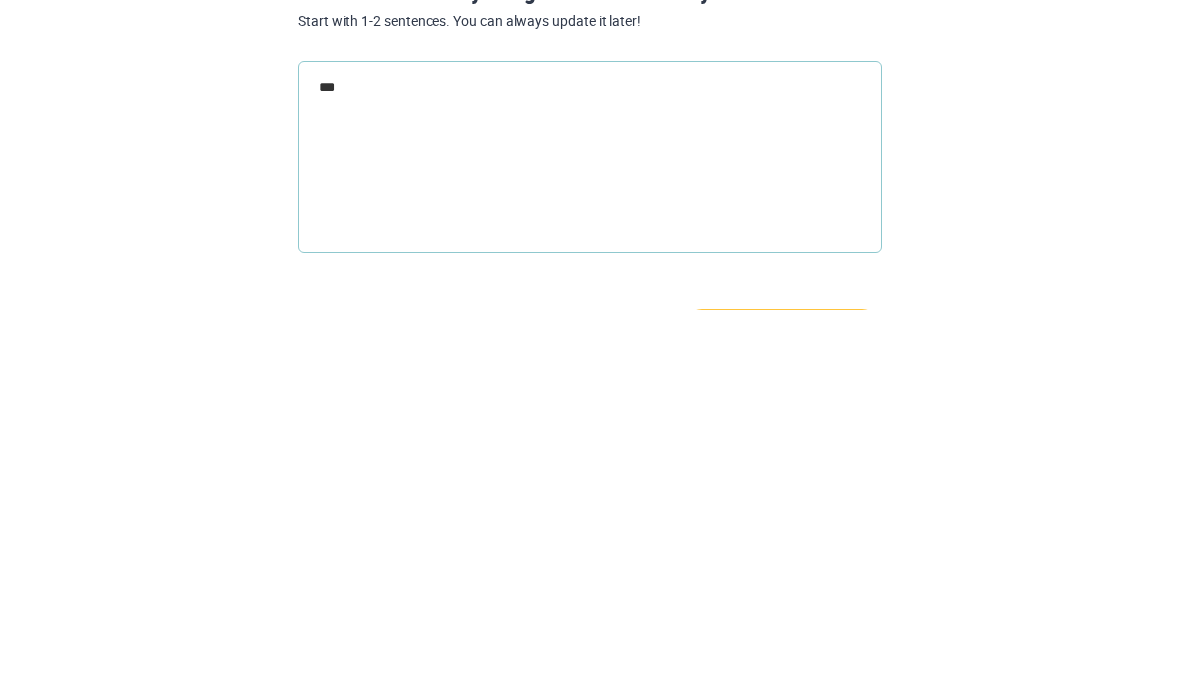 type on "*" 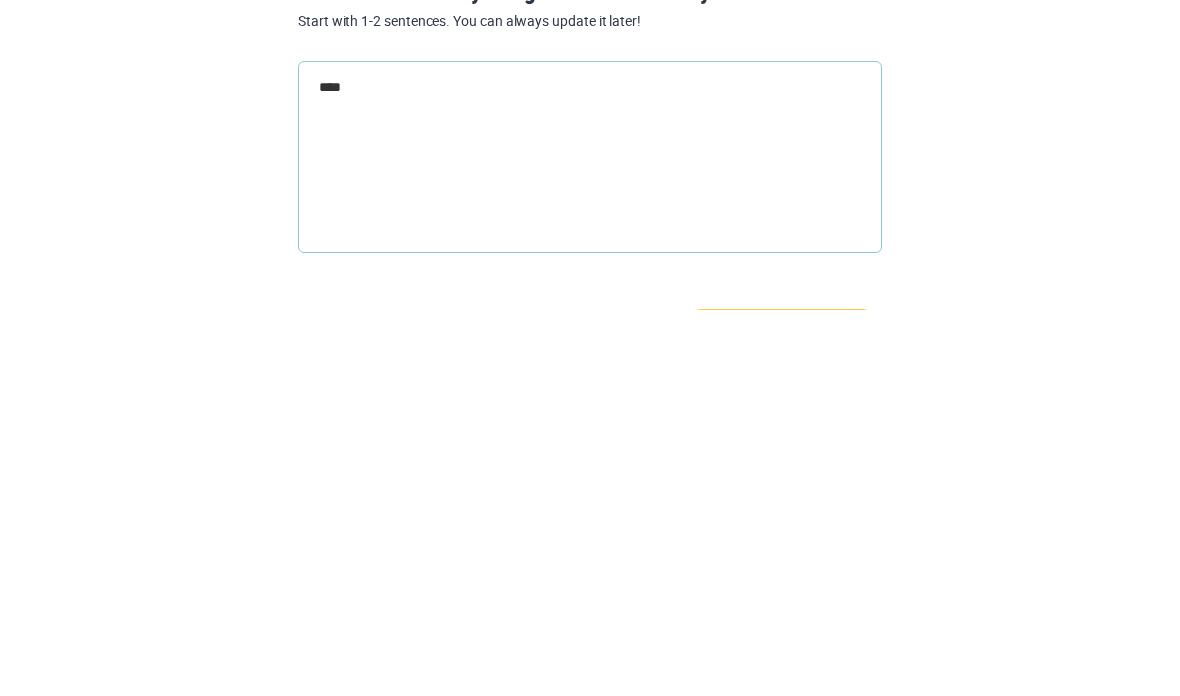 type on "*" 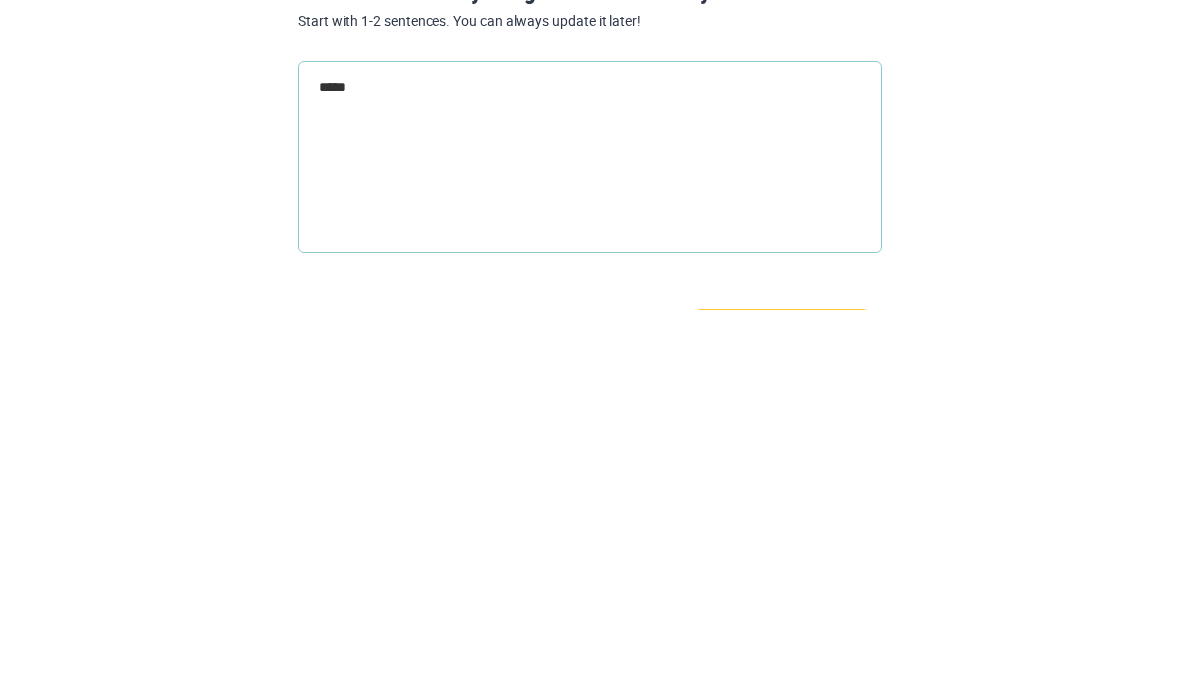 type on "*" 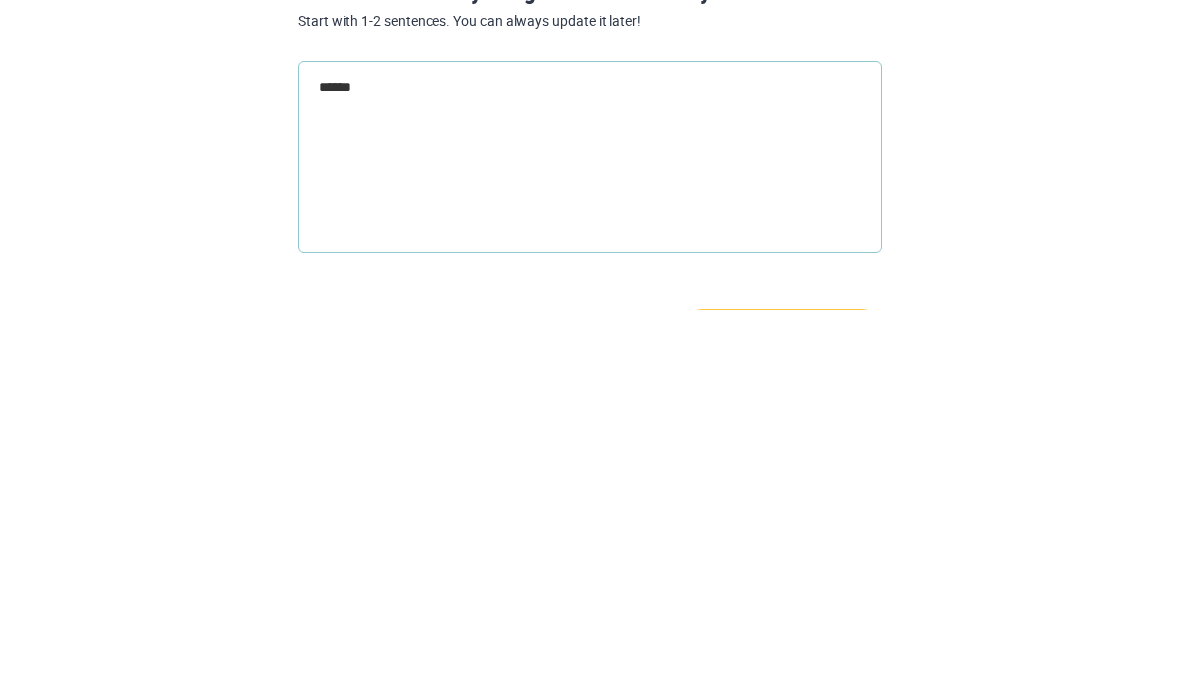 type on "*" 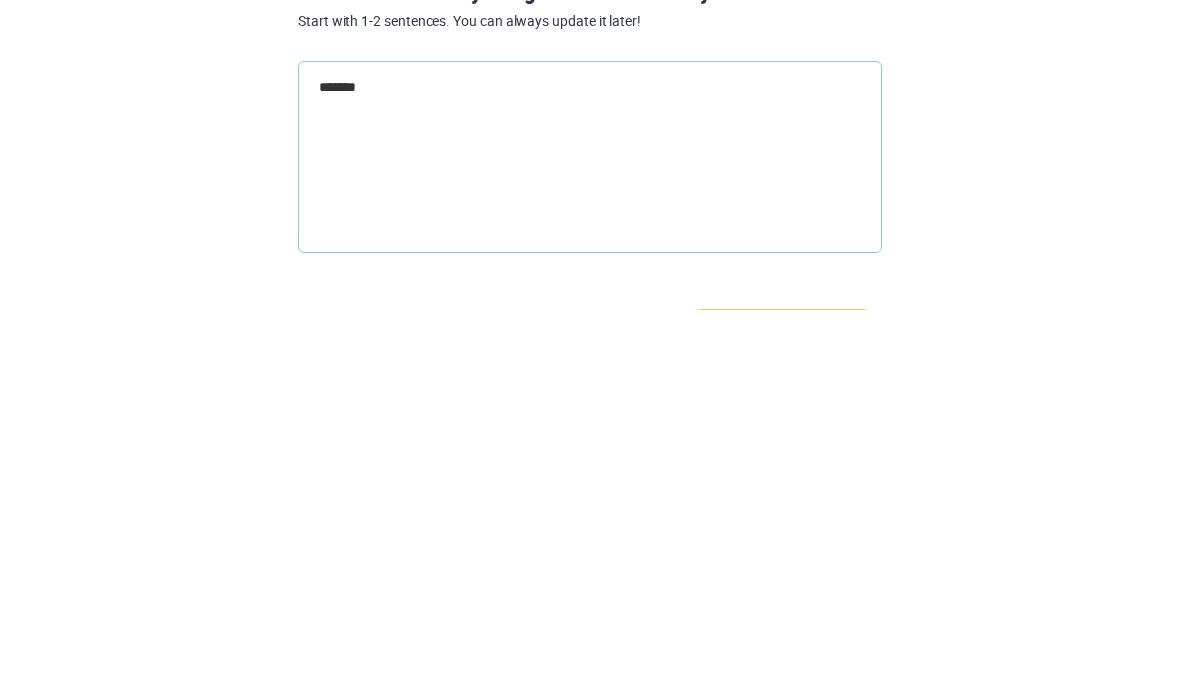 type on "*" 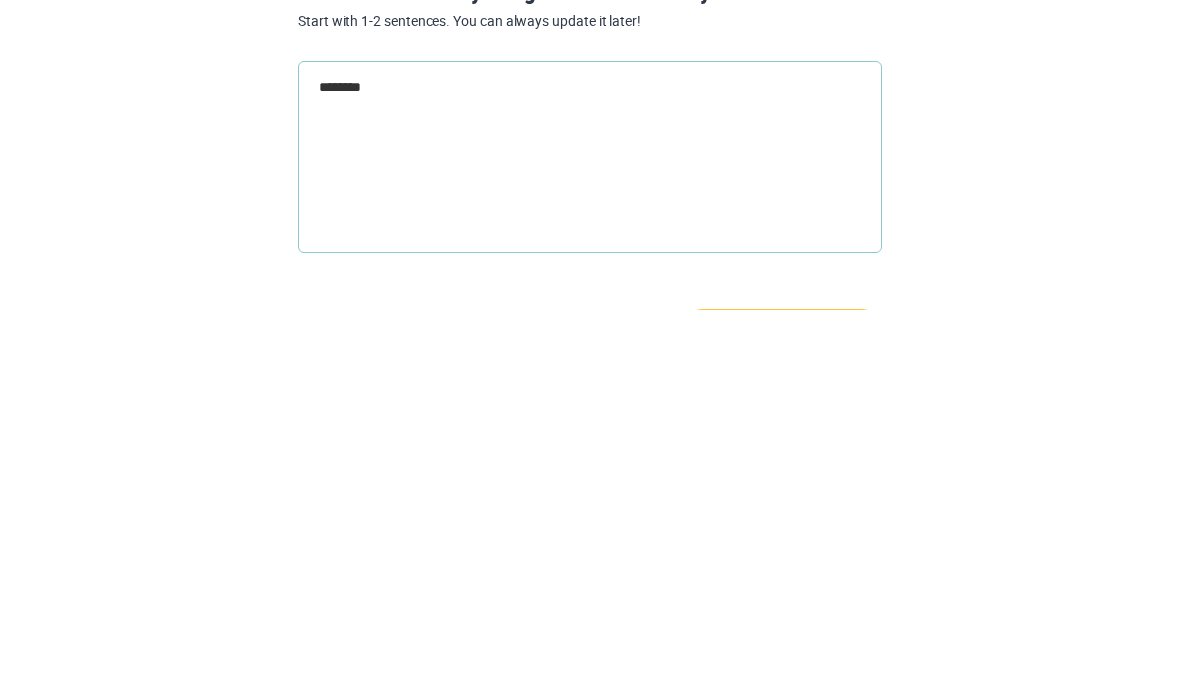 type on "*" 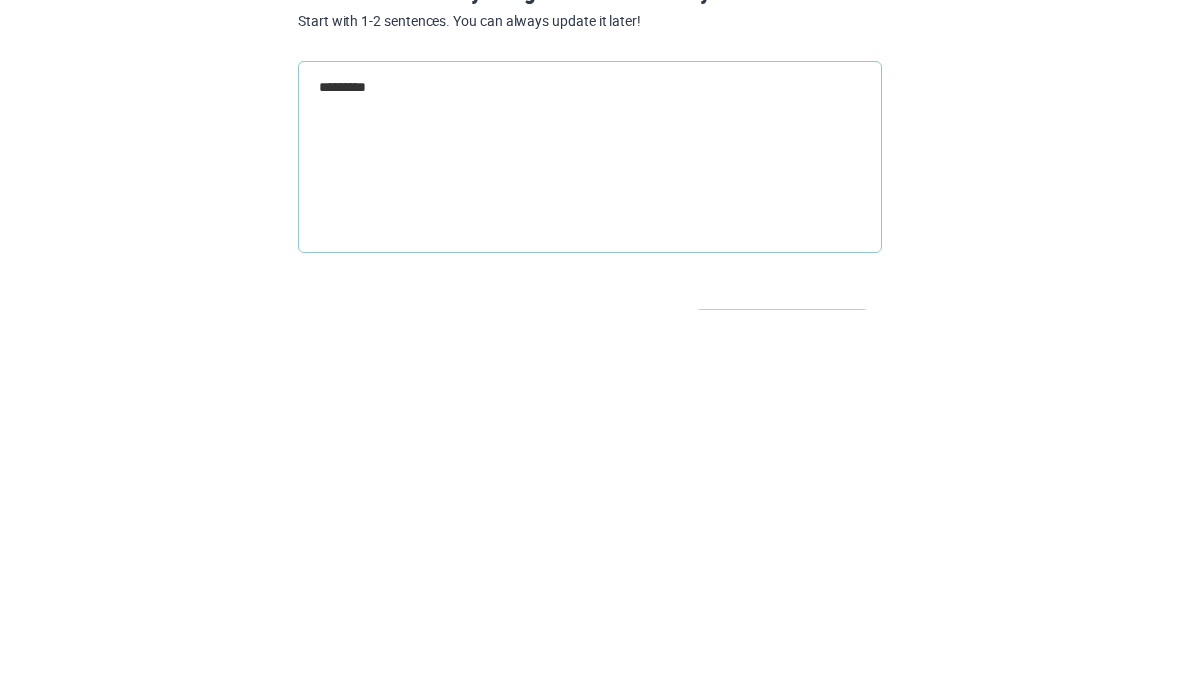 type on "*" 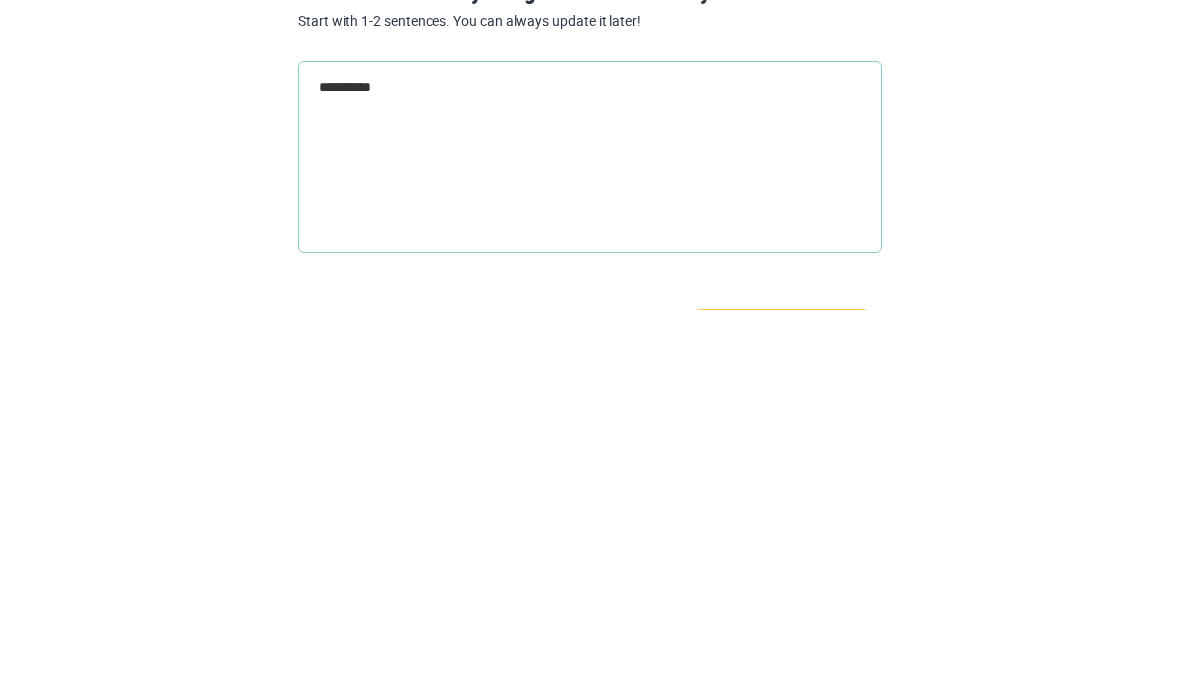 type on "**********" 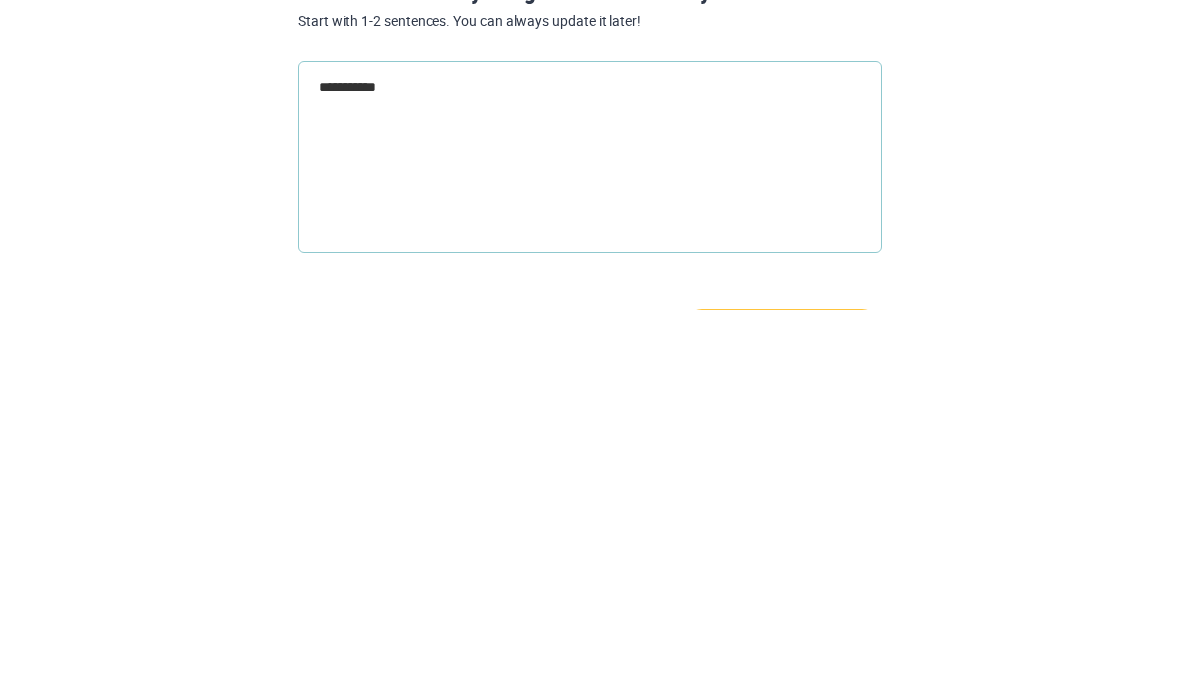 type on "**********" 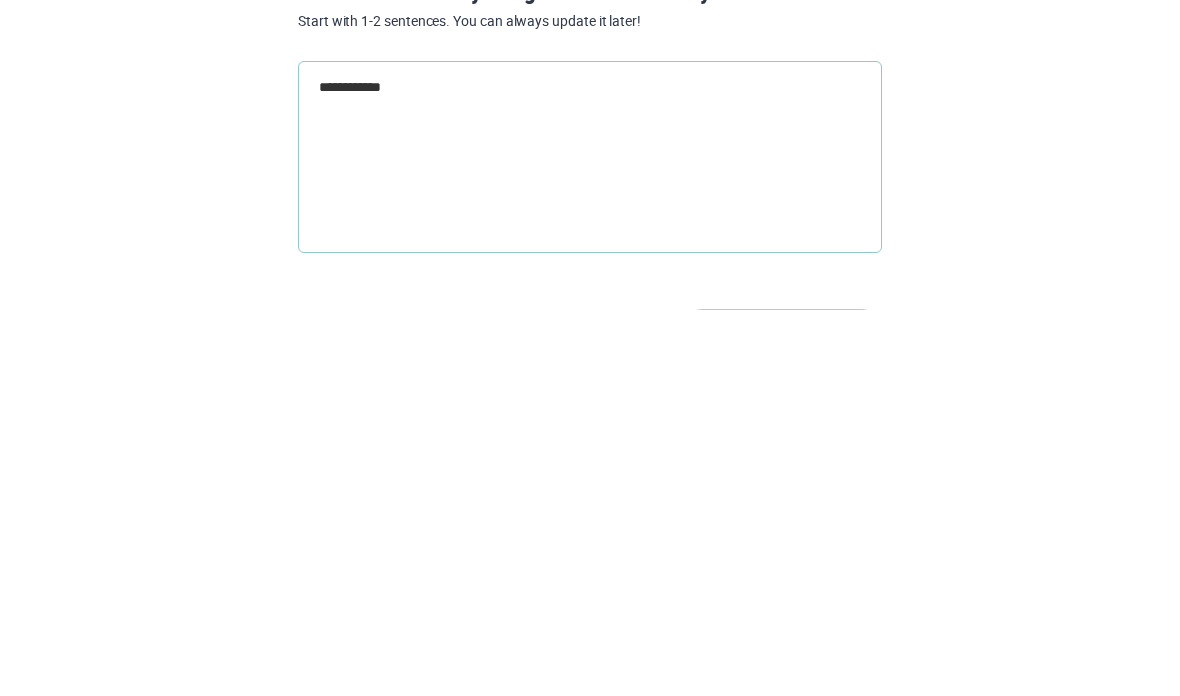 type on "*" 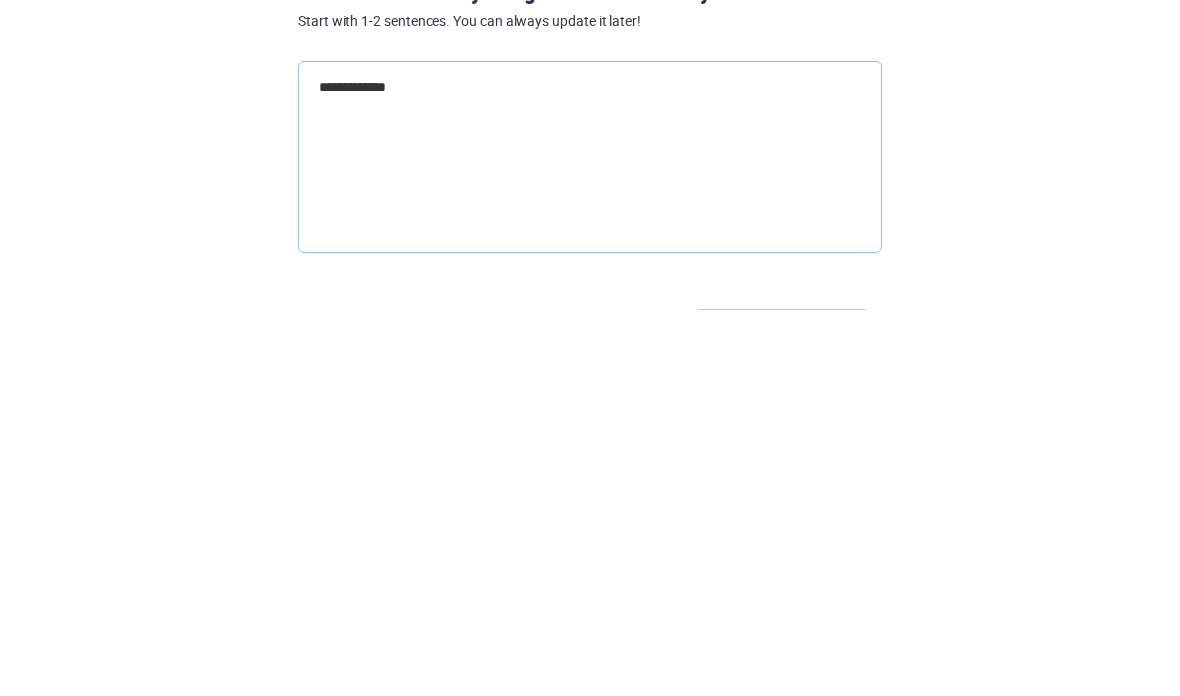 type on "*" 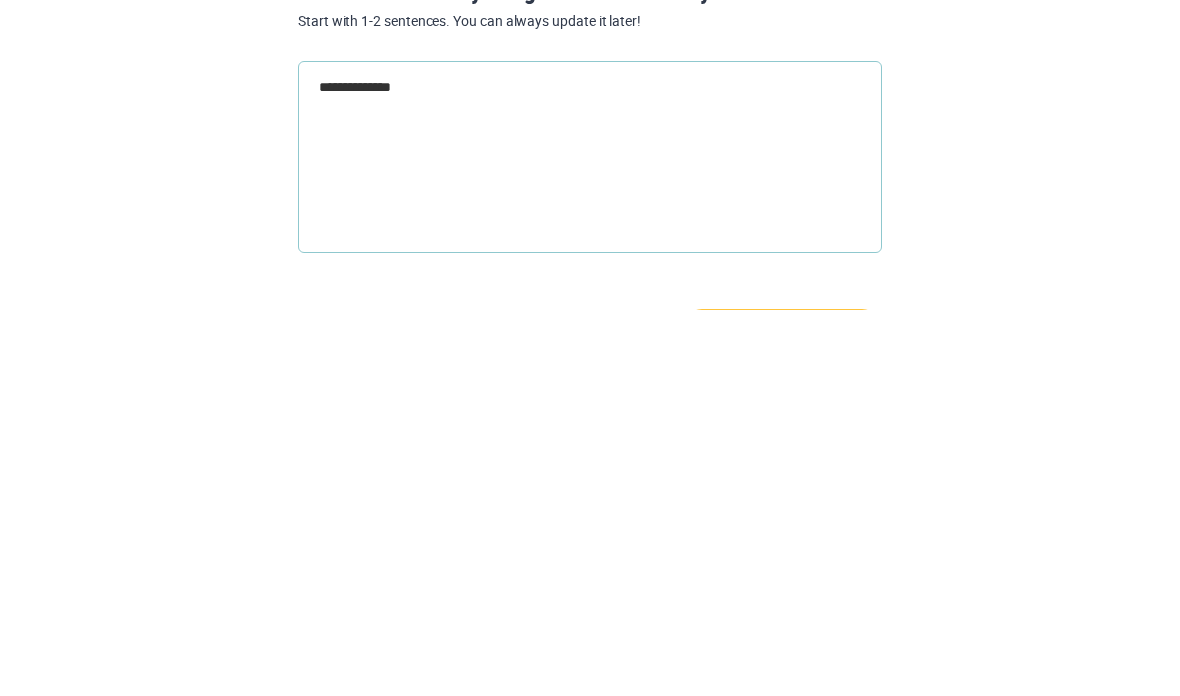 type on "*" 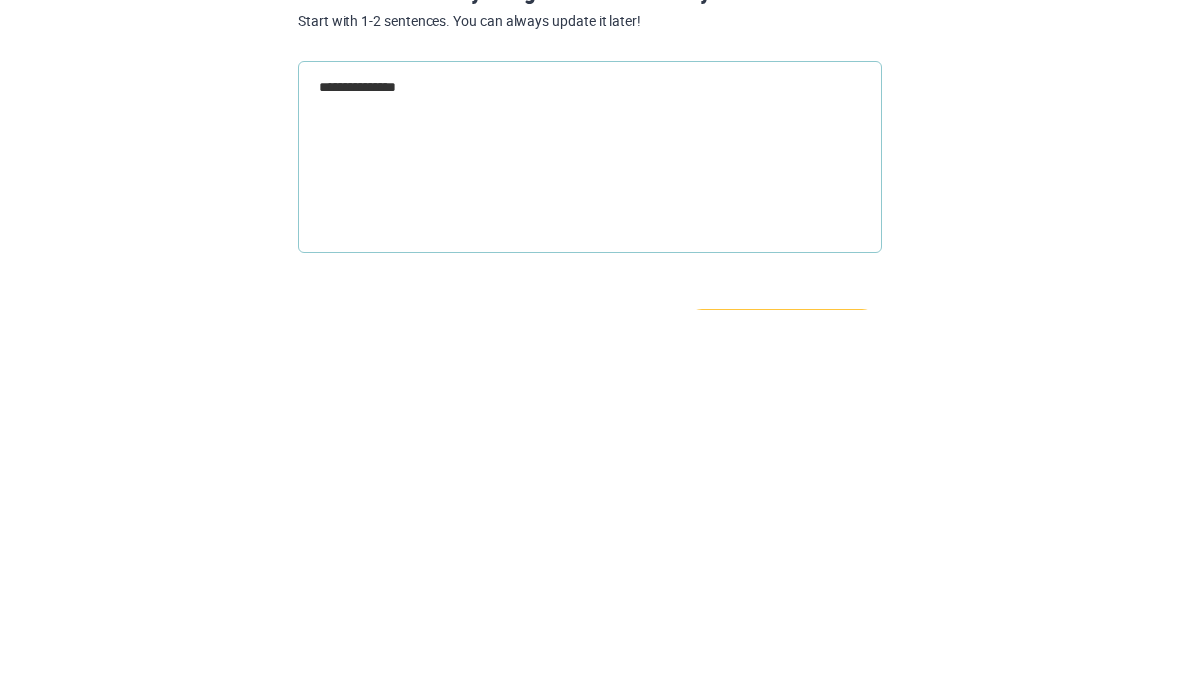 type on "*" 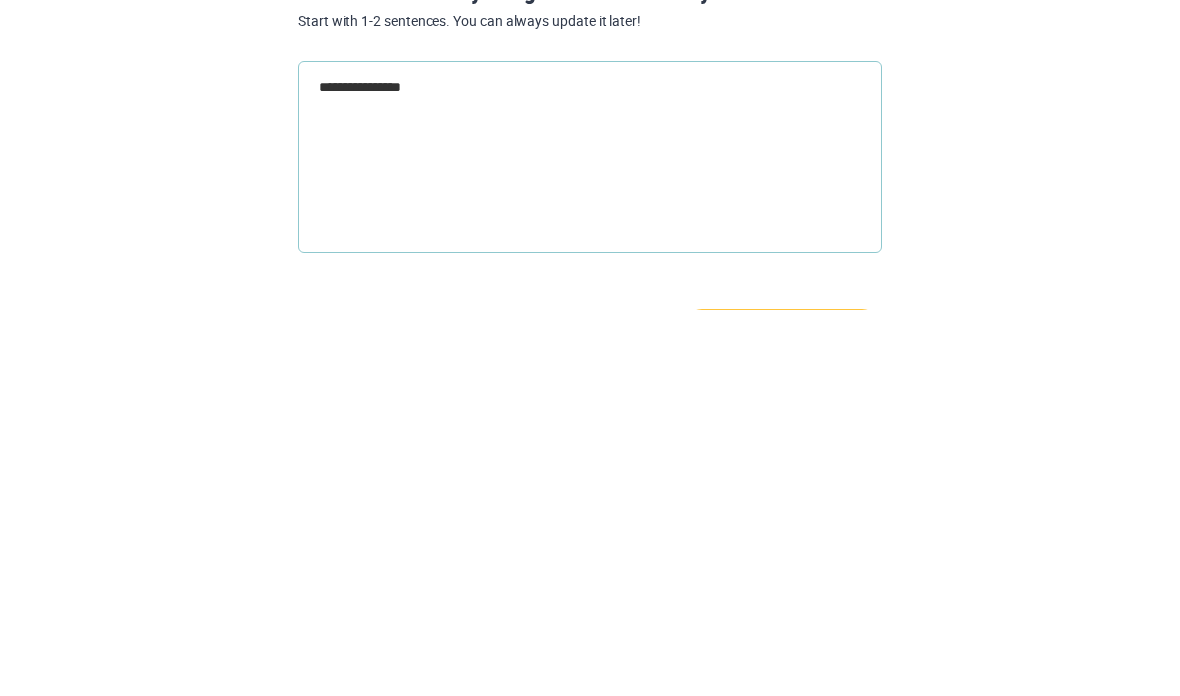 type on "*" 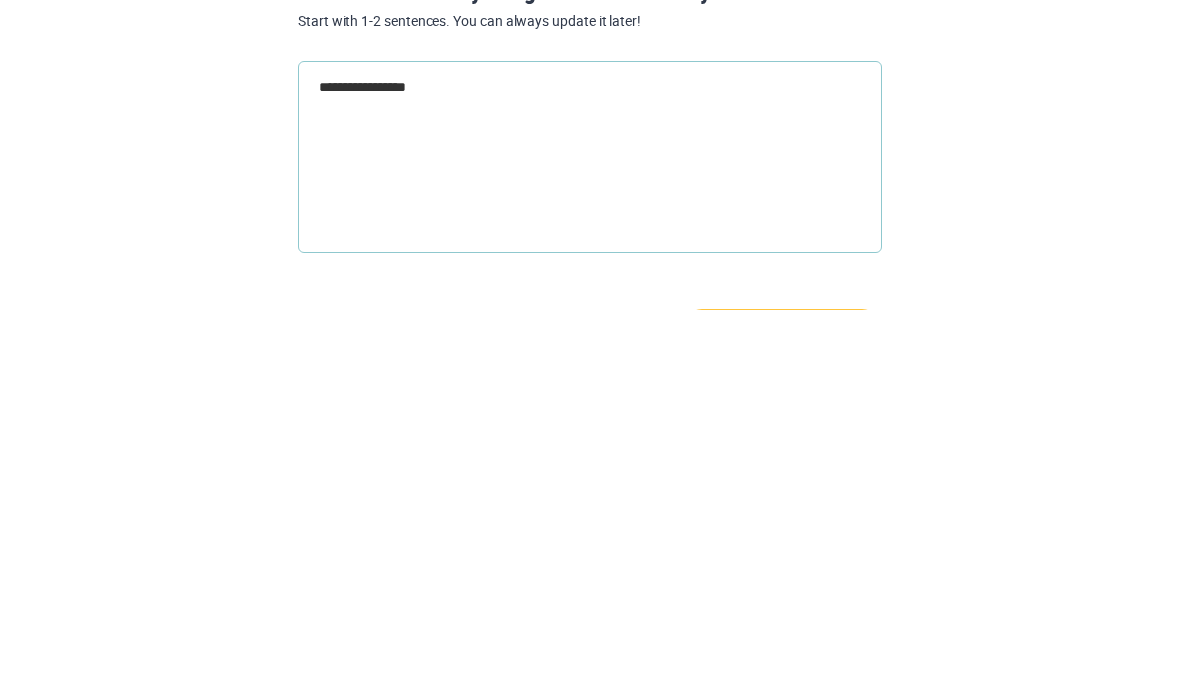 type on "*" 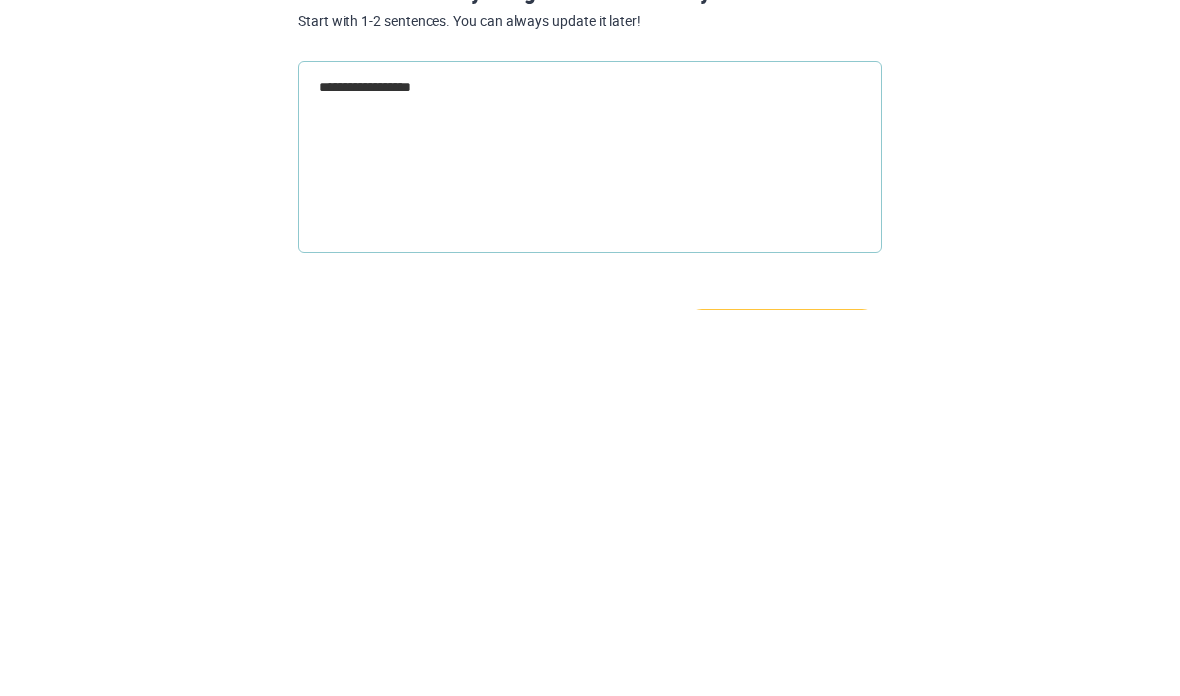 type on "*" 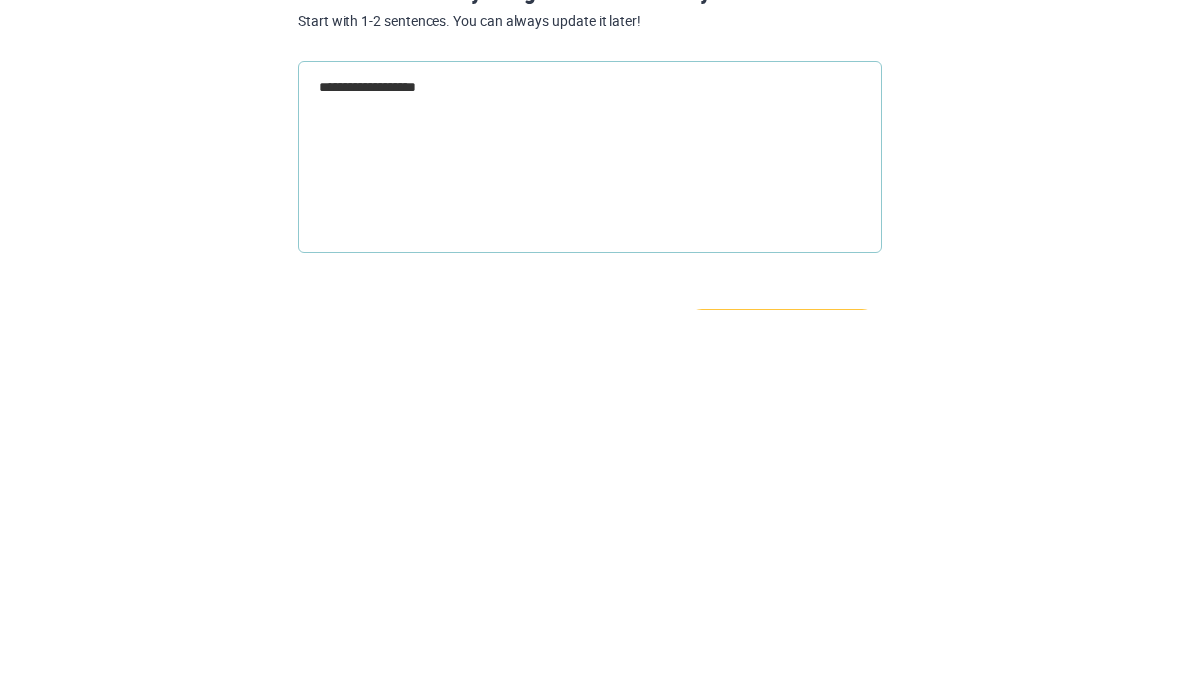 type on "**********" 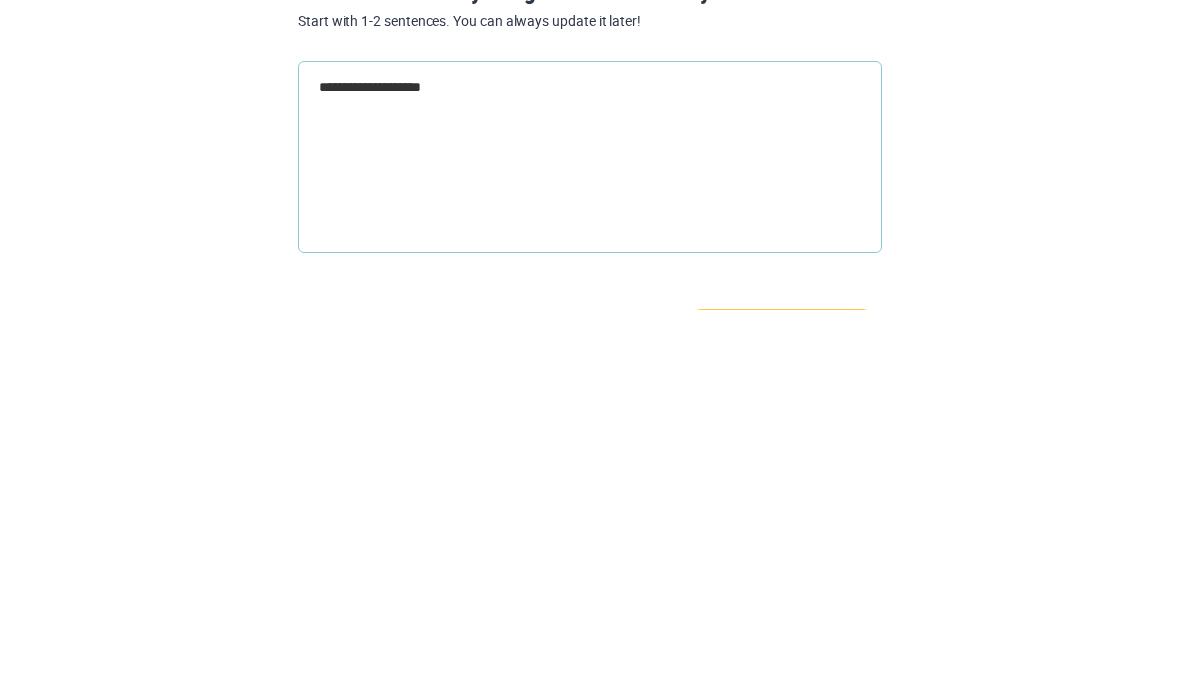 type on "*" 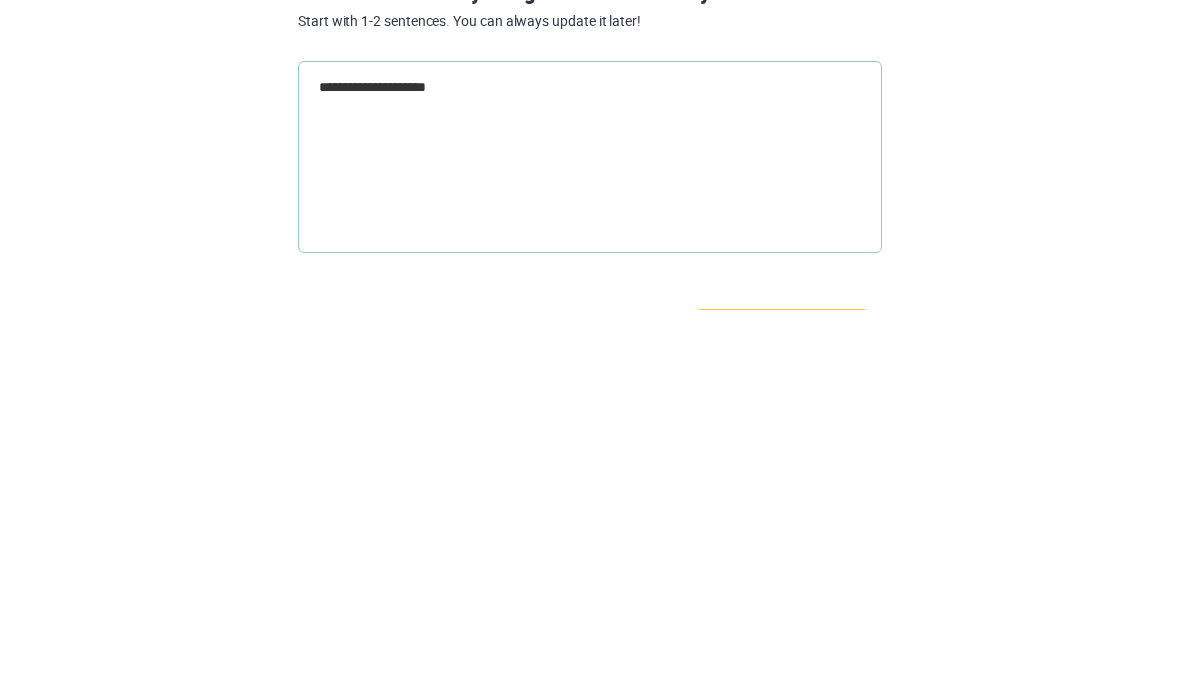 type on "*" 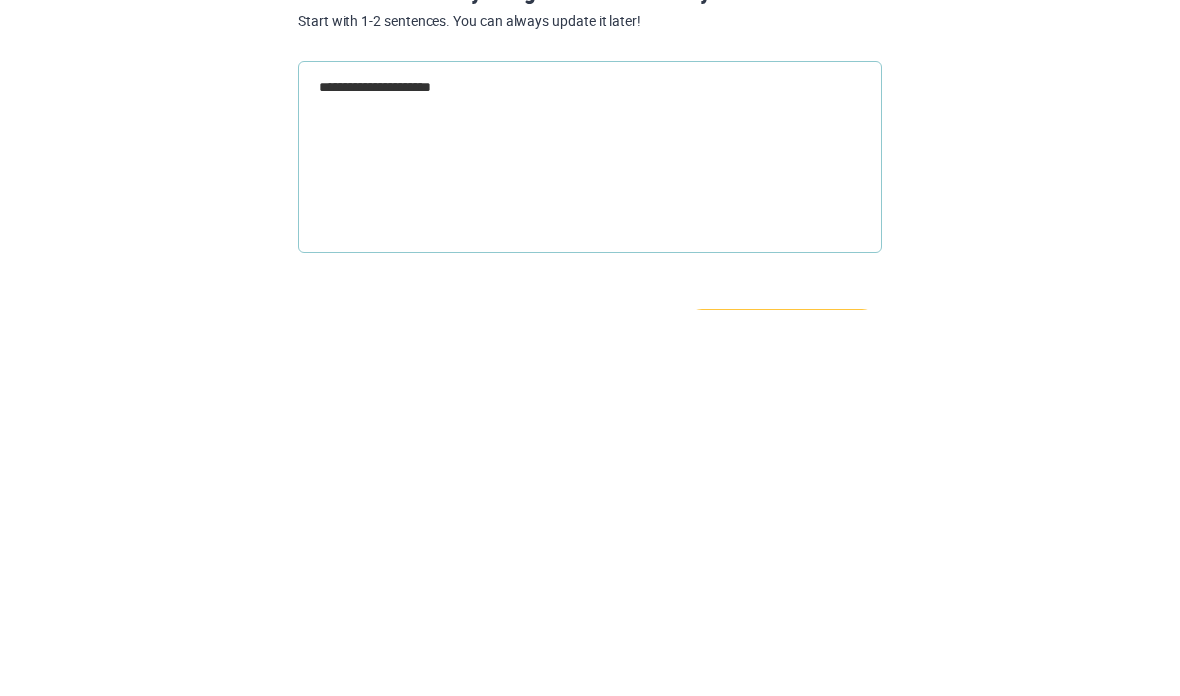 type on "*" 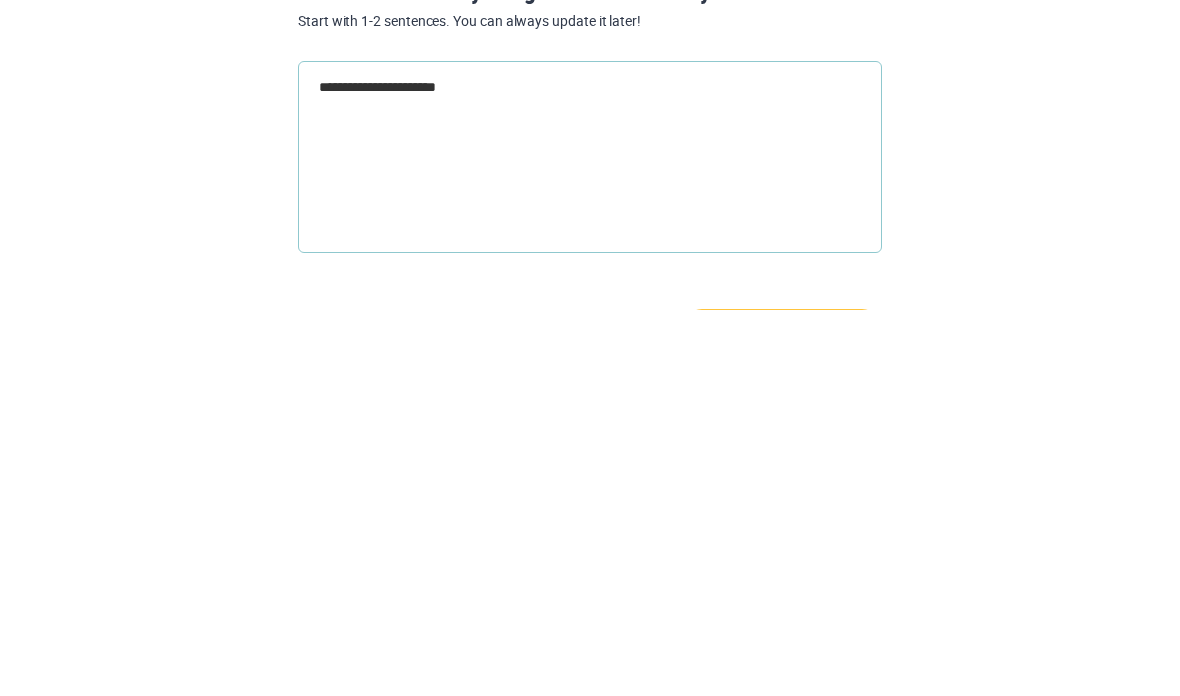 type on "**********" 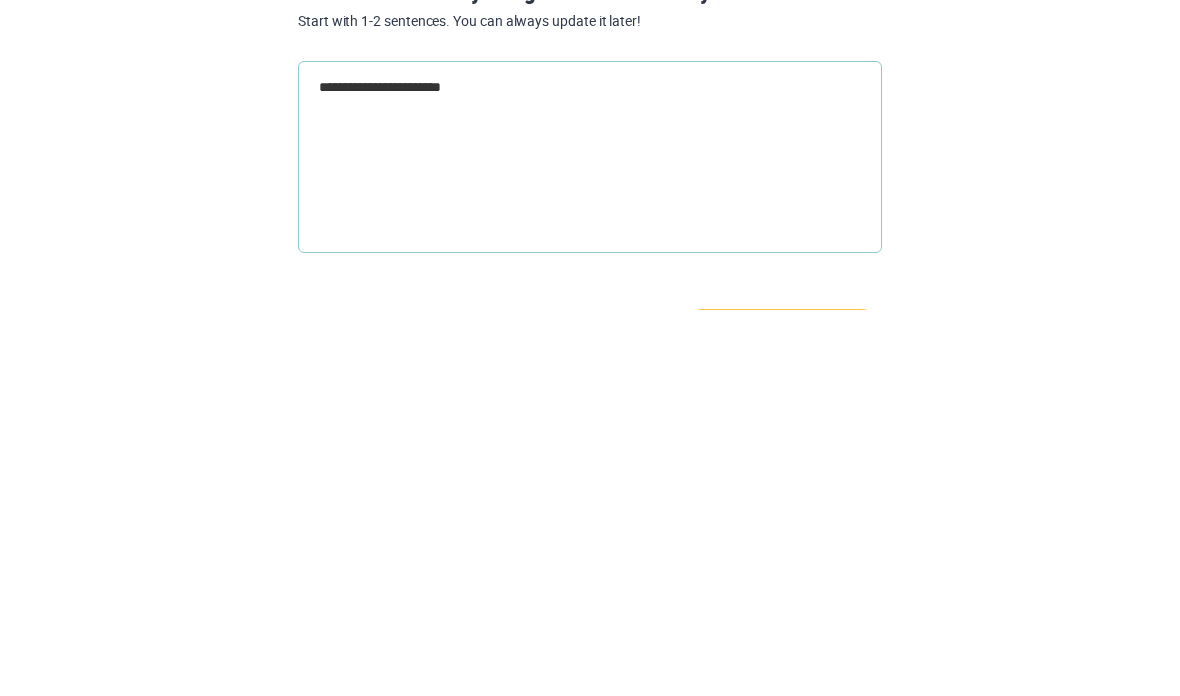type on "*" 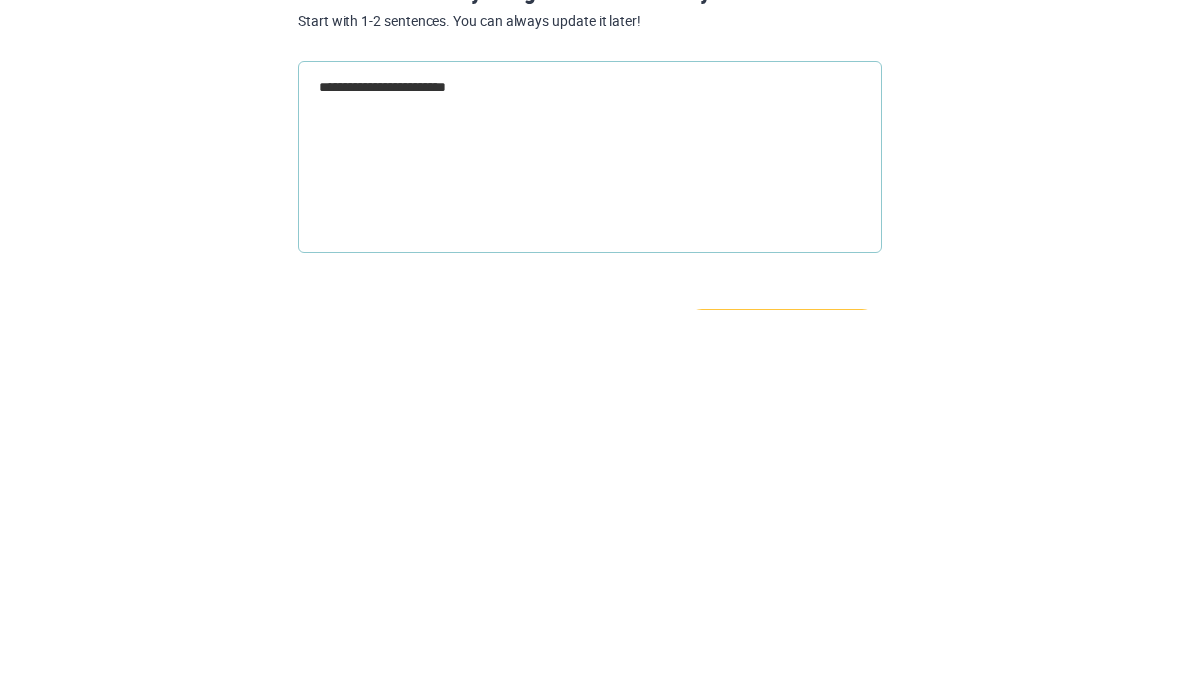 type on "*" 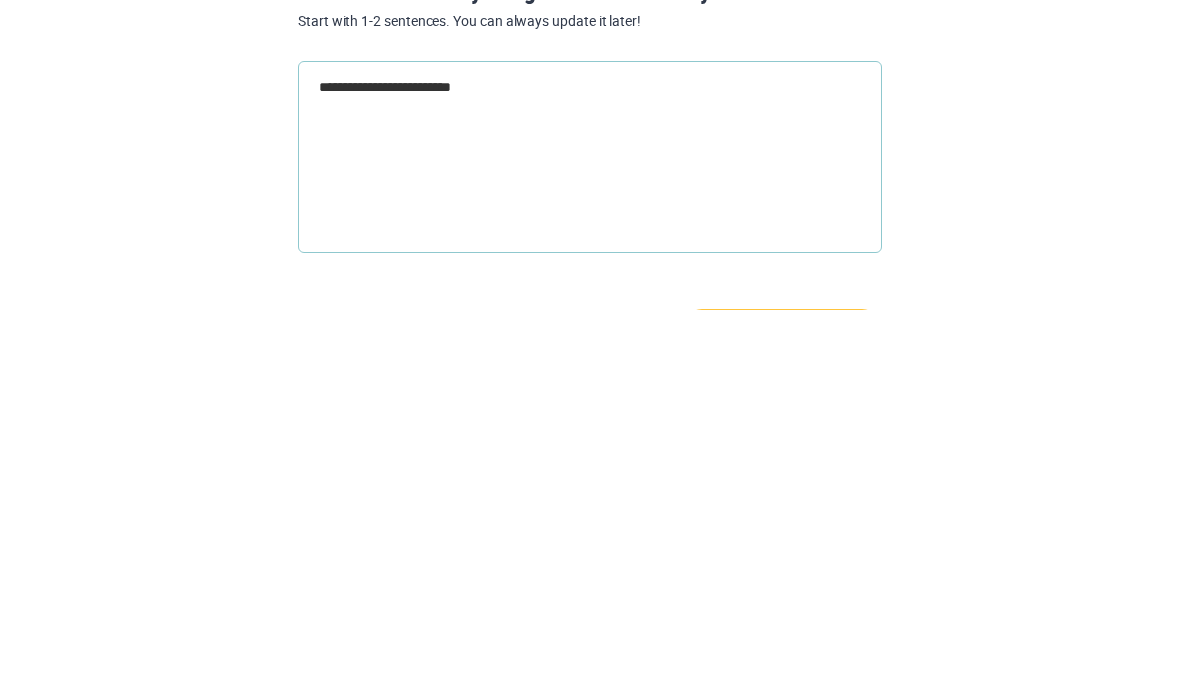 type on "*" 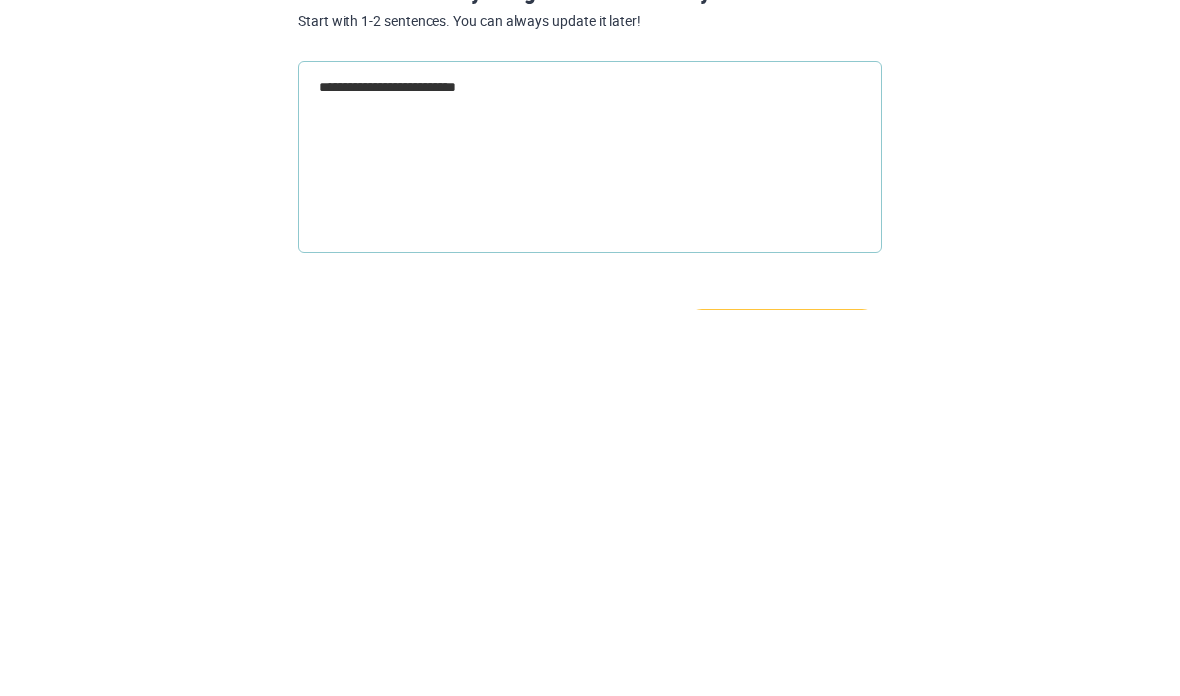 type on "*" 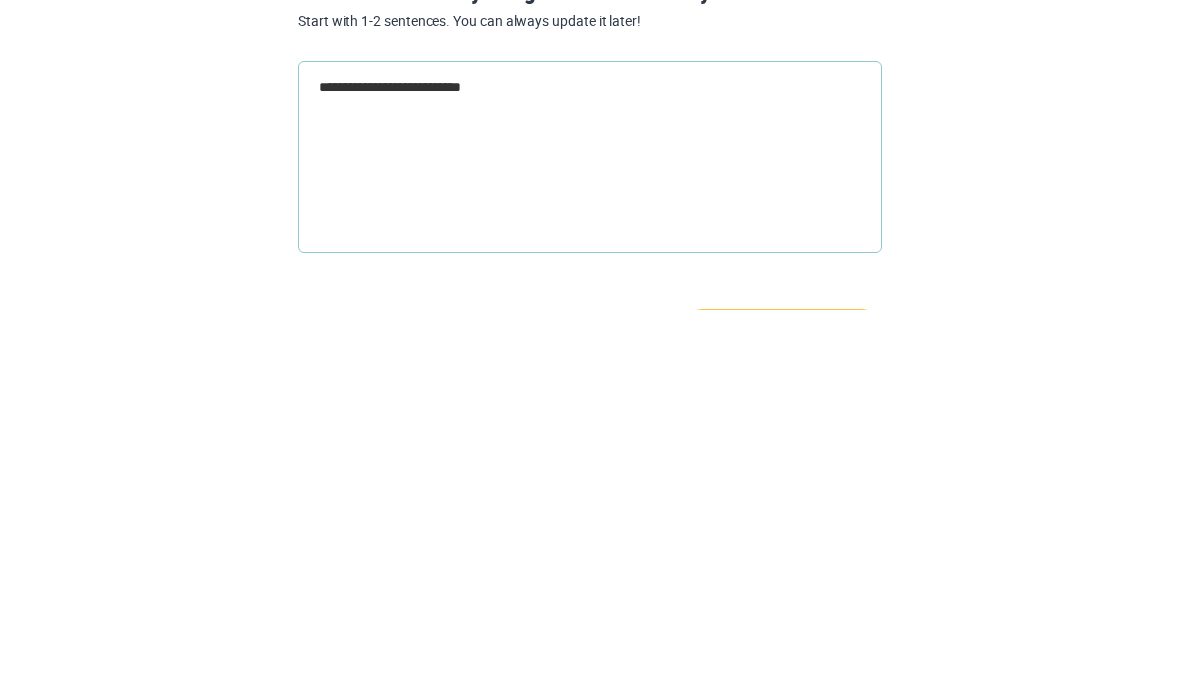 type on "*" 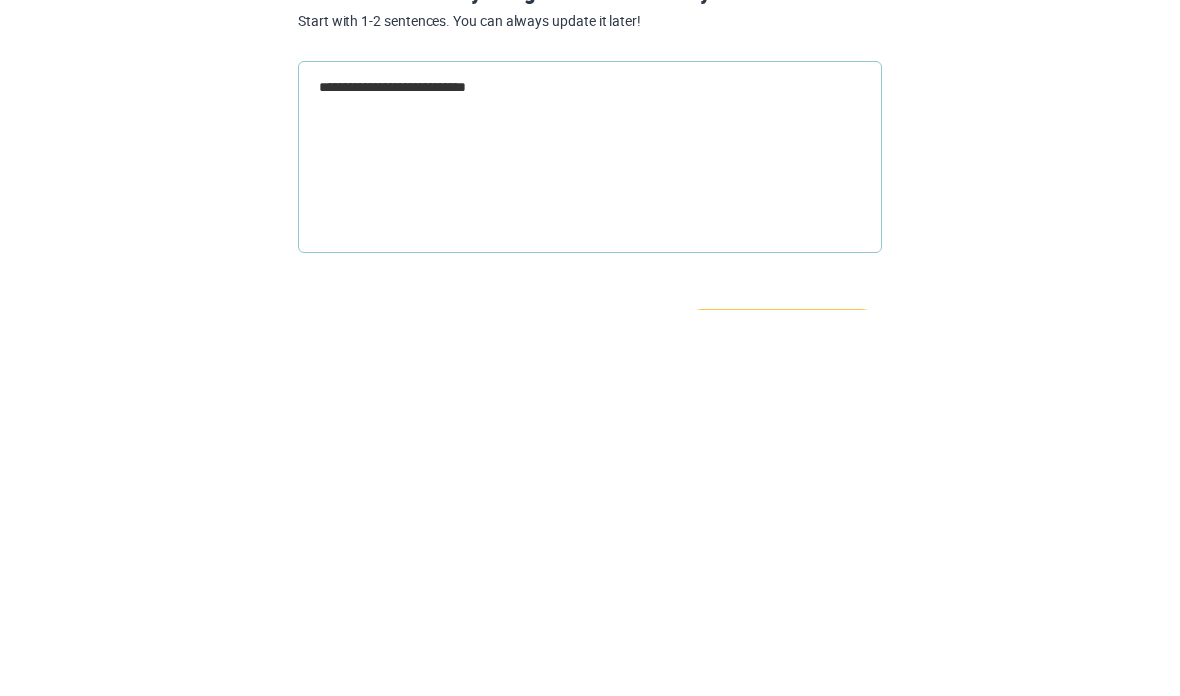 type on "*" 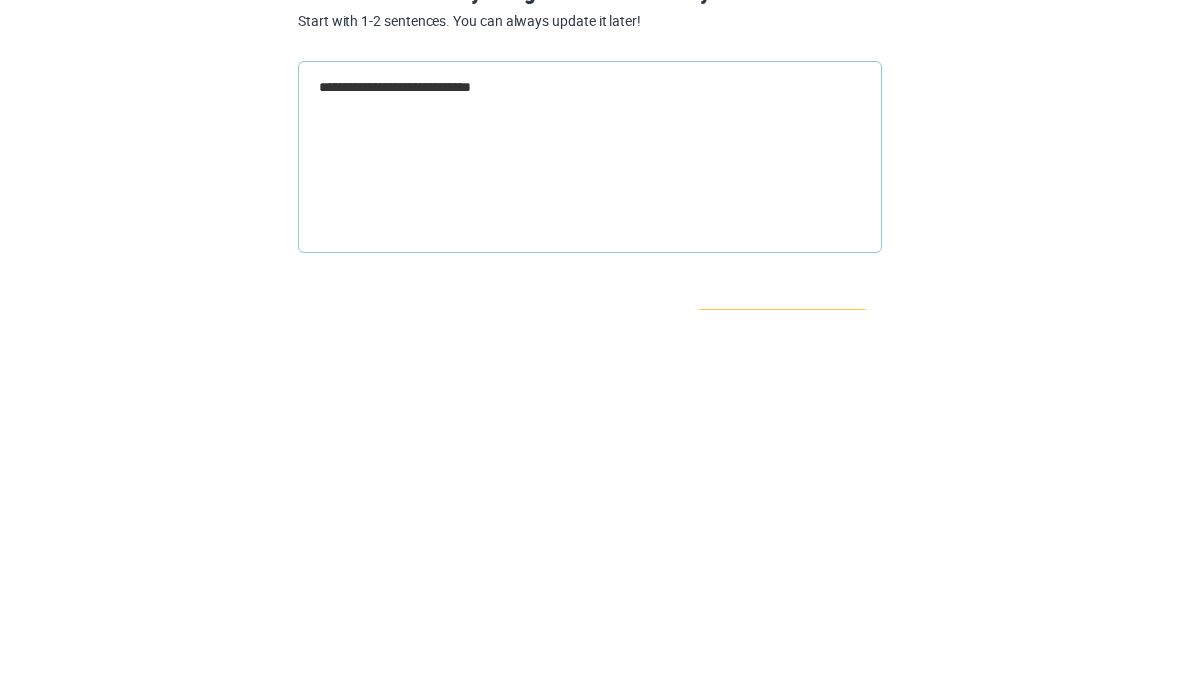 type on "**********" 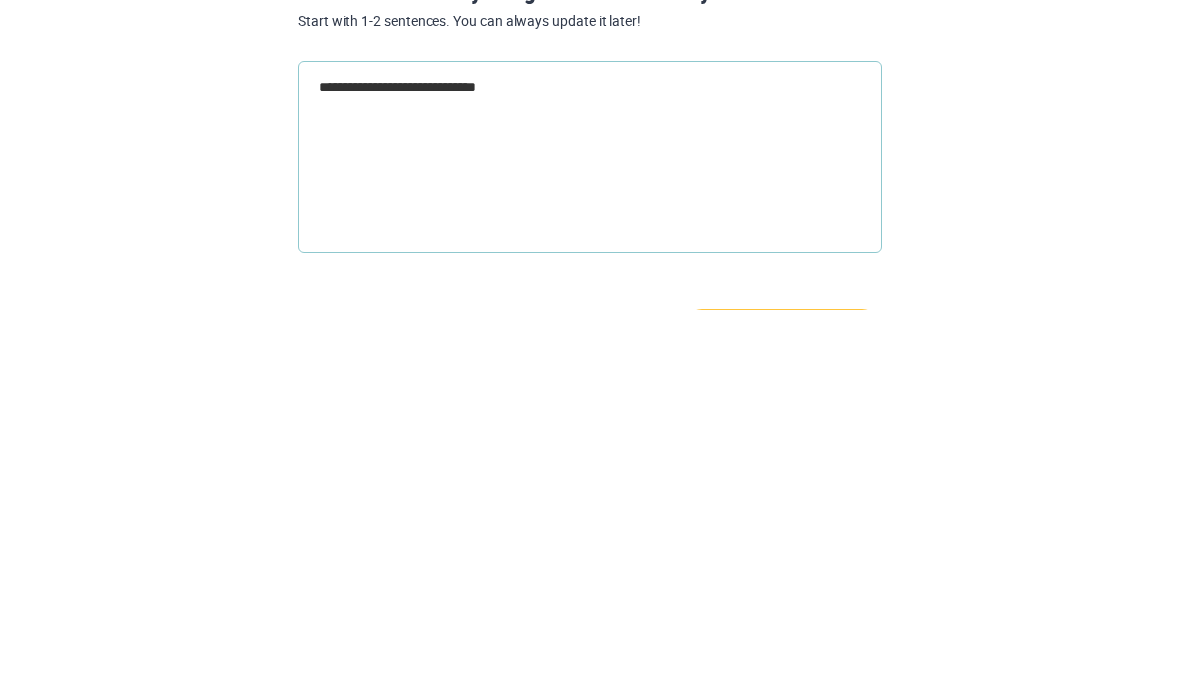 type on "*" 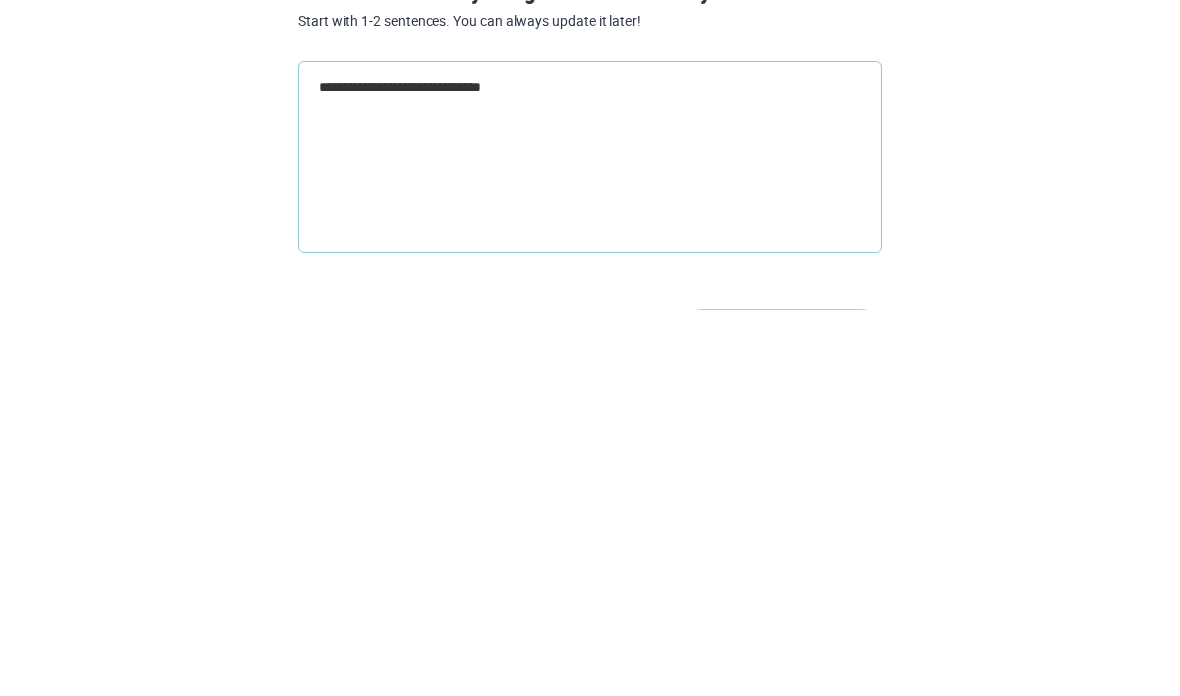 type on "**********" 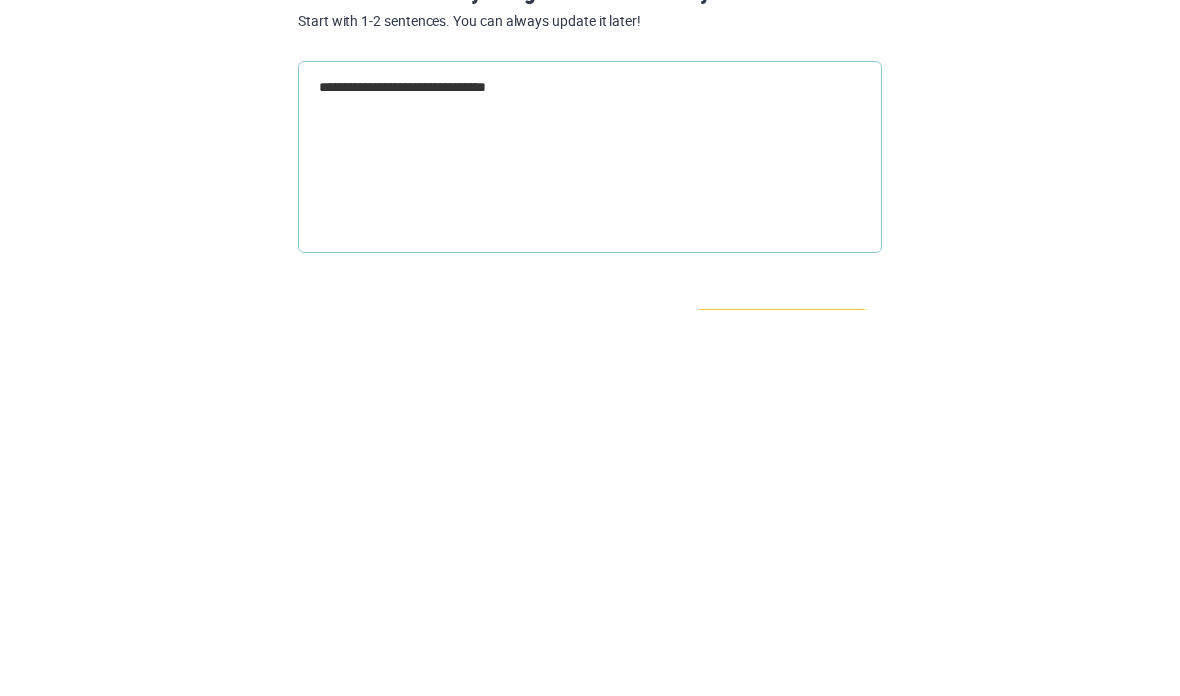 type on "*" 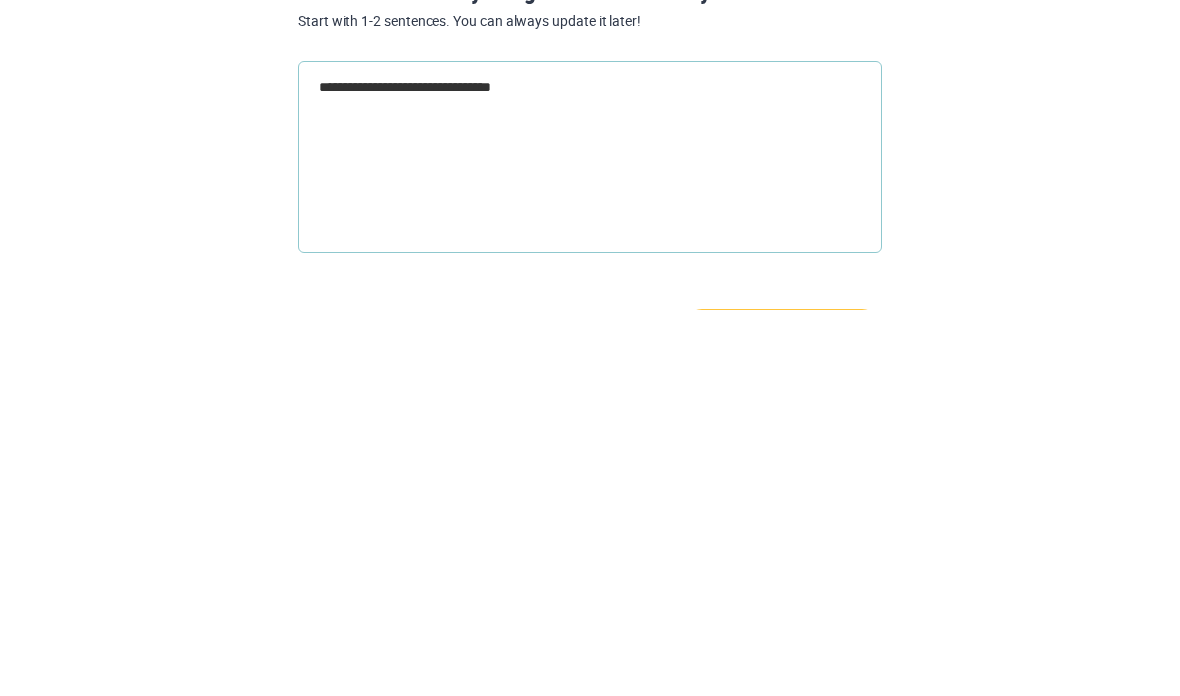 type on "**********" 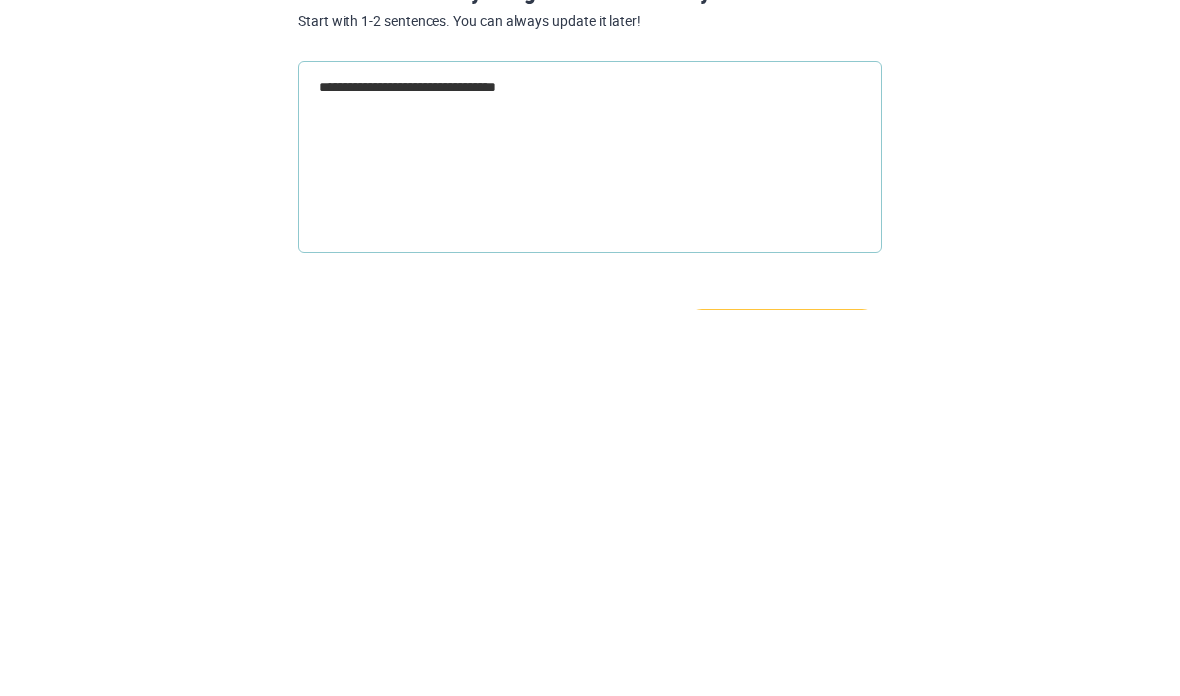 type on "**********" 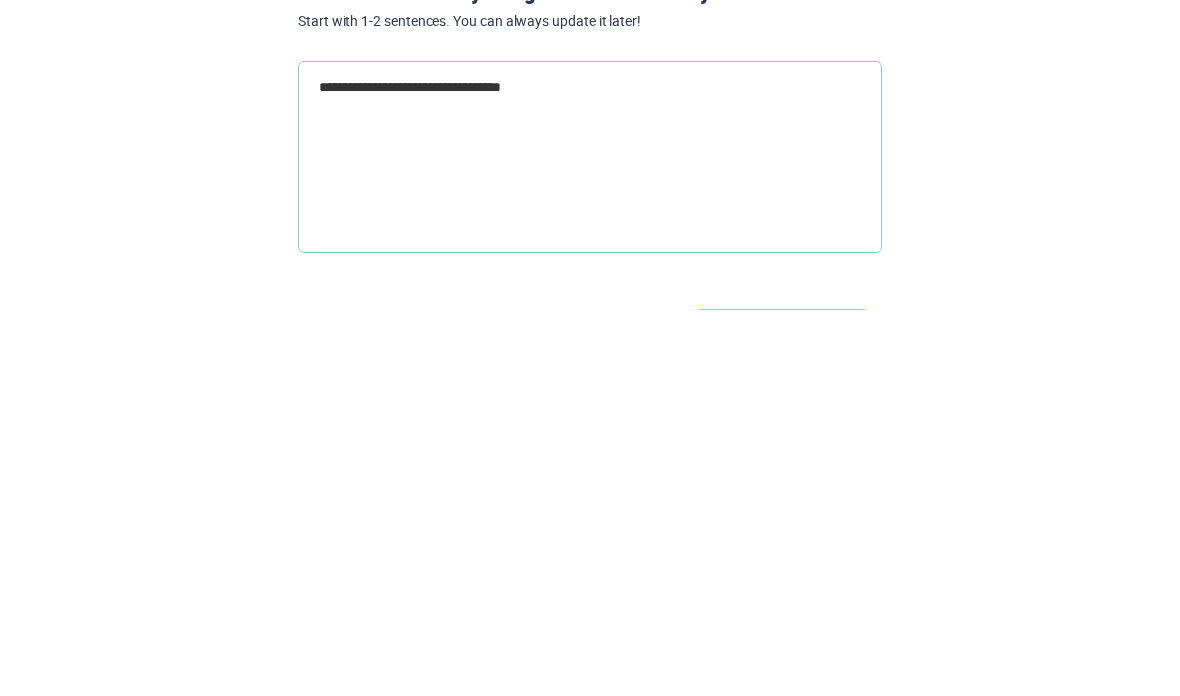 type on "**********" 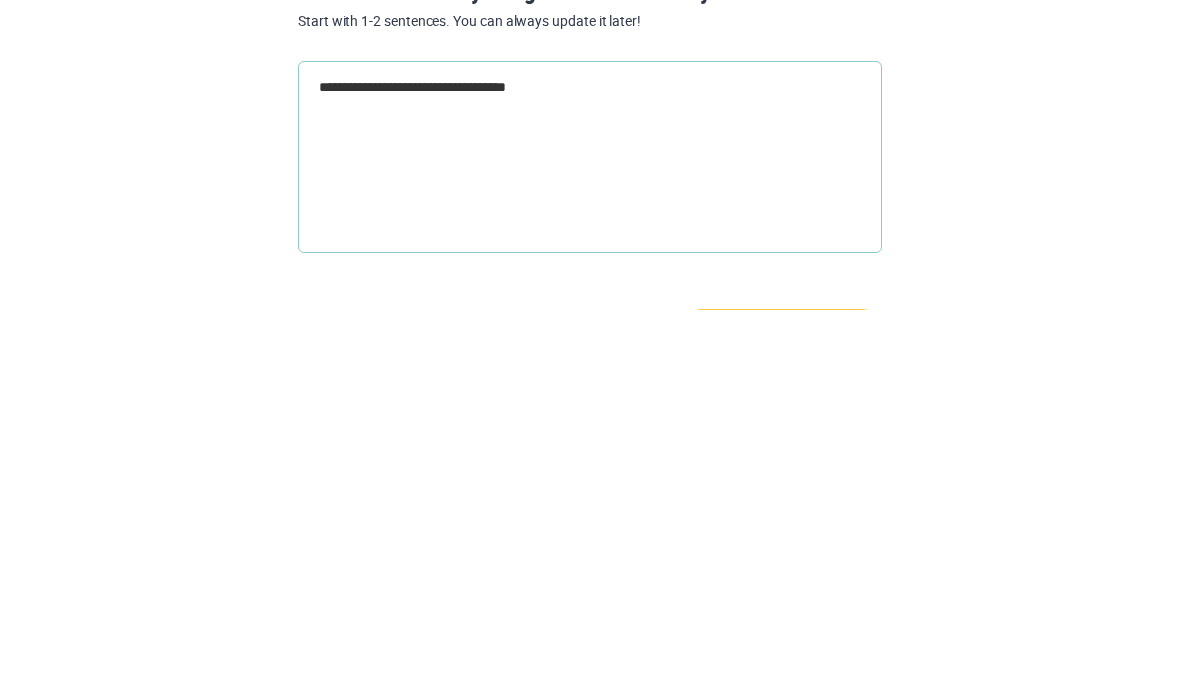 type on "*" 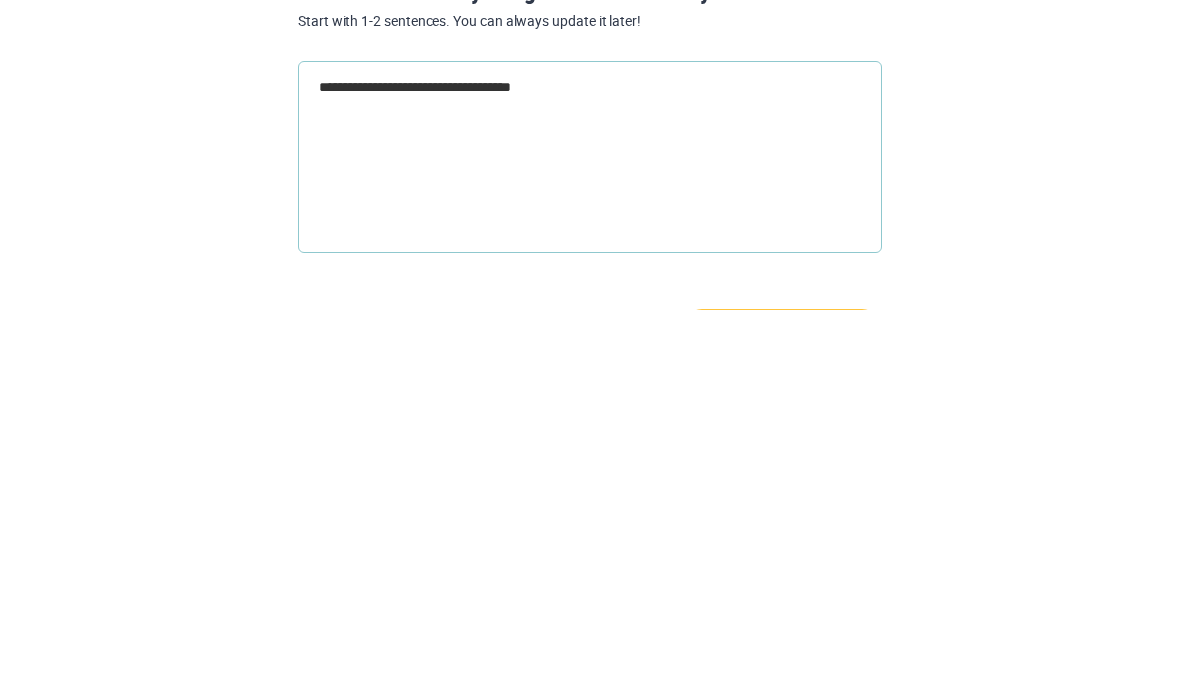 type on "*" 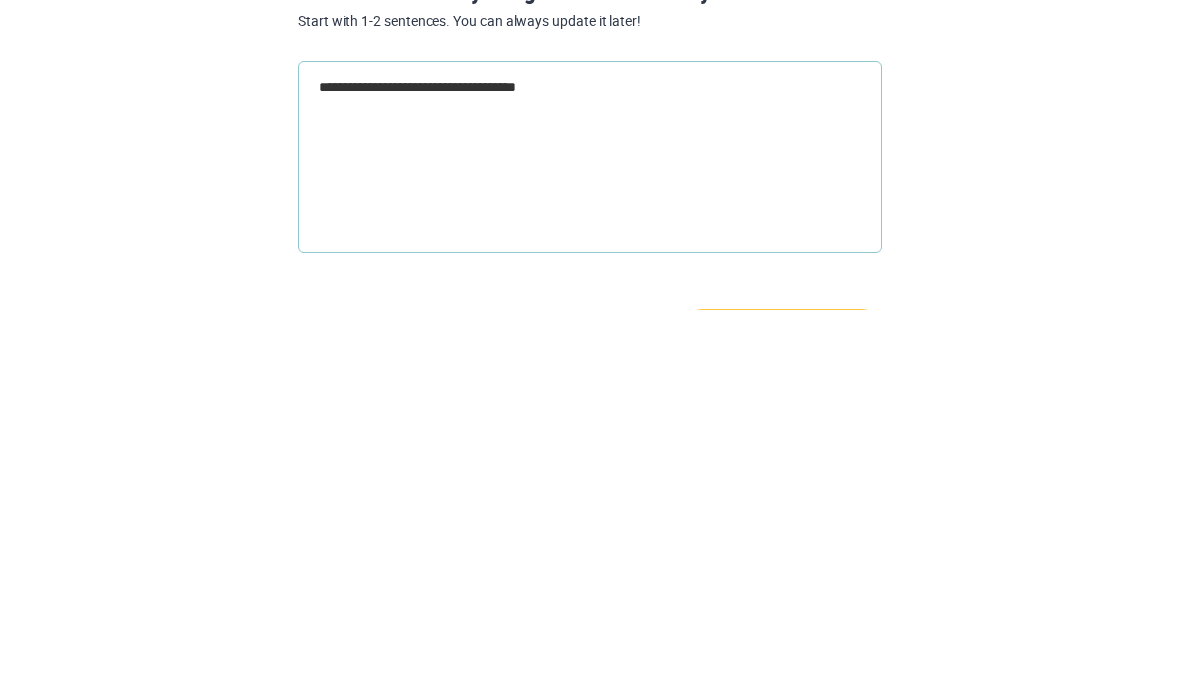 type on "*" 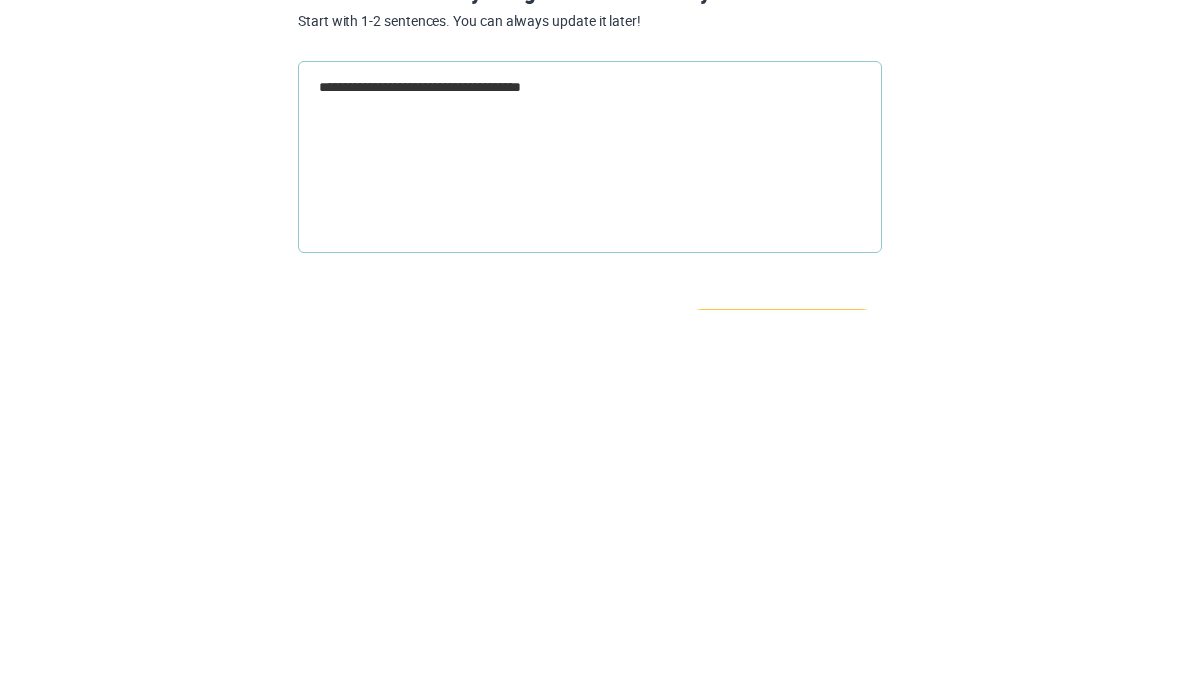 type on "*" 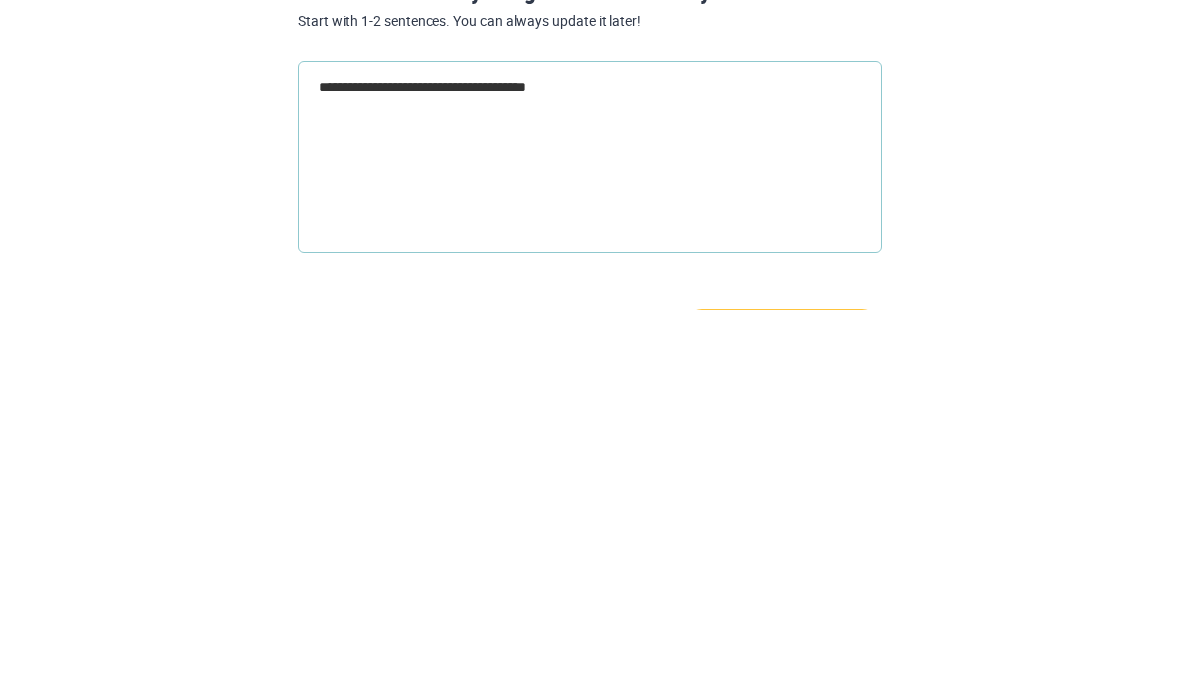 type on "**********" 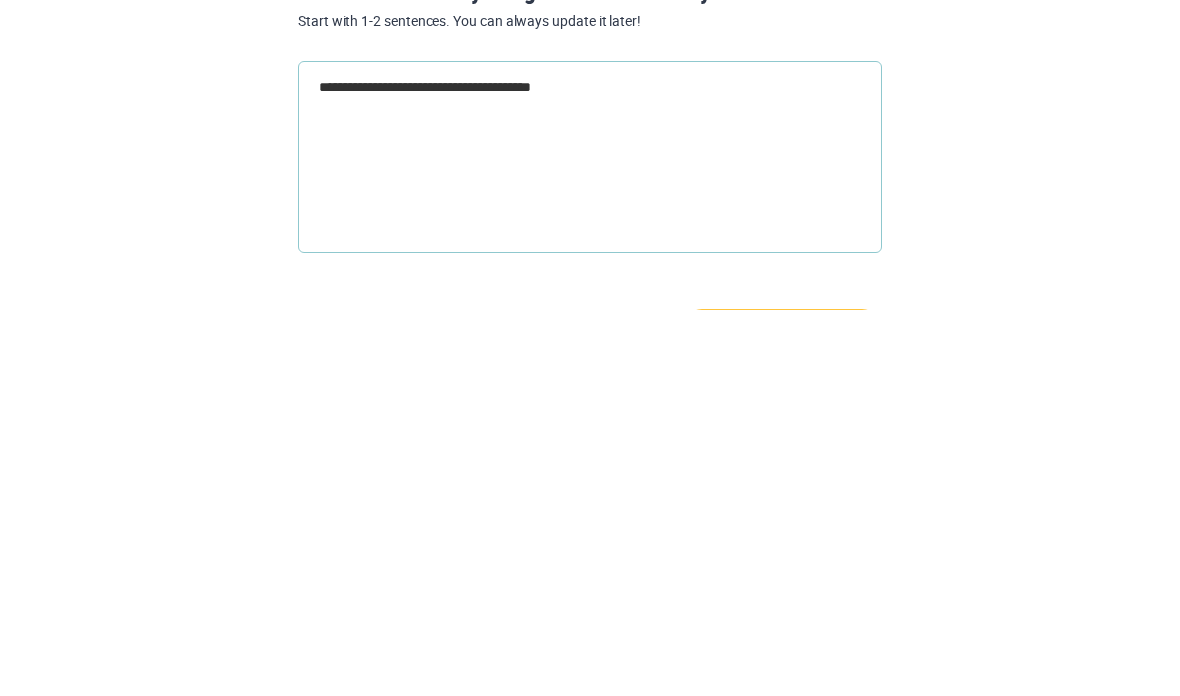 type on "*" 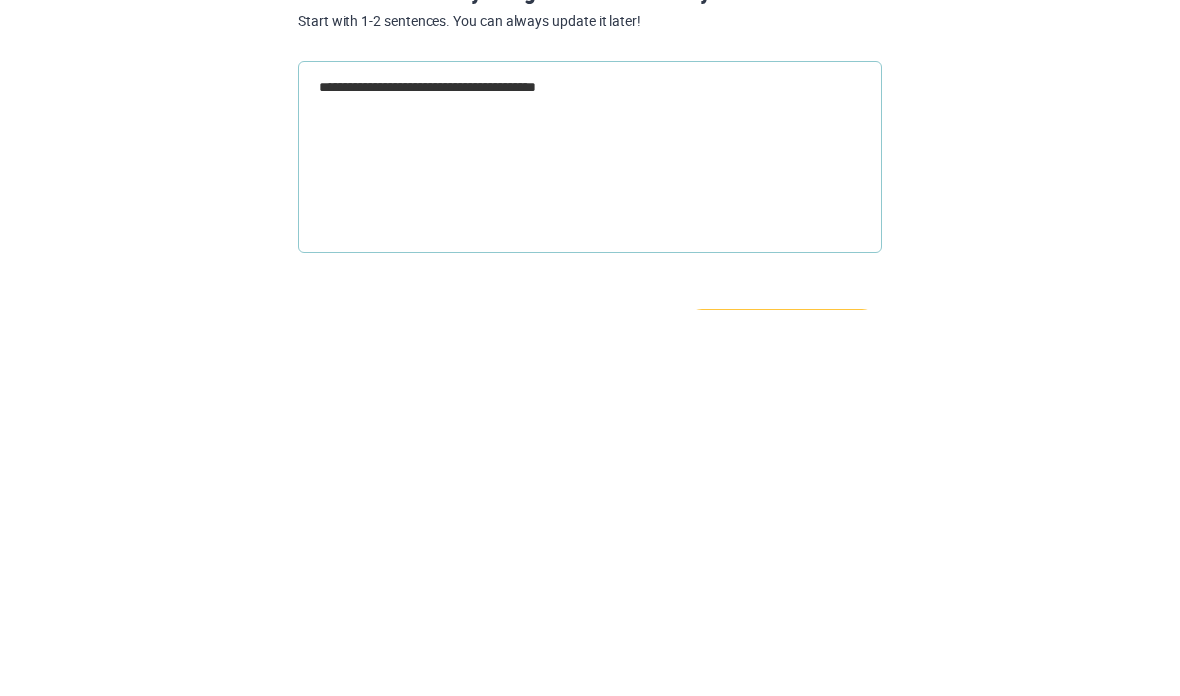 type on "*" 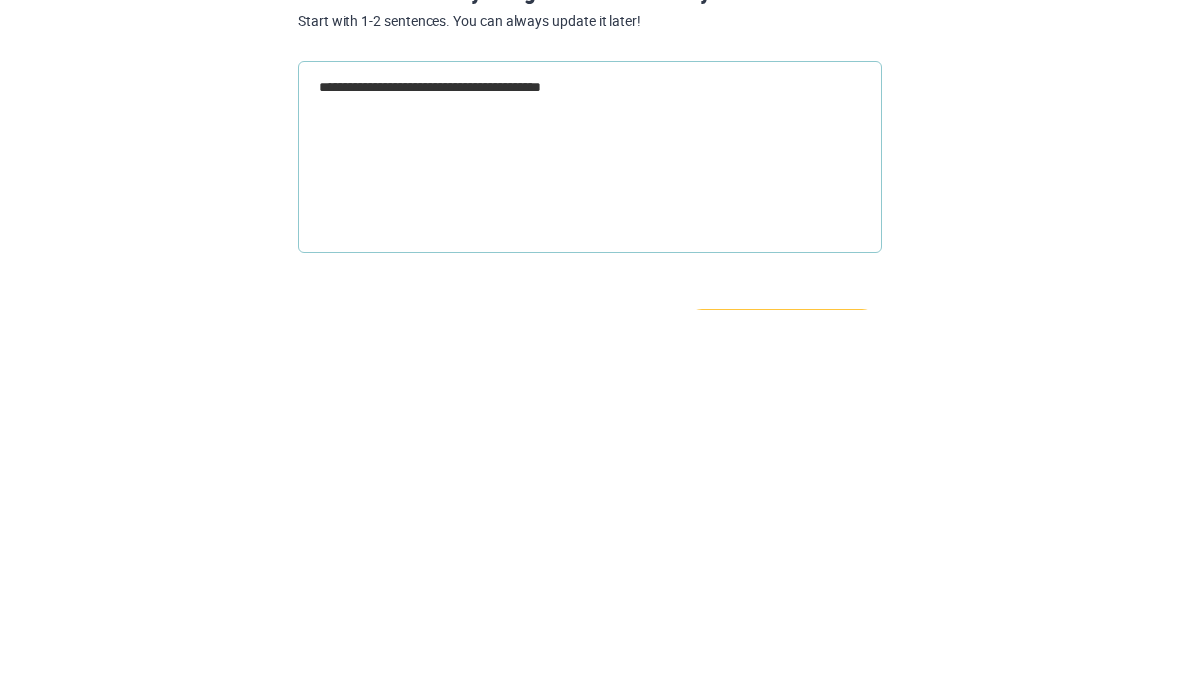 type on "*" 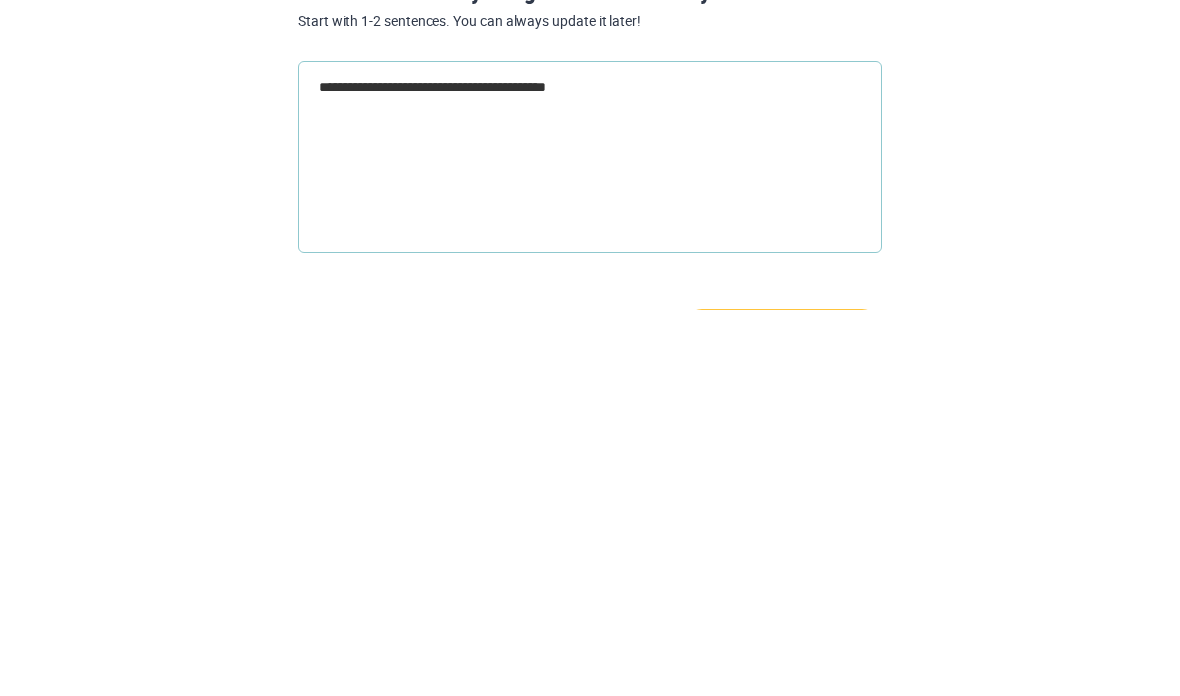 type on "*" 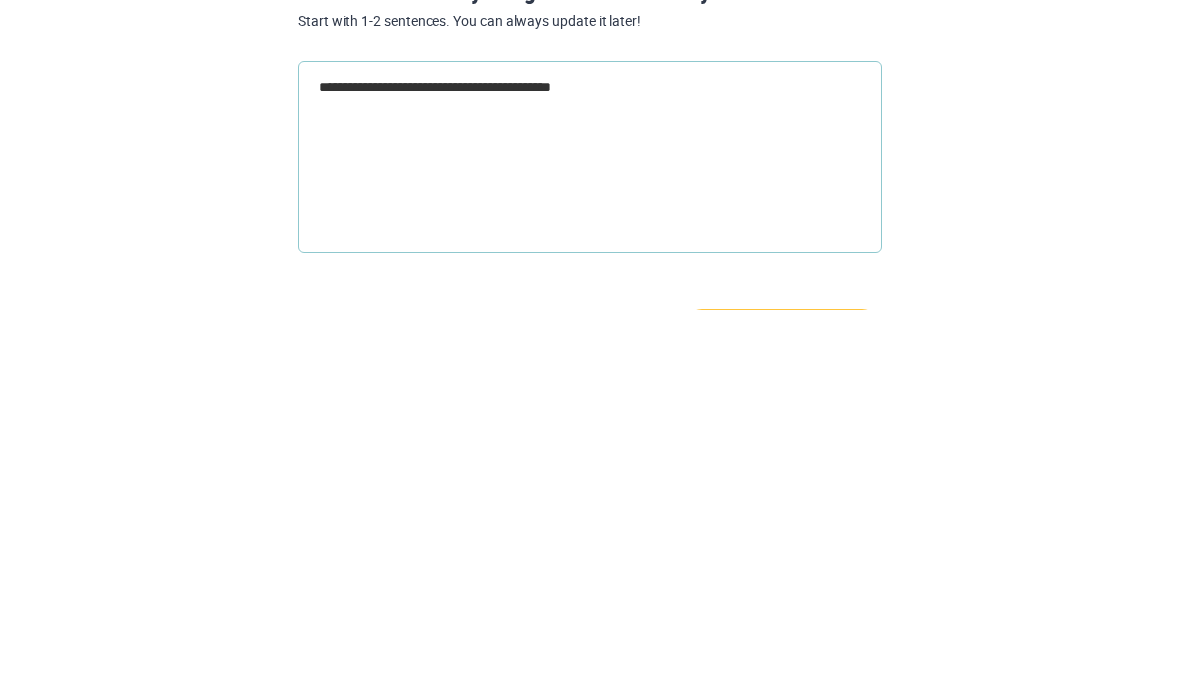 type on "*" 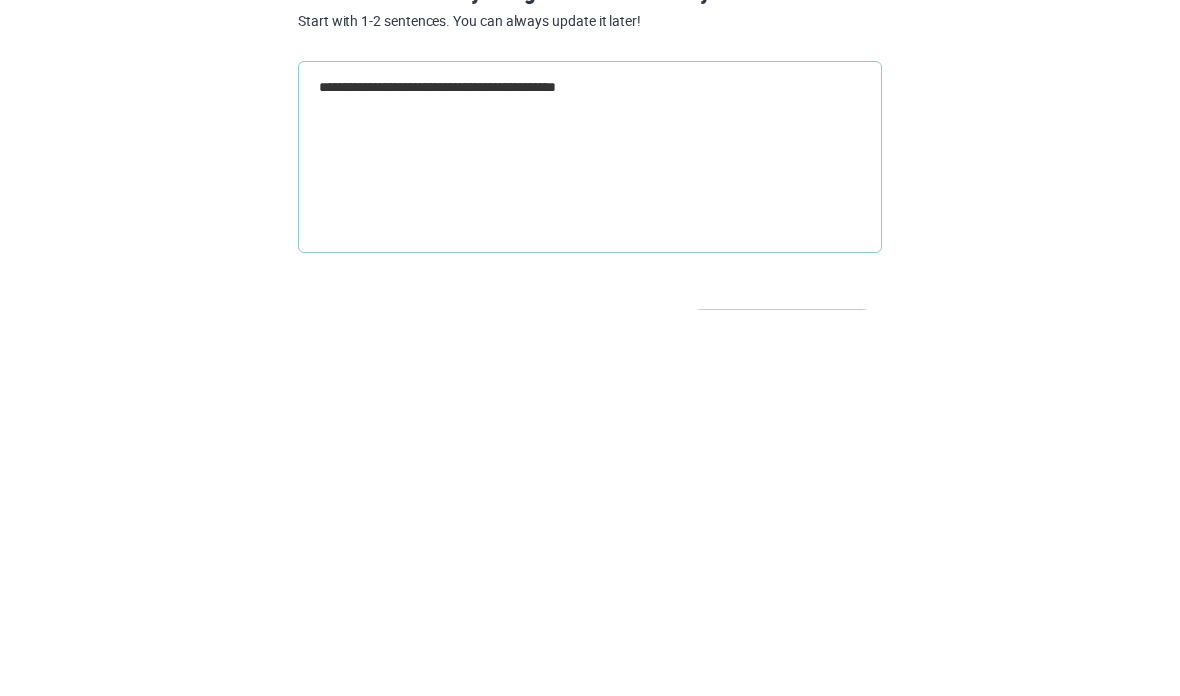 type on "*" 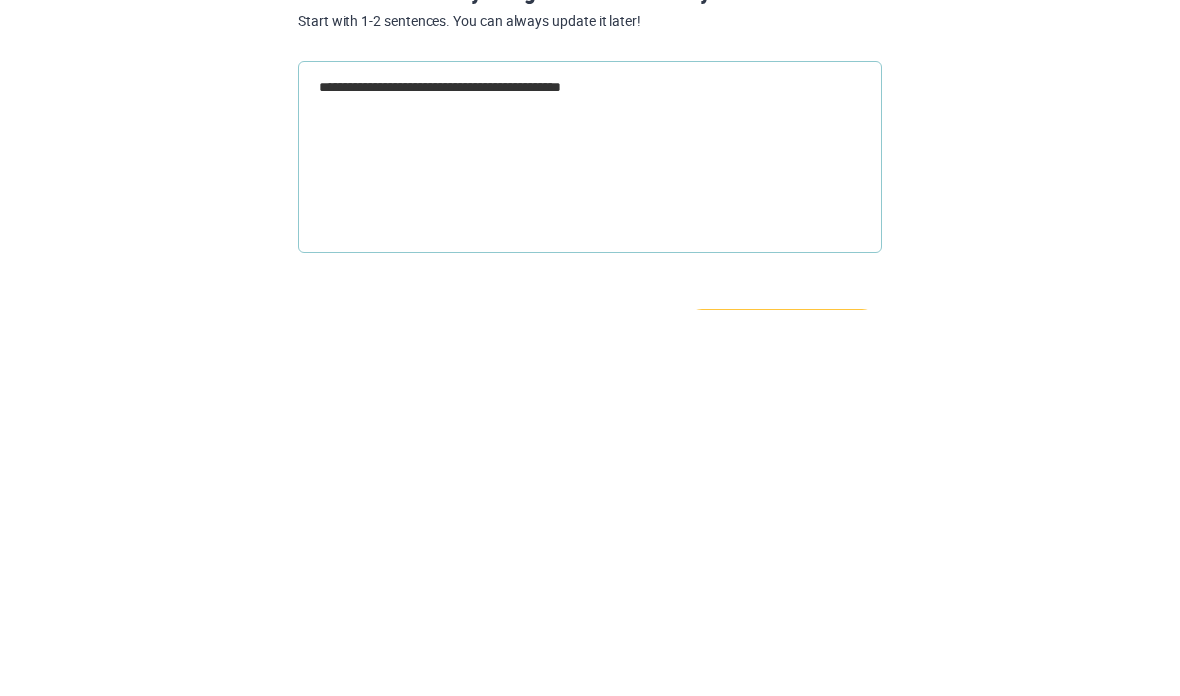 type on "*" 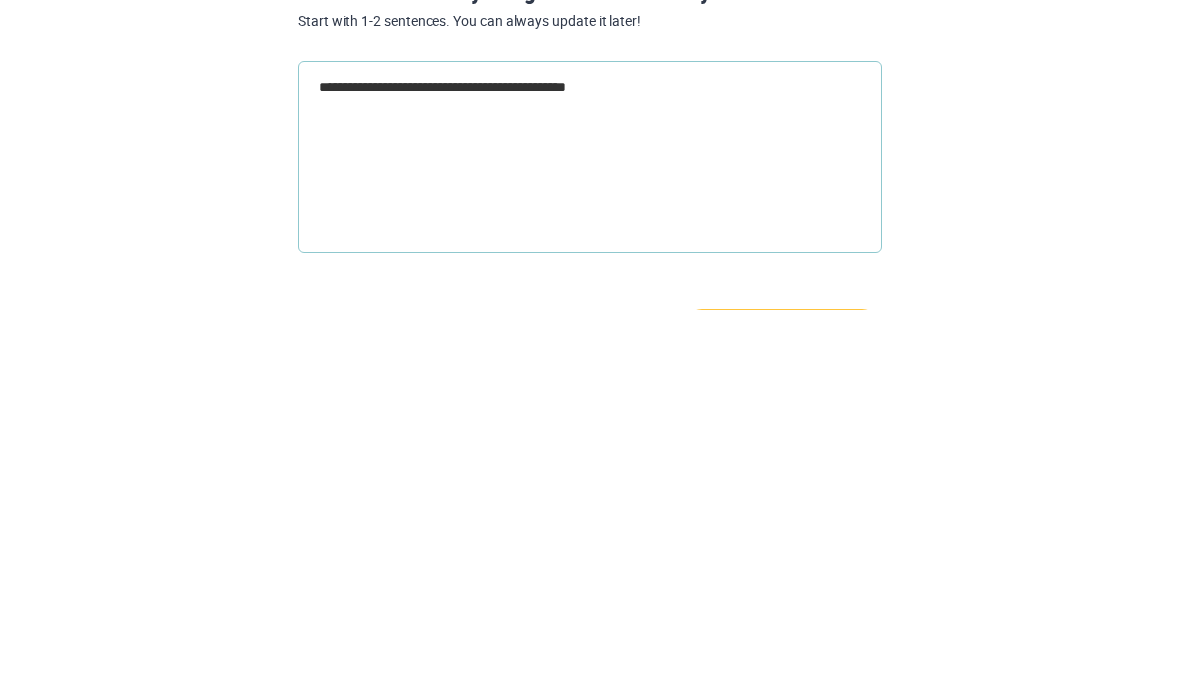 type on "**********" 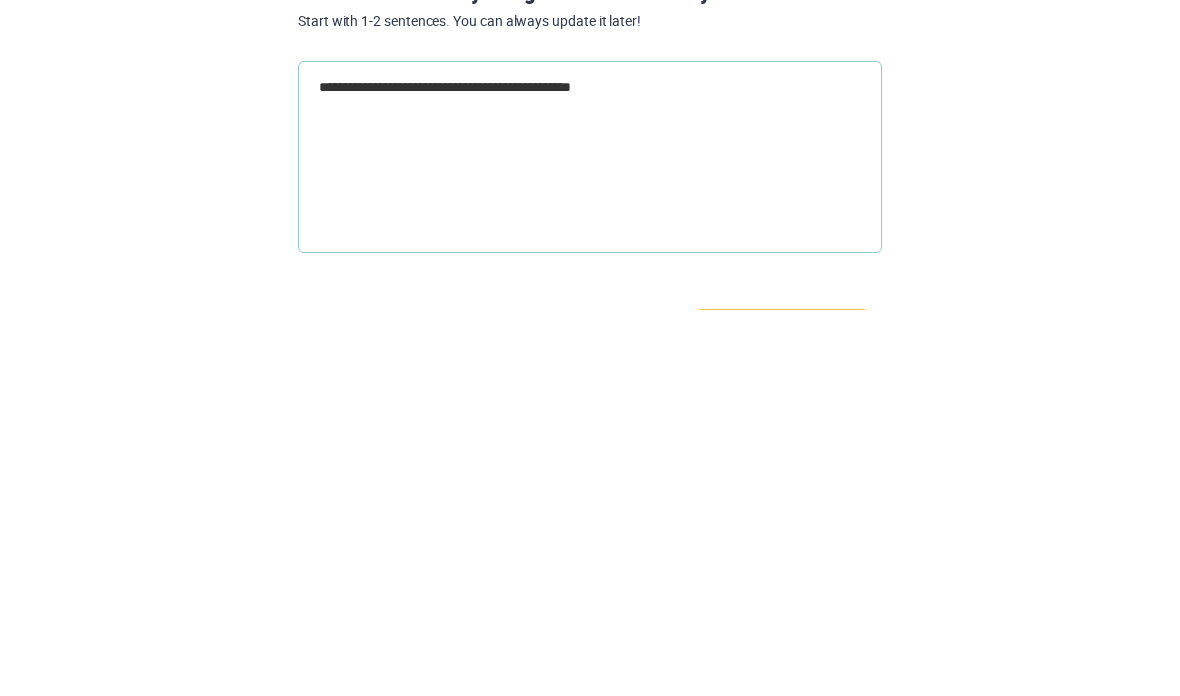 type on "**********" 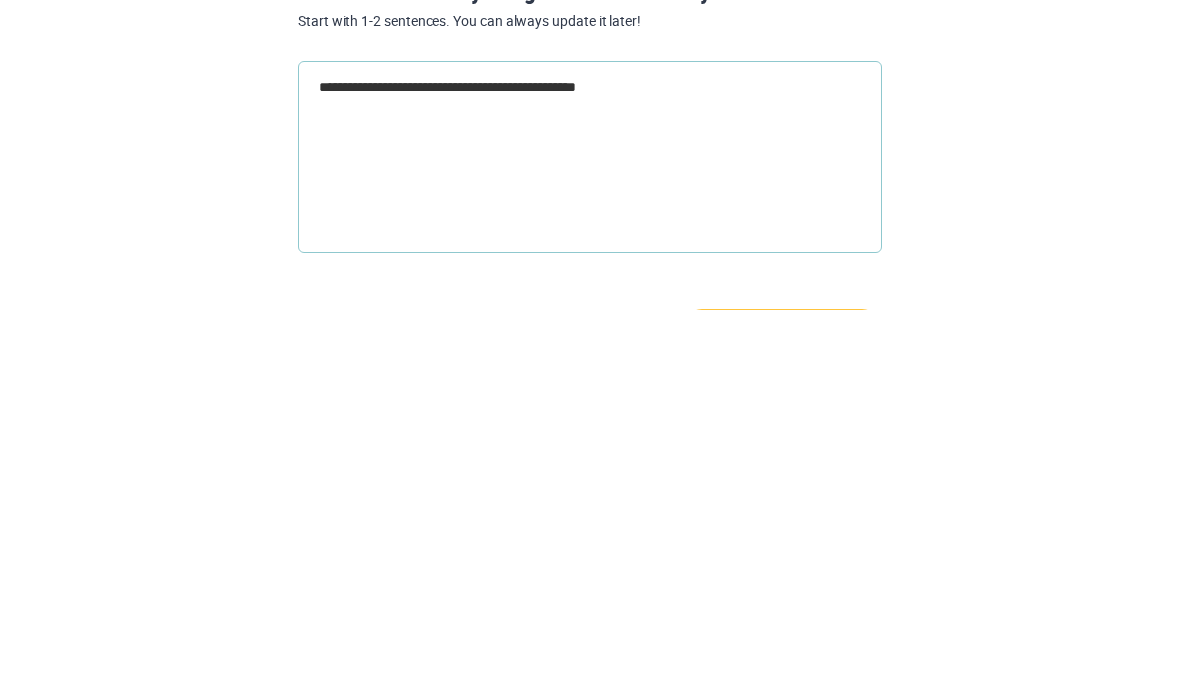 type on "**********" 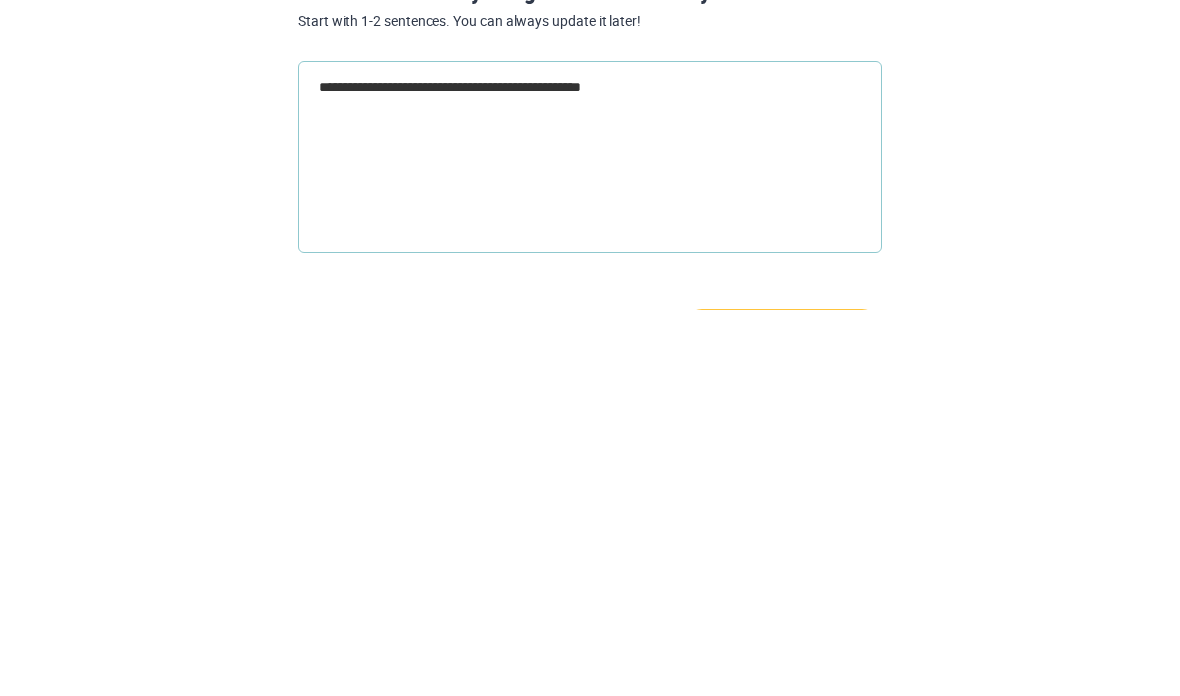 type on "*" 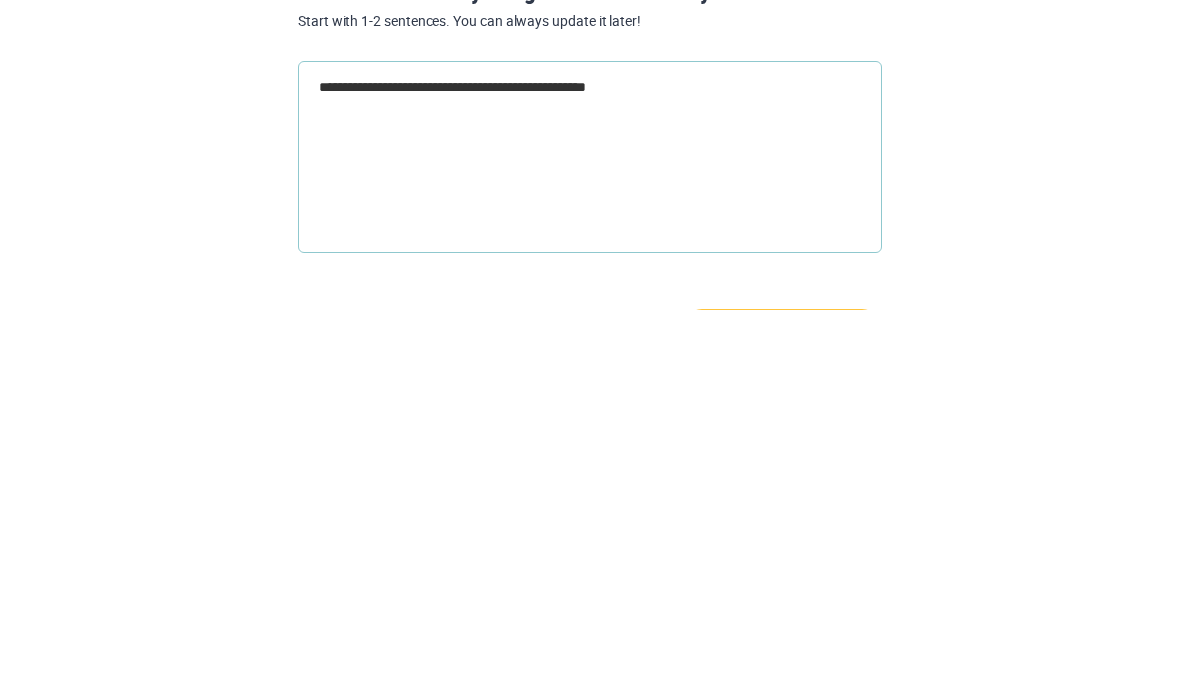 type on "*" 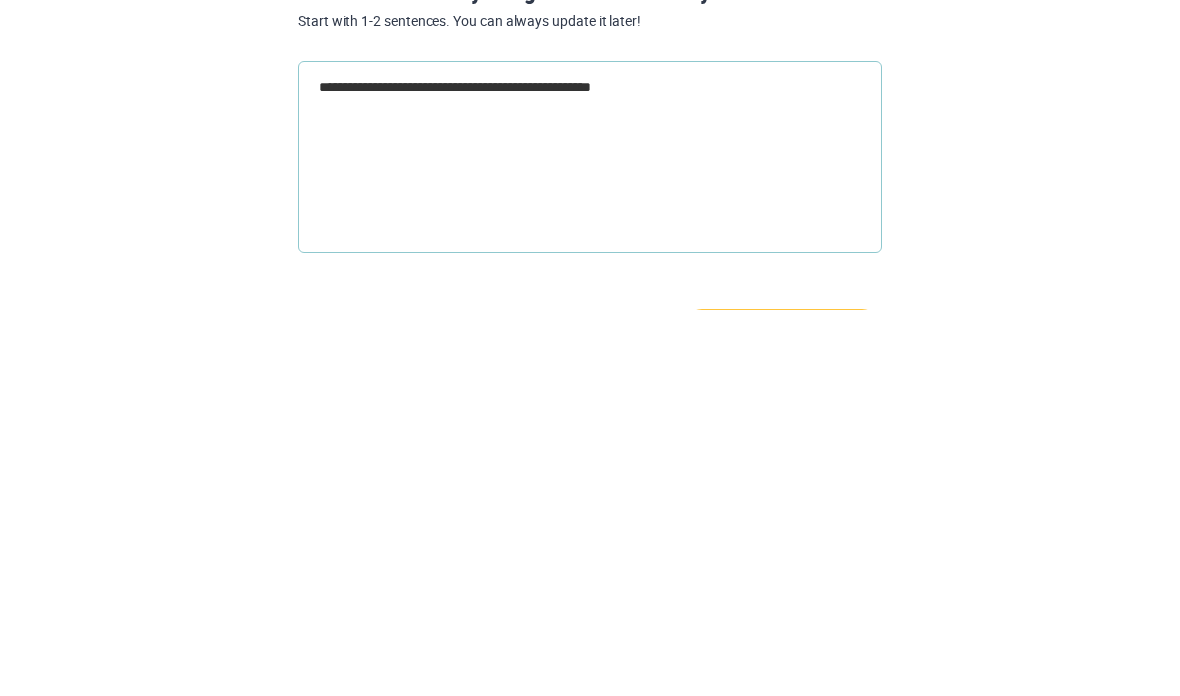 type on "*" 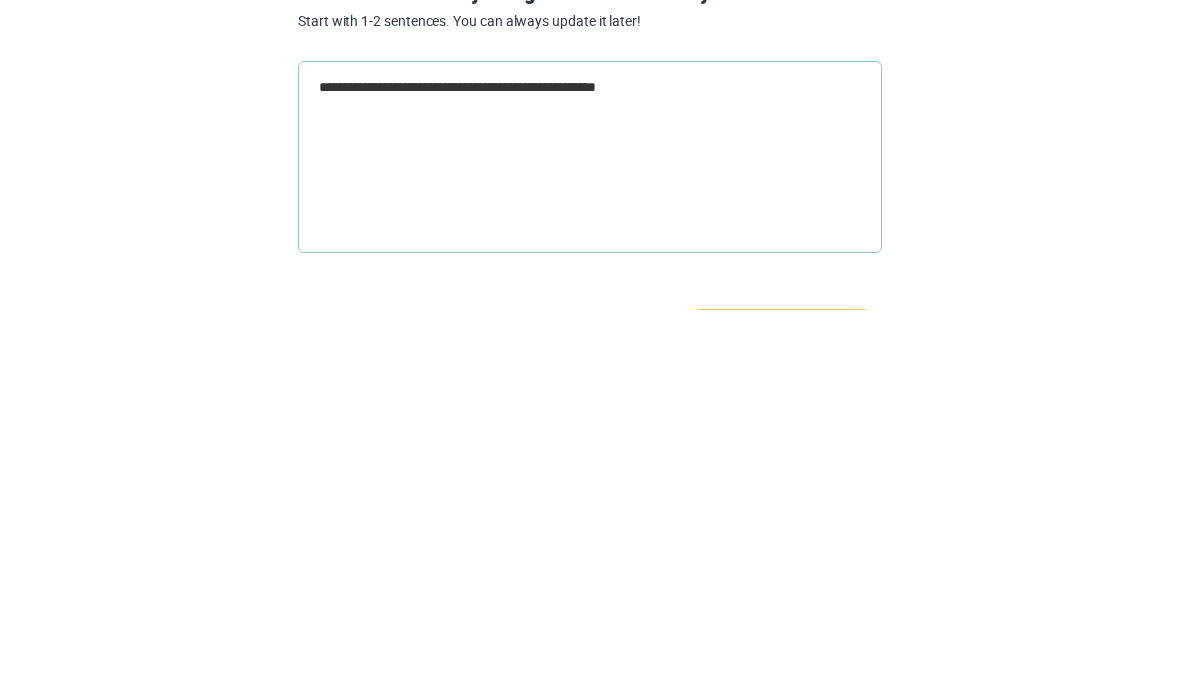 type on "*" 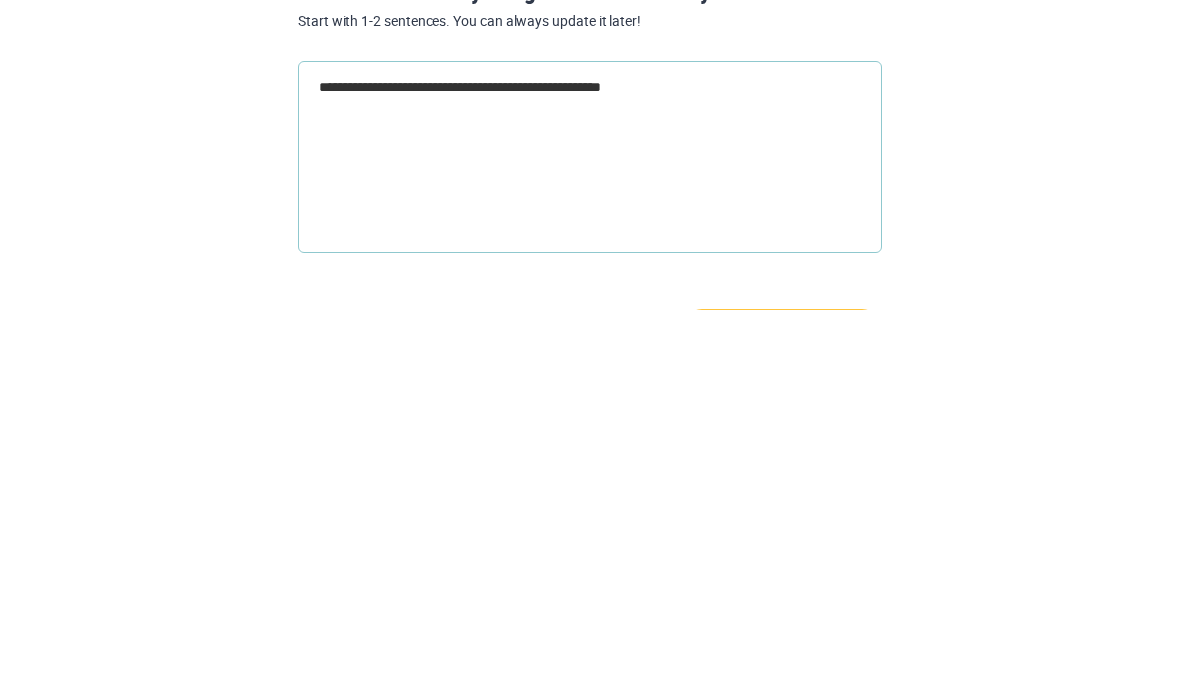 type on "**********" 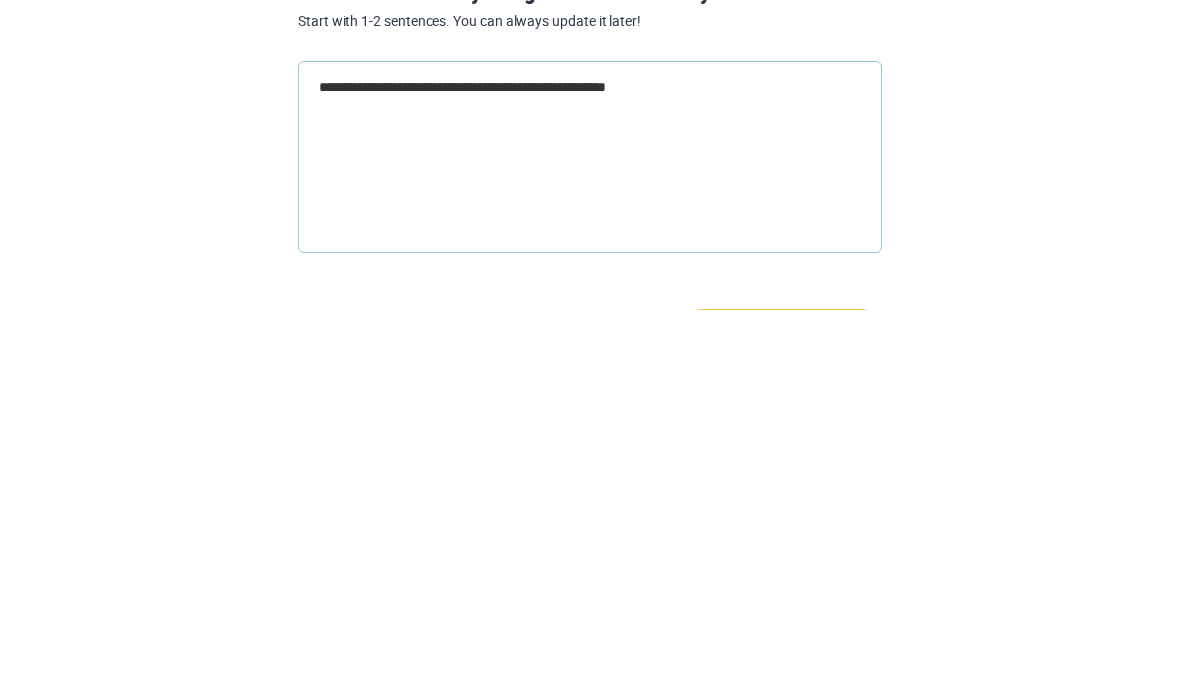 type on "**********" 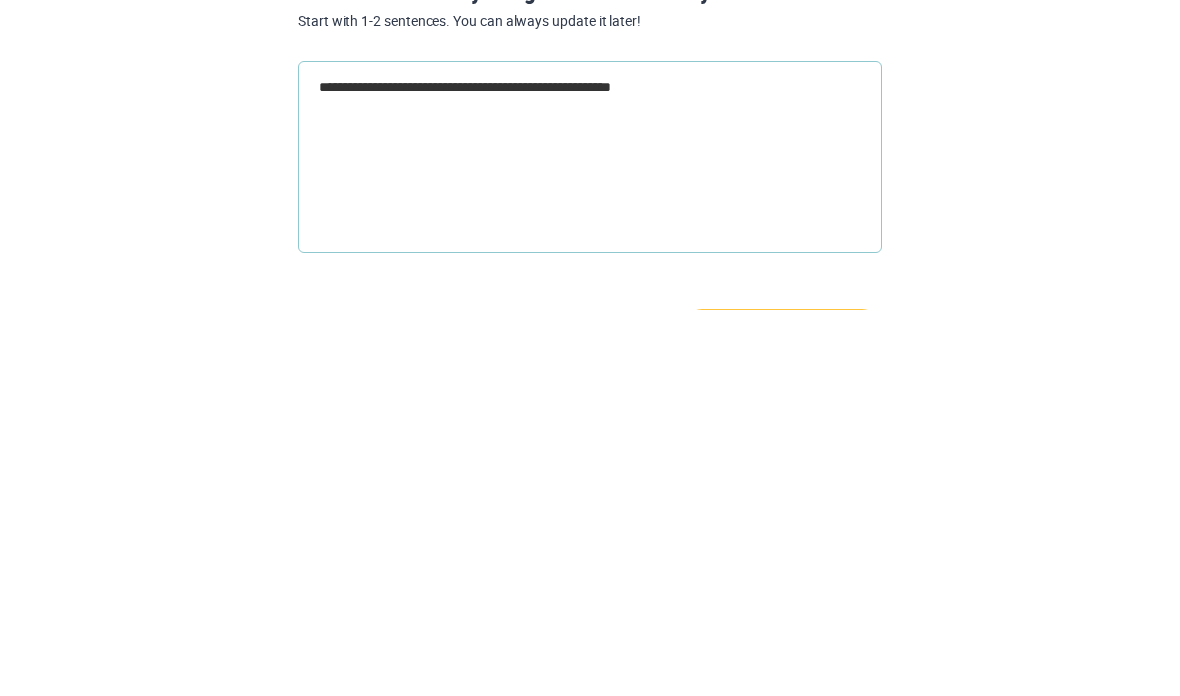 type on "*" 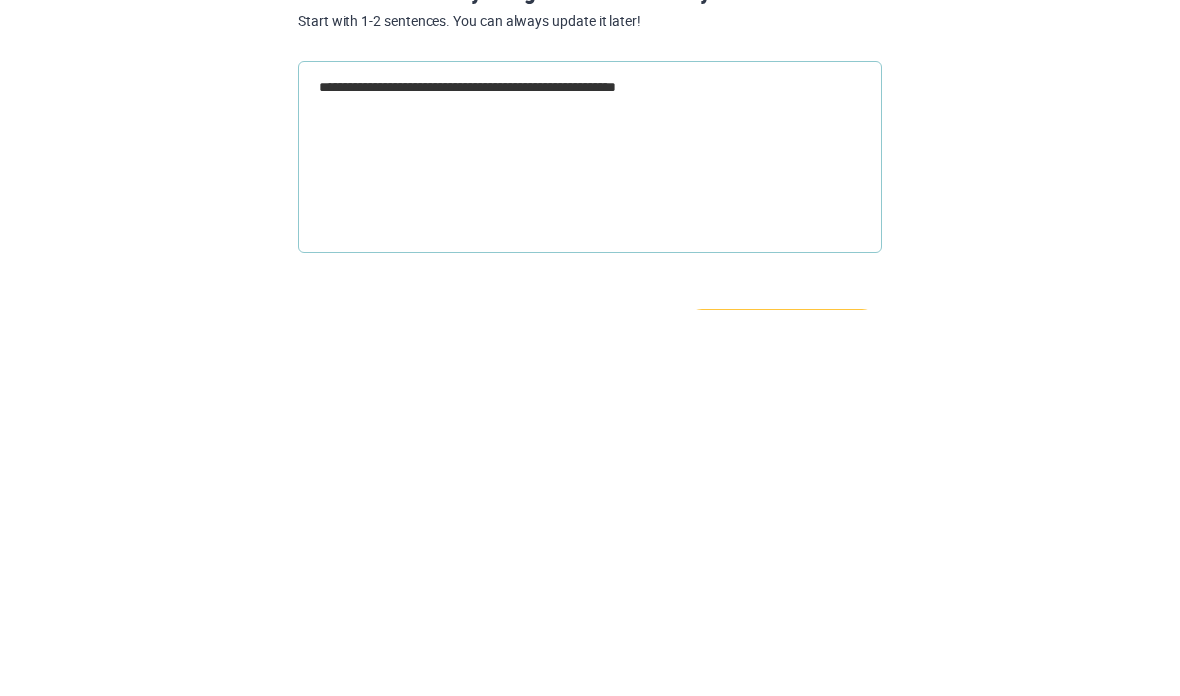type on "*" 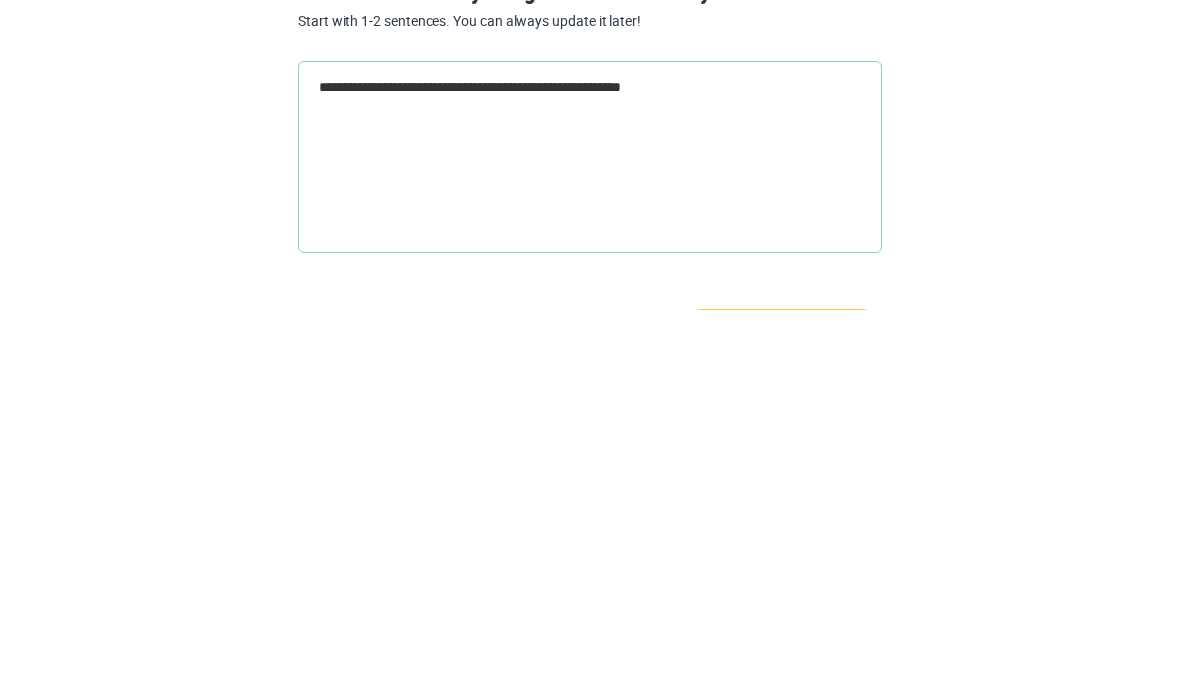 type on "*" 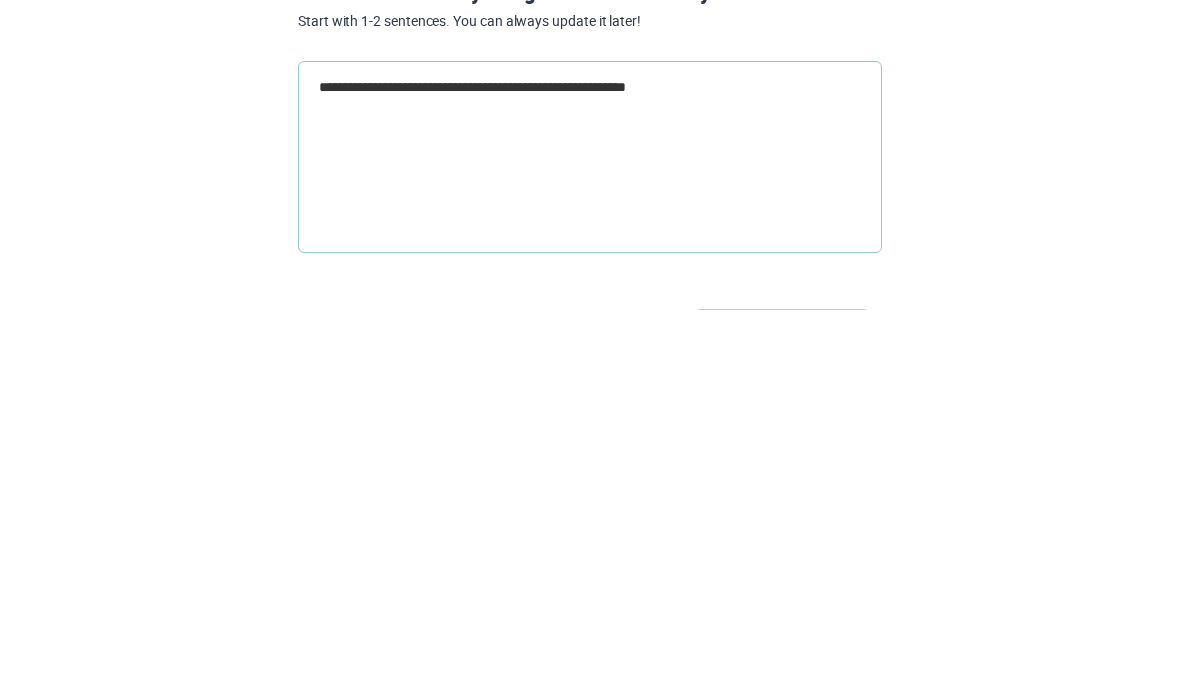 type on "**********" 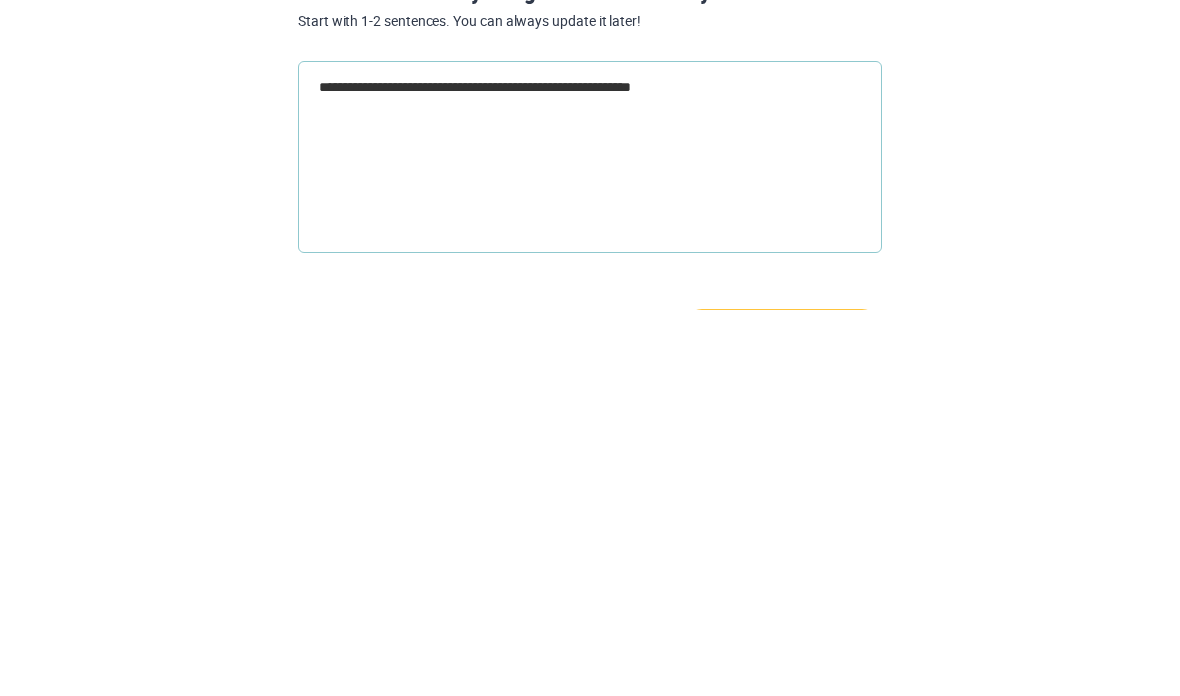 type on "**********" 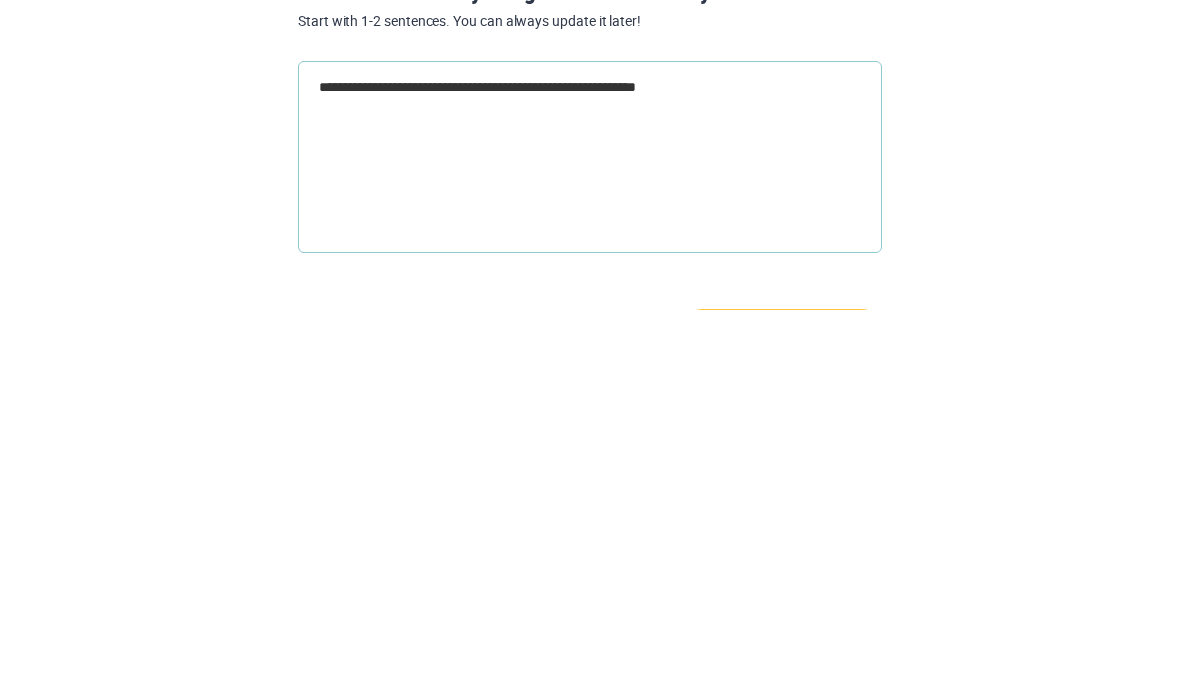 type on "**********" 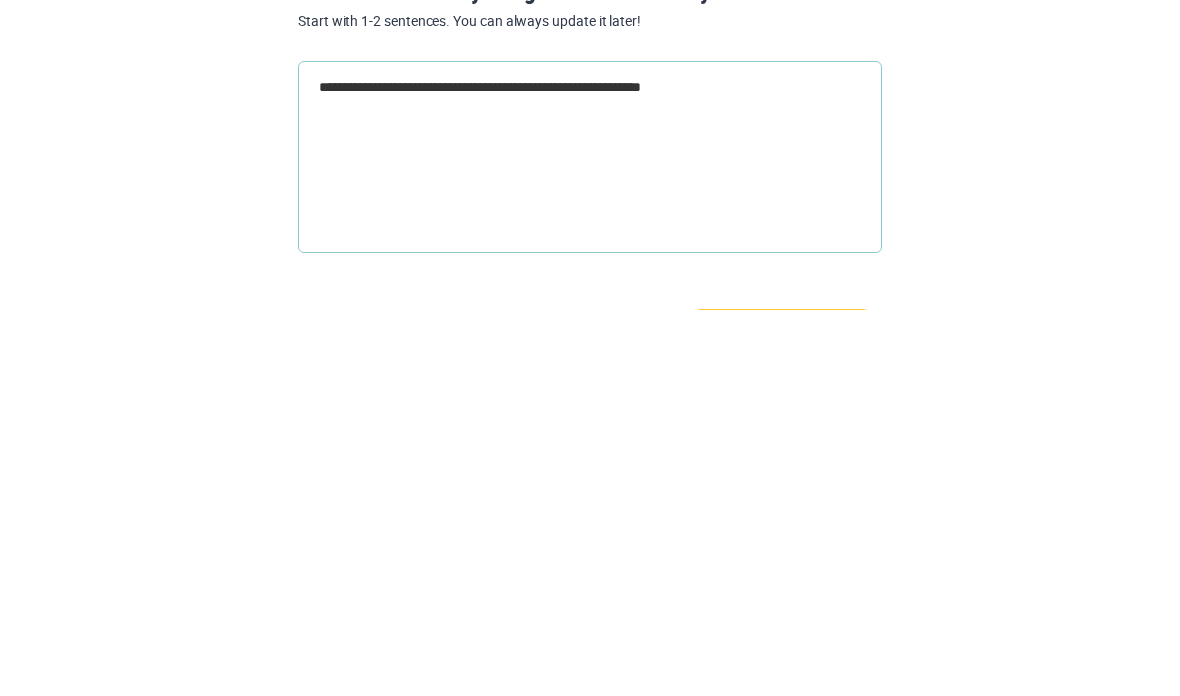 type on "**********" 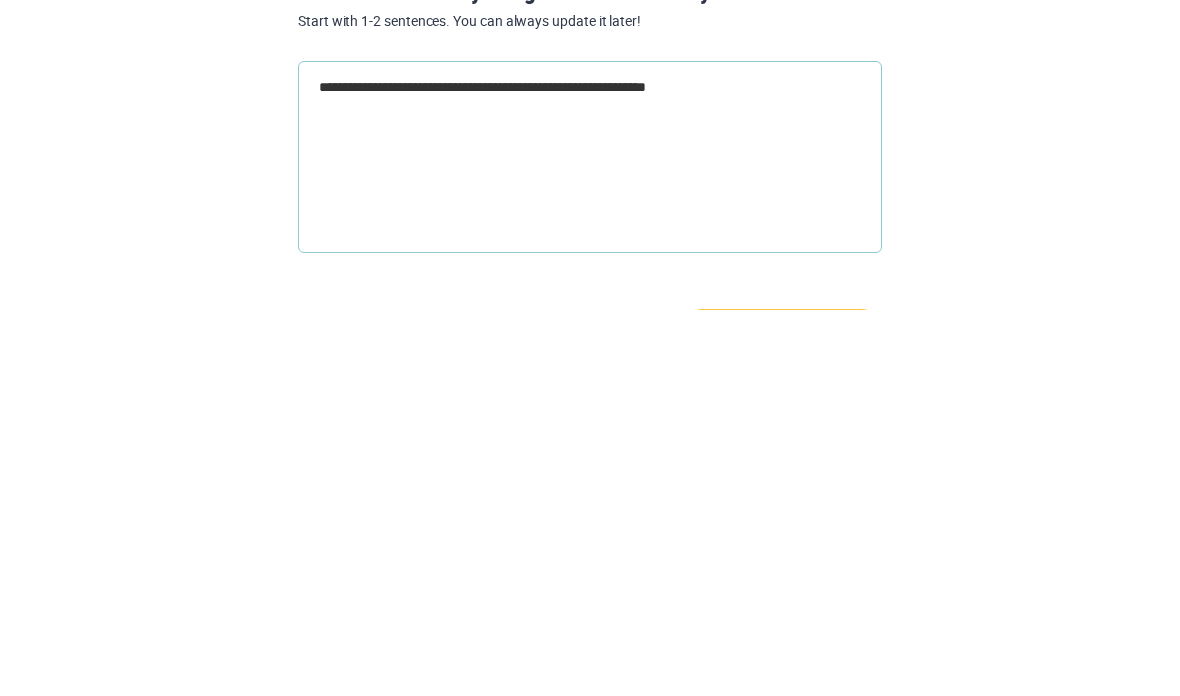 type on "*" 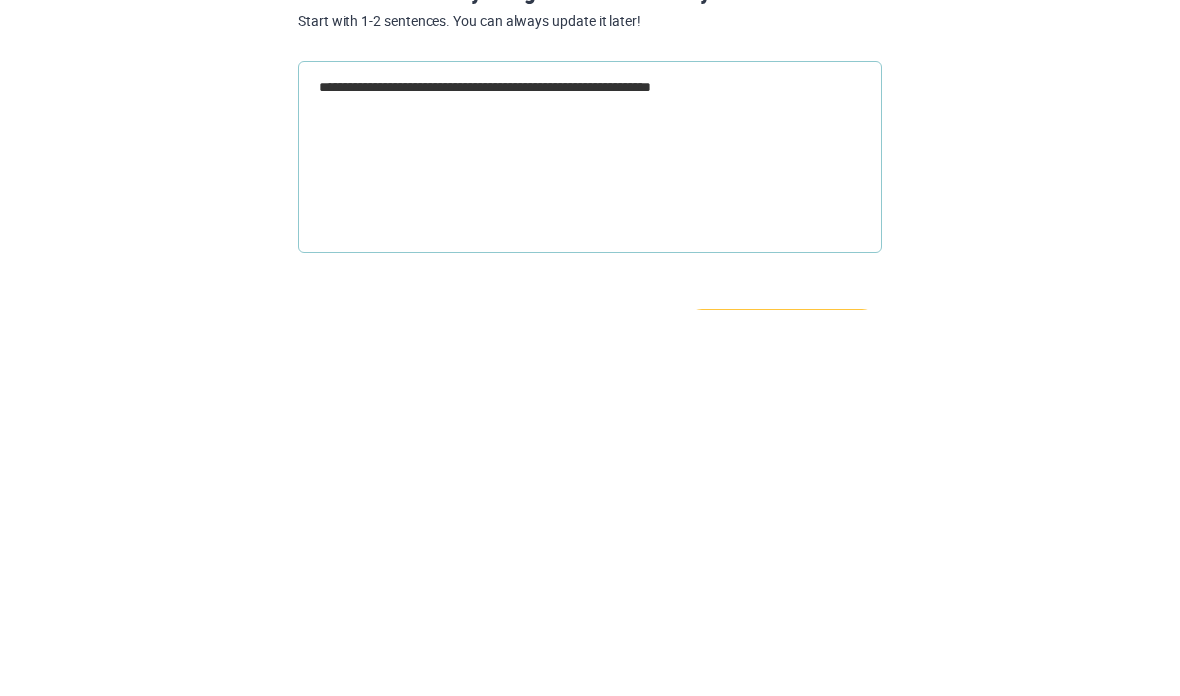 type on "*" 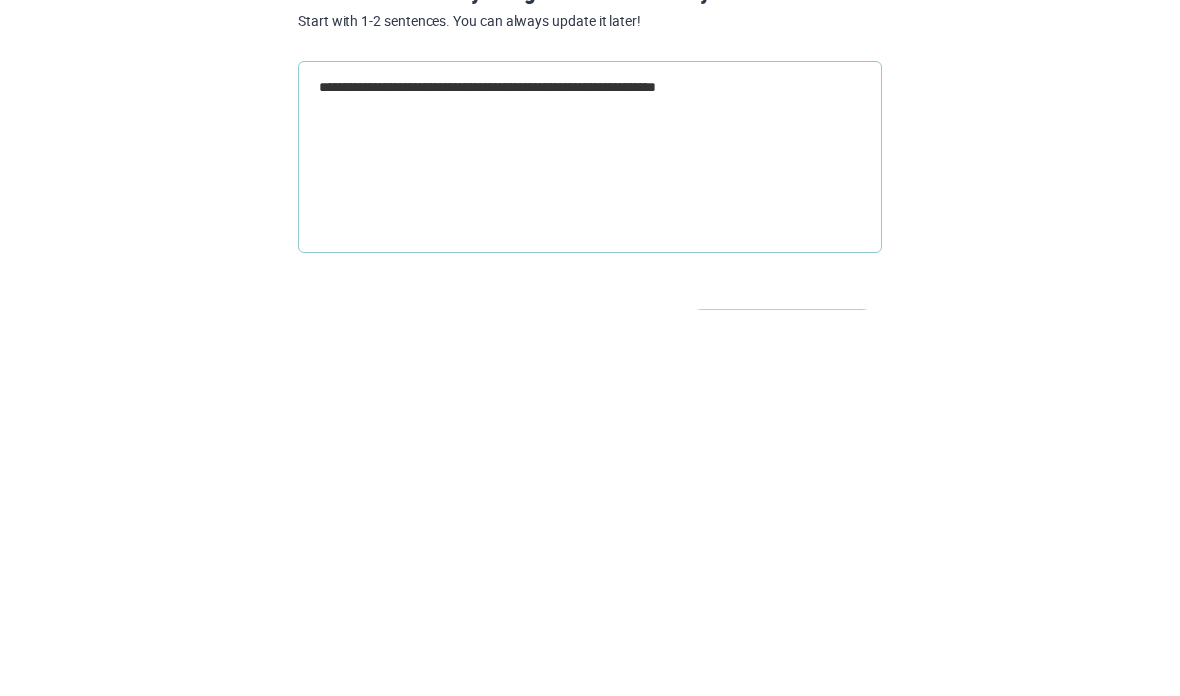 type on "**********" 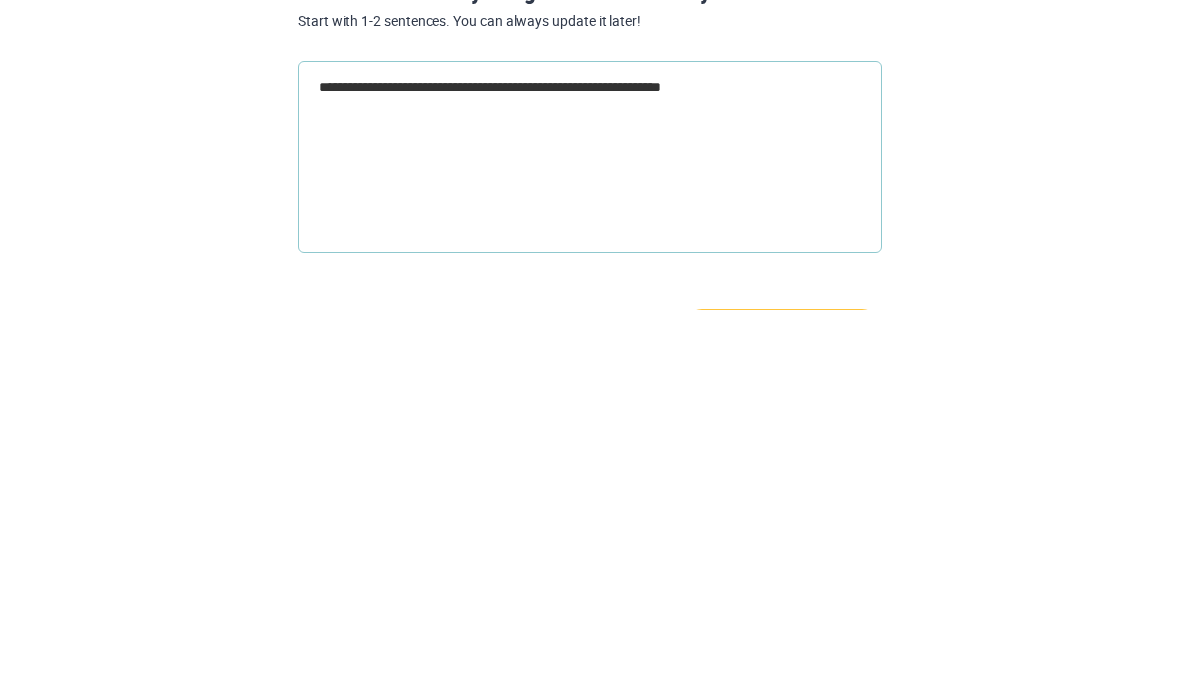 type on "**********" 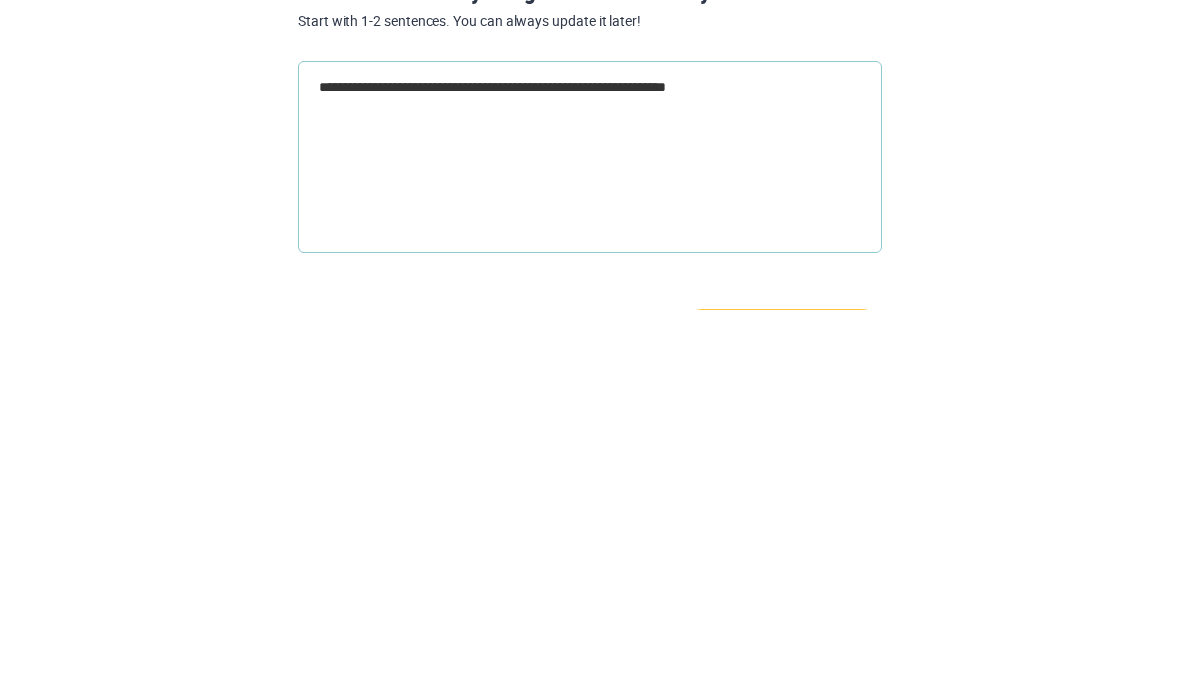 type on "*" 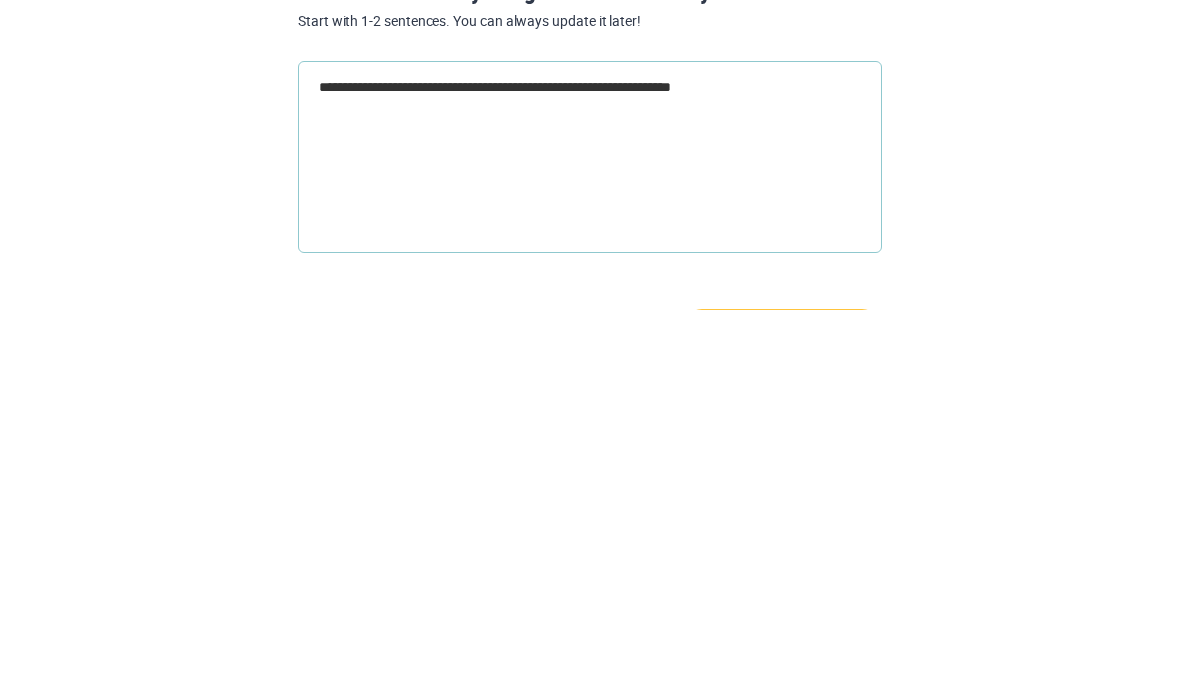 type on "*" 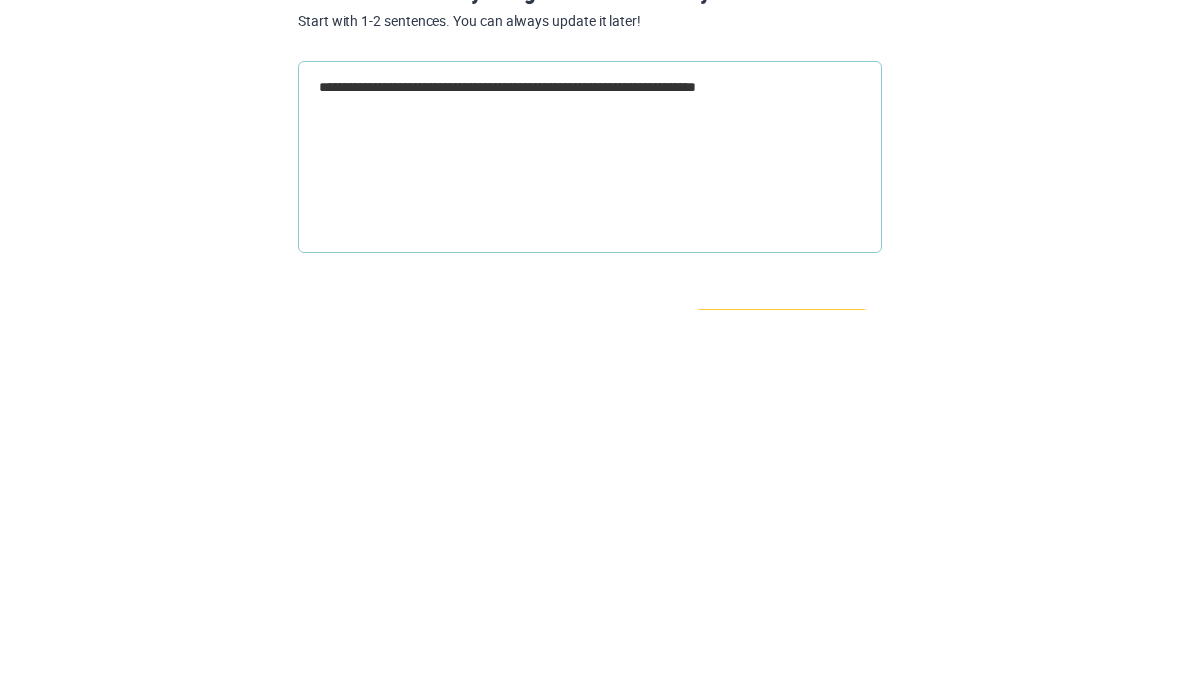 type on "**********" 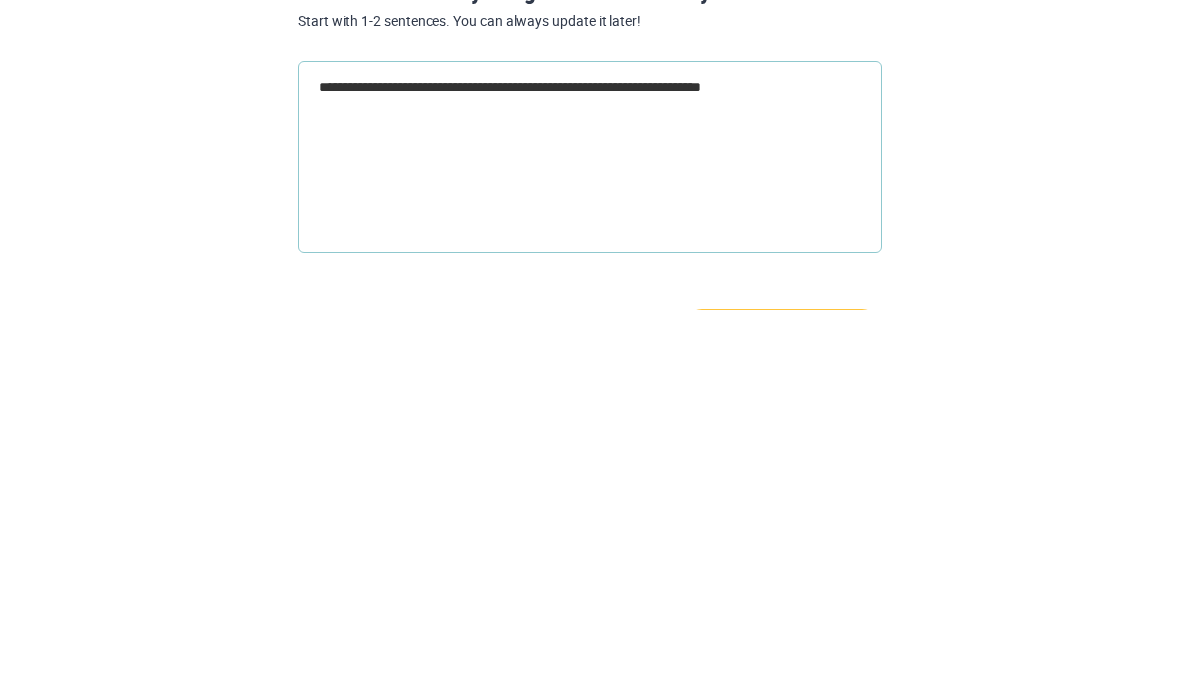 type on "**********" 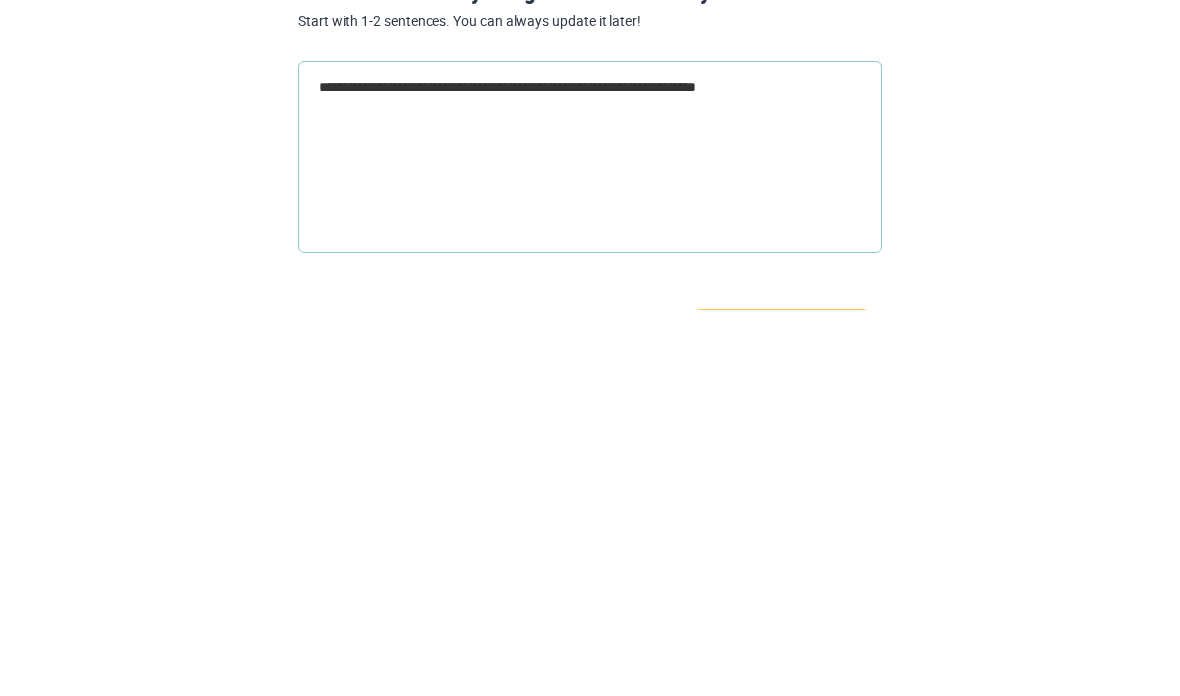 type on "**********" 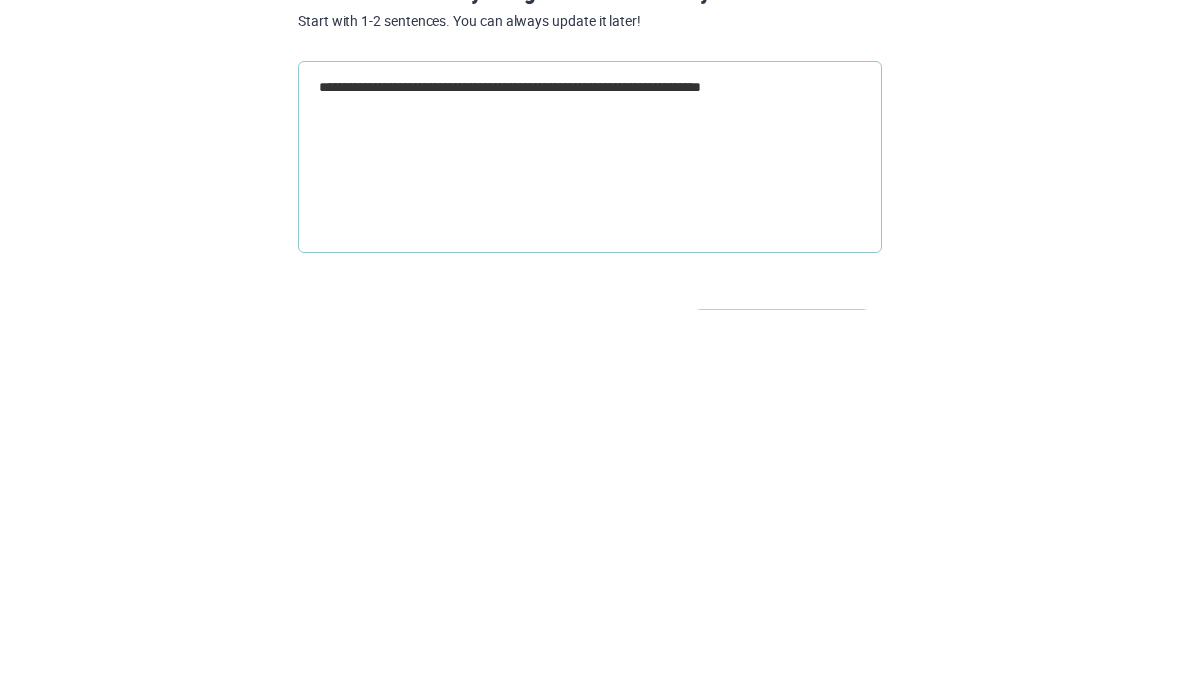 type on "**********" 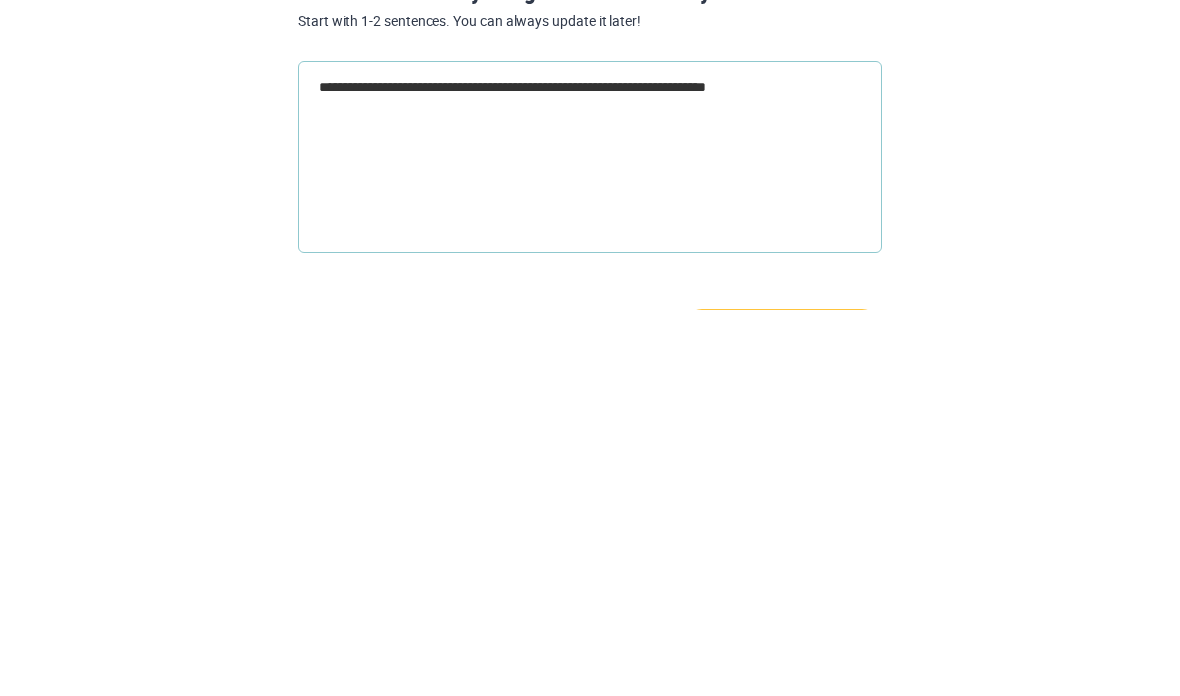 type on "**********" 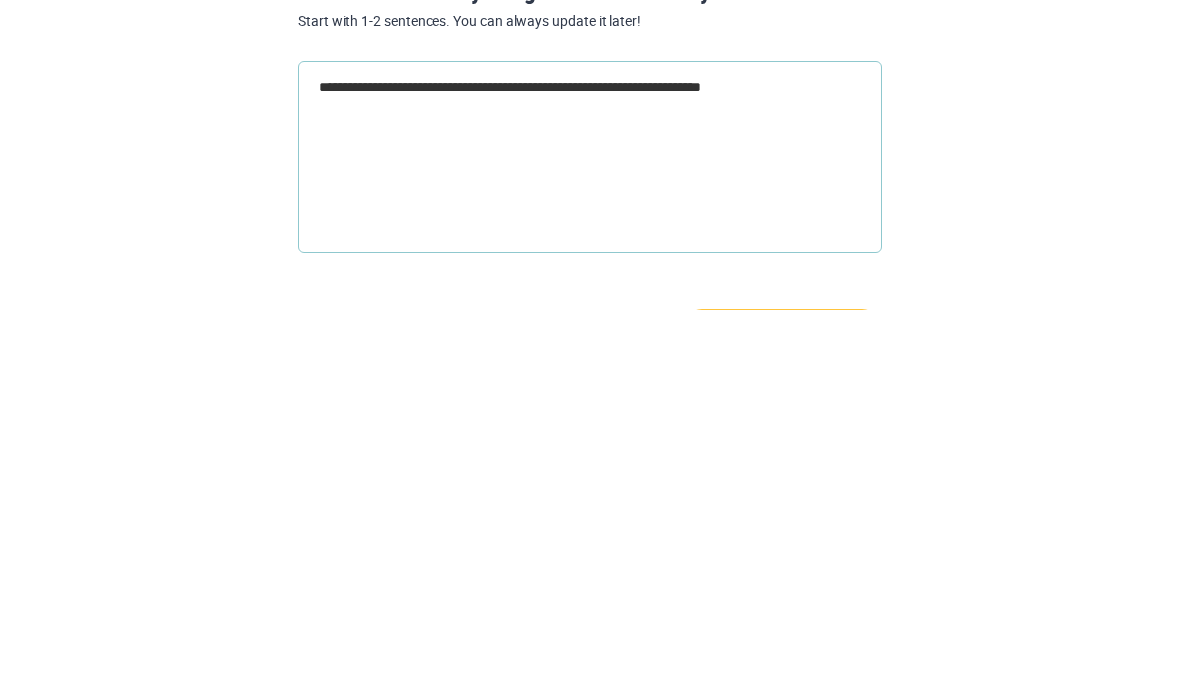 type on "**********" 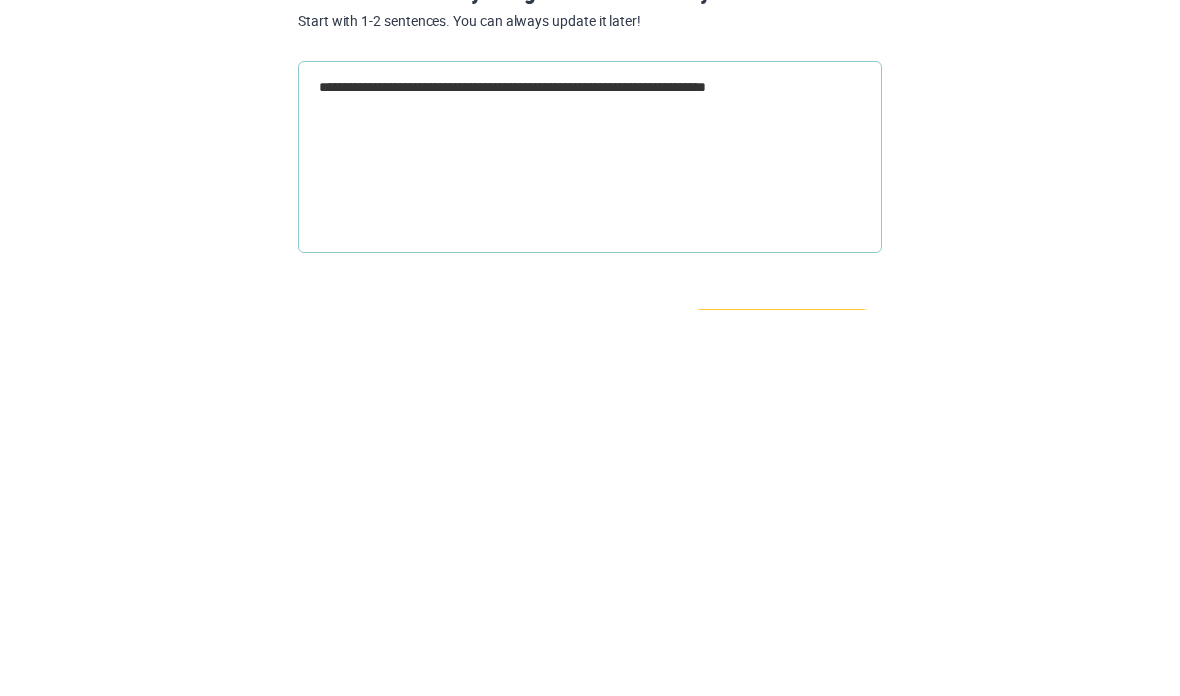 type on "*" 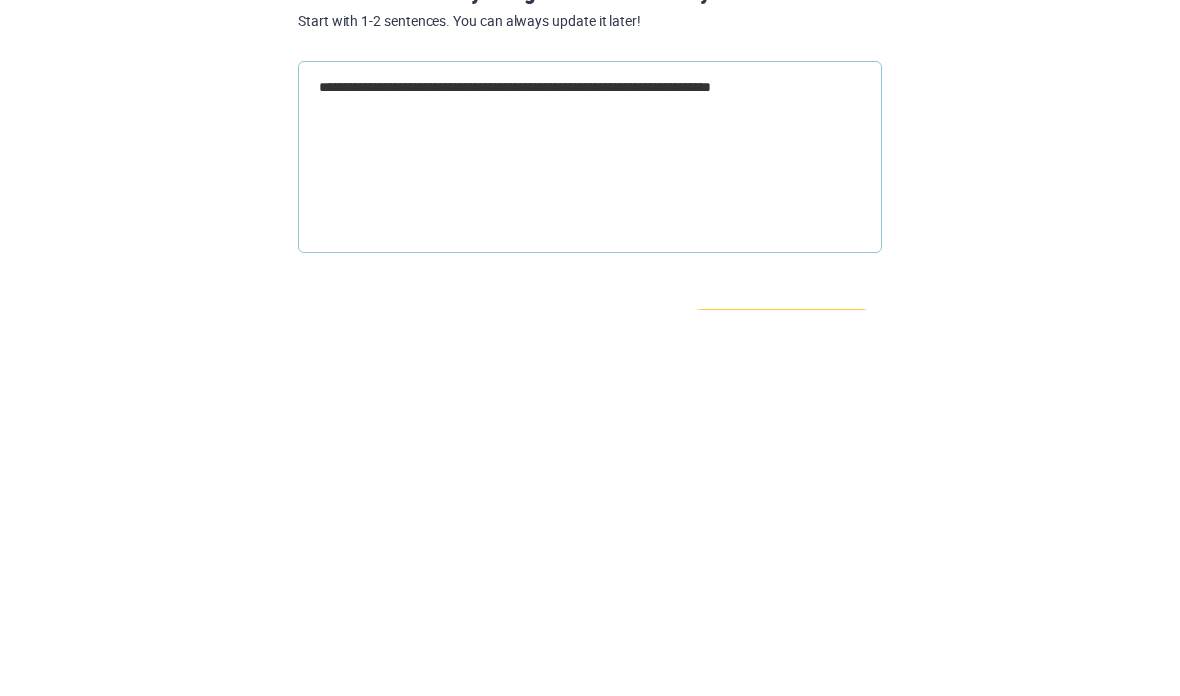 type on "**********" 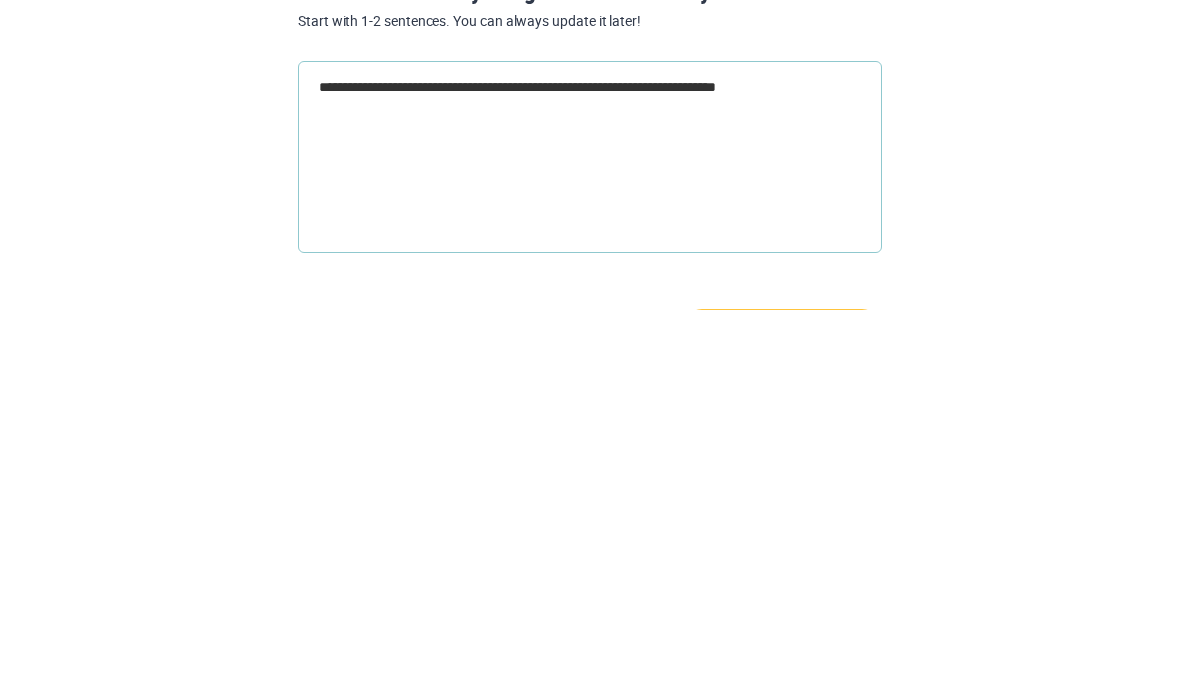 type on "**********" 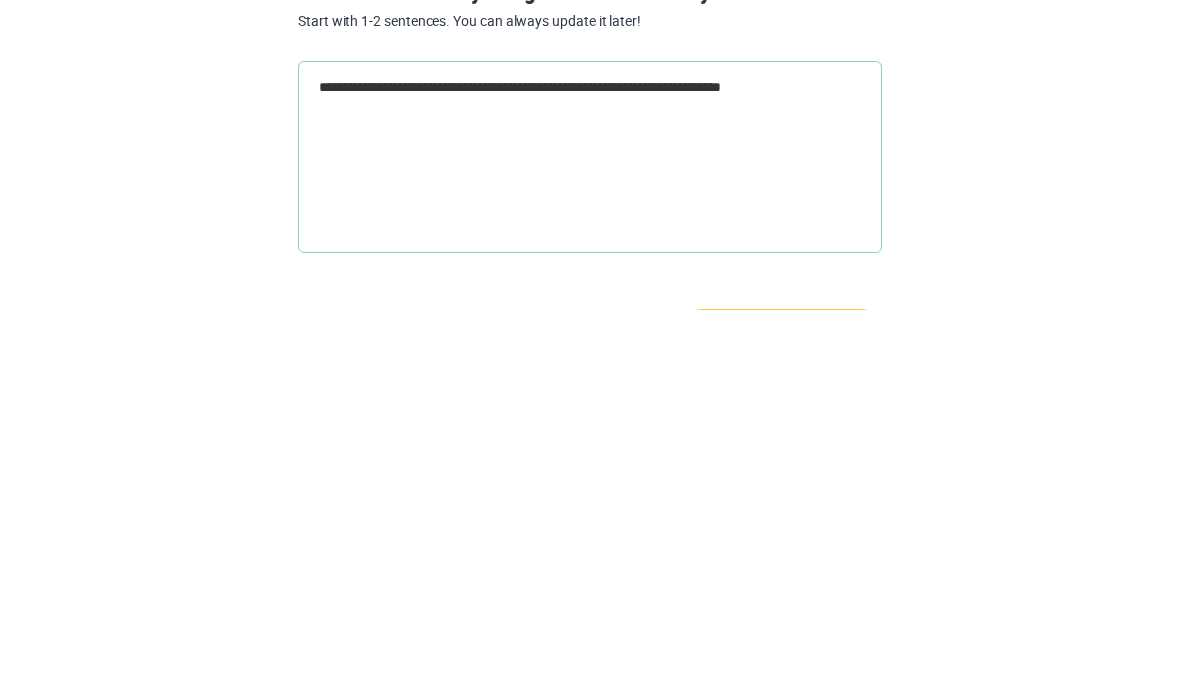 type on "*" 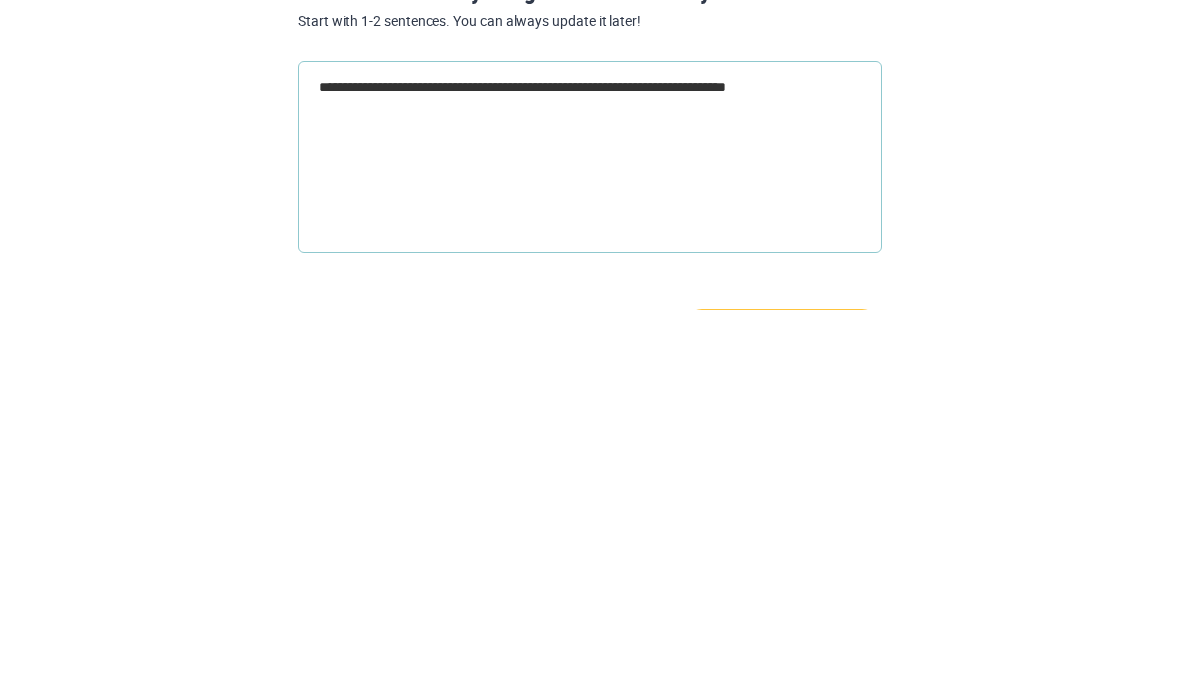 type on "**********" 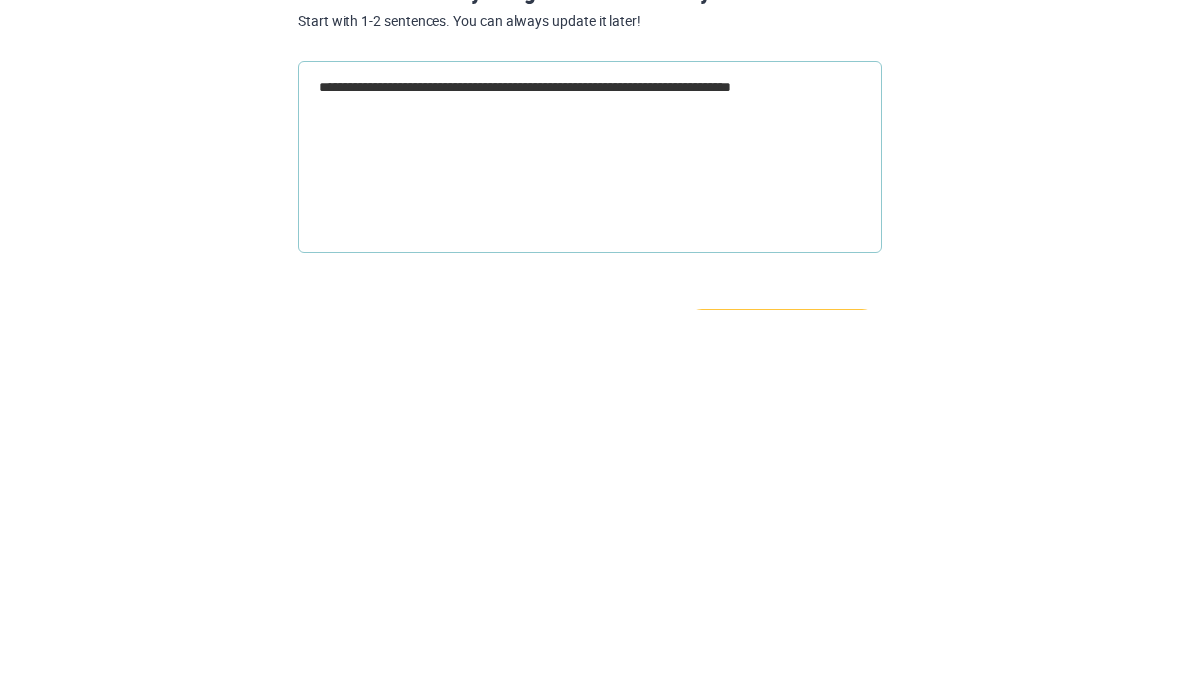 type on "*" 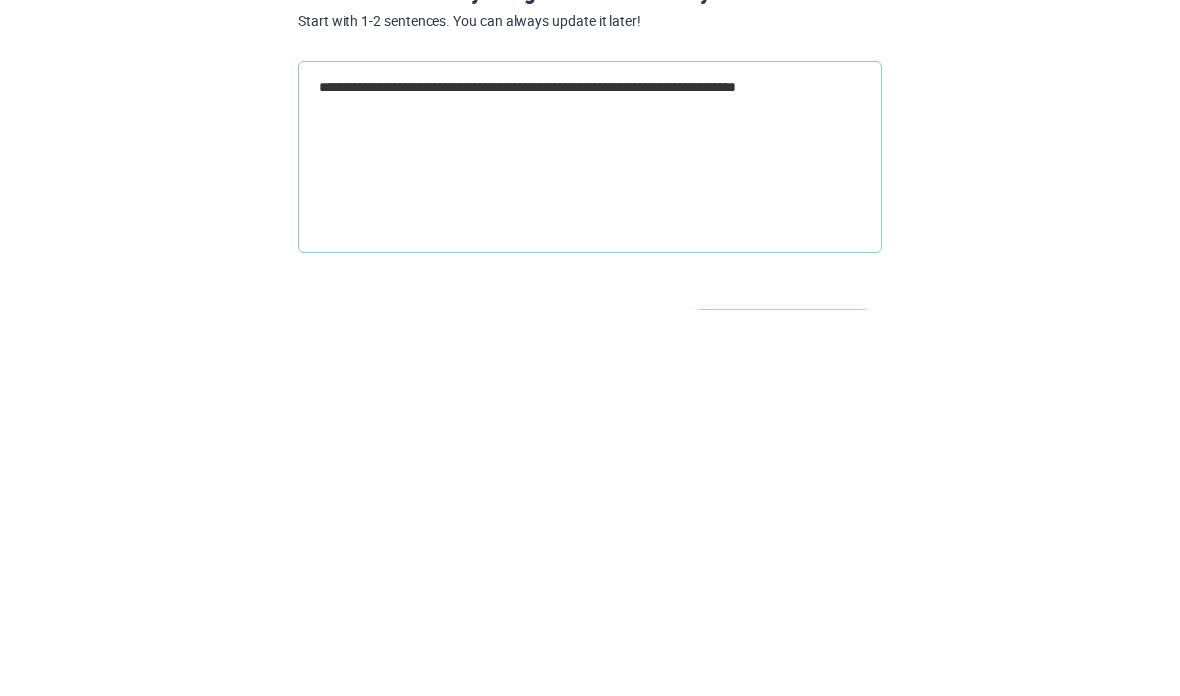 type on "*" 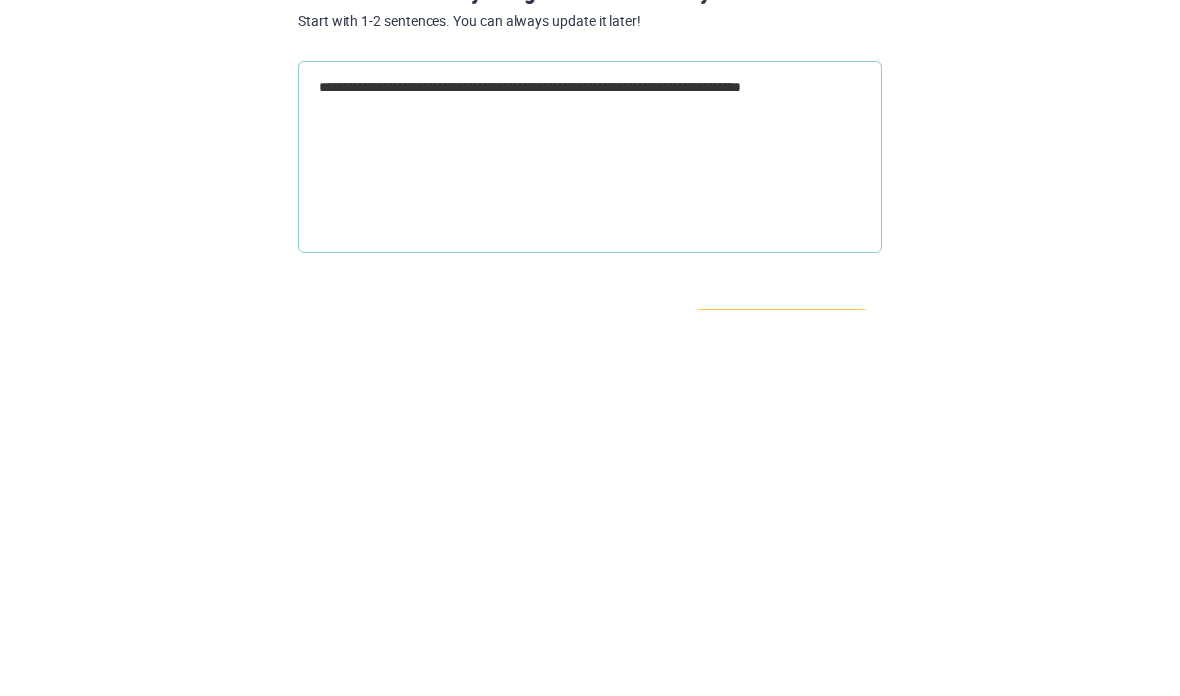 type on "*" 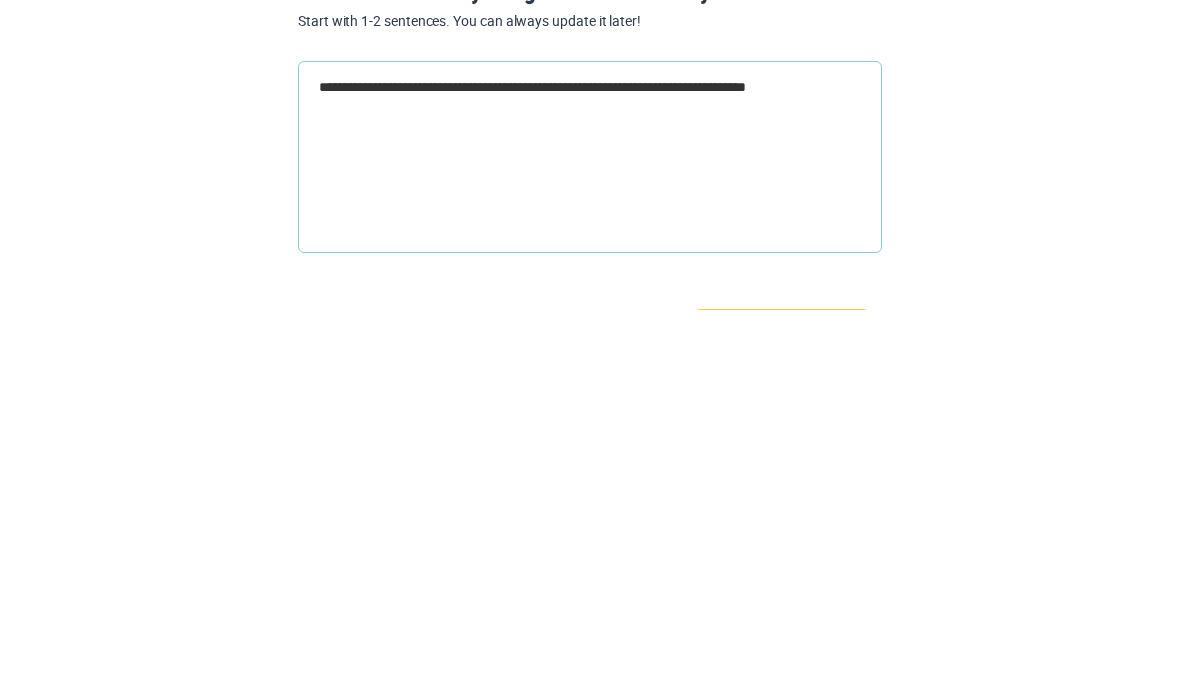 type on "**********" 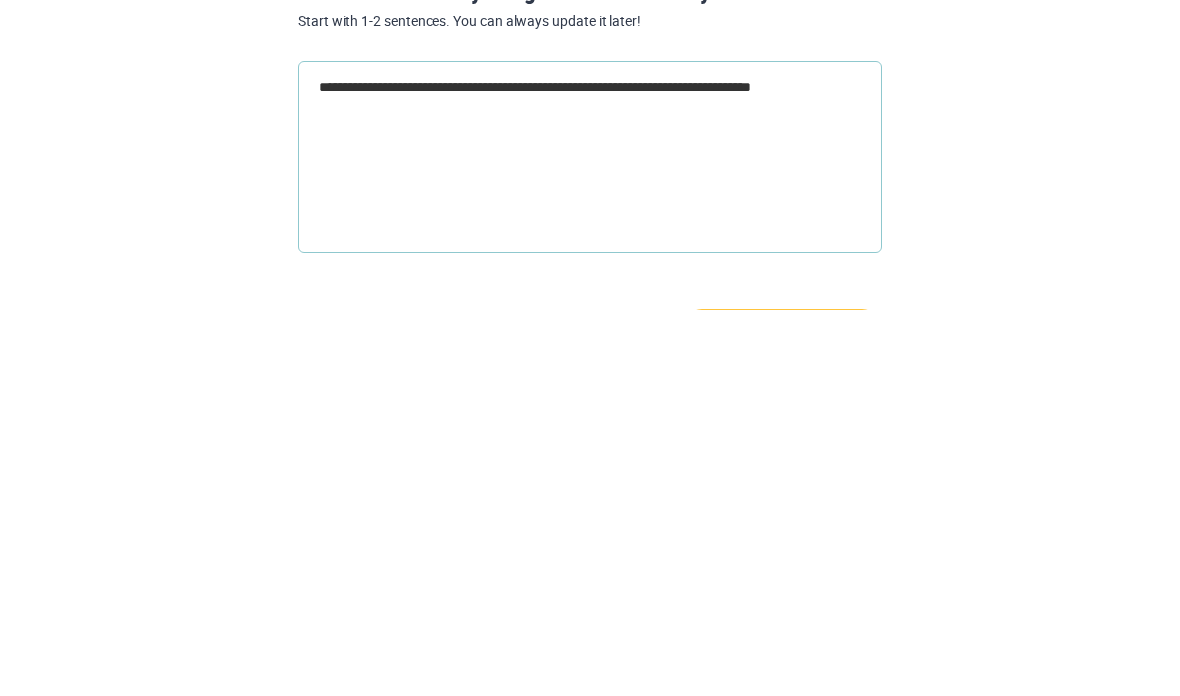 type on "*" 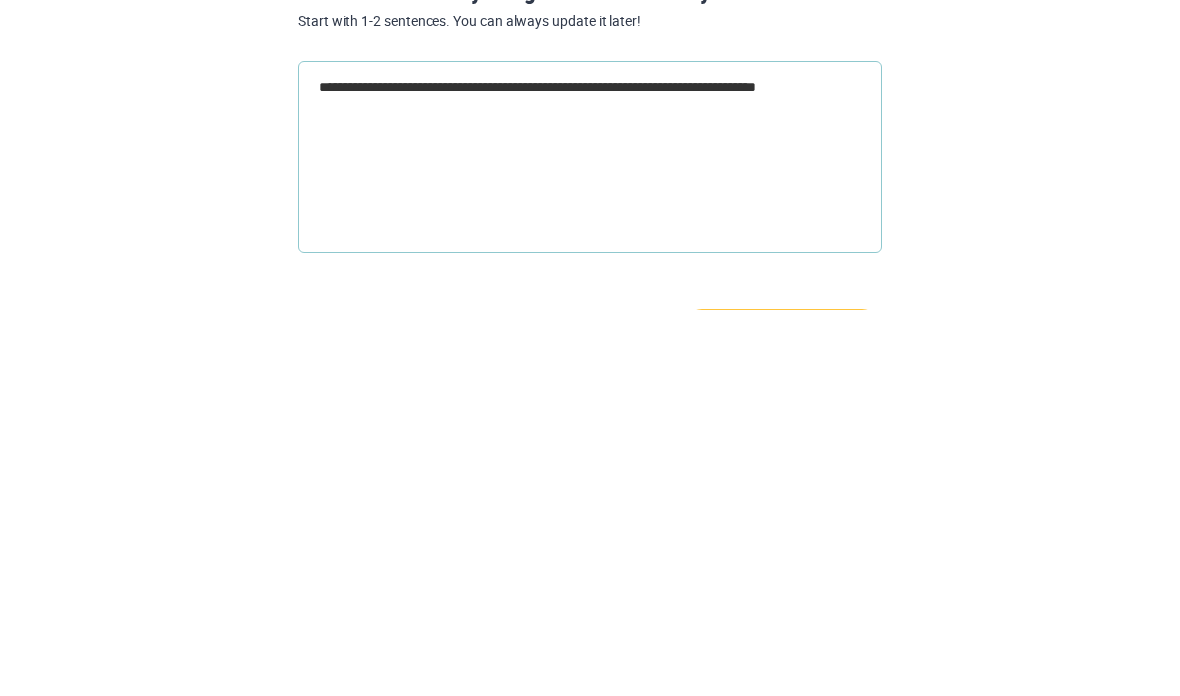 type on "*" 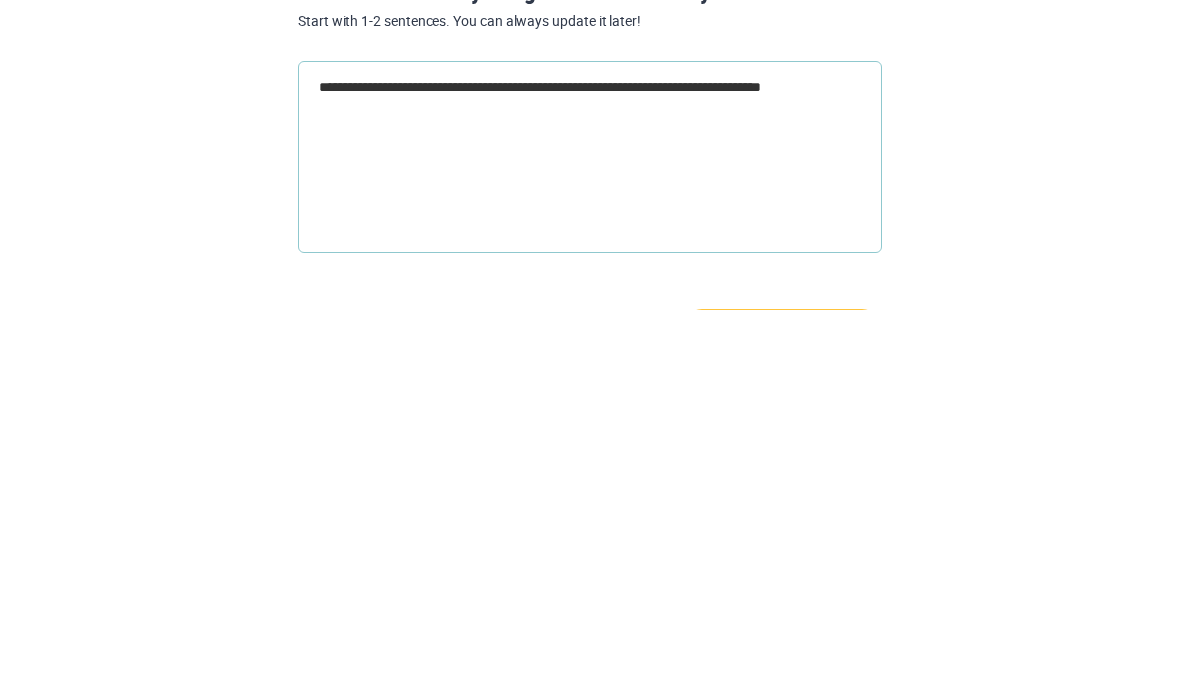 type on "**********" 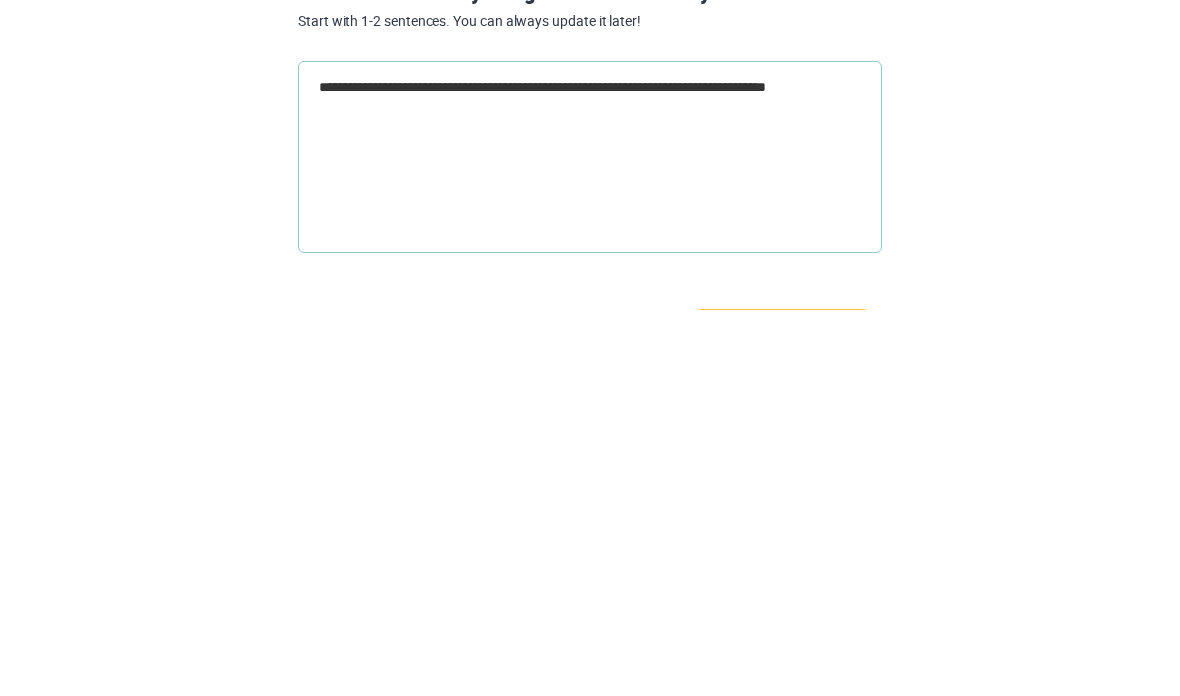 type on "*" 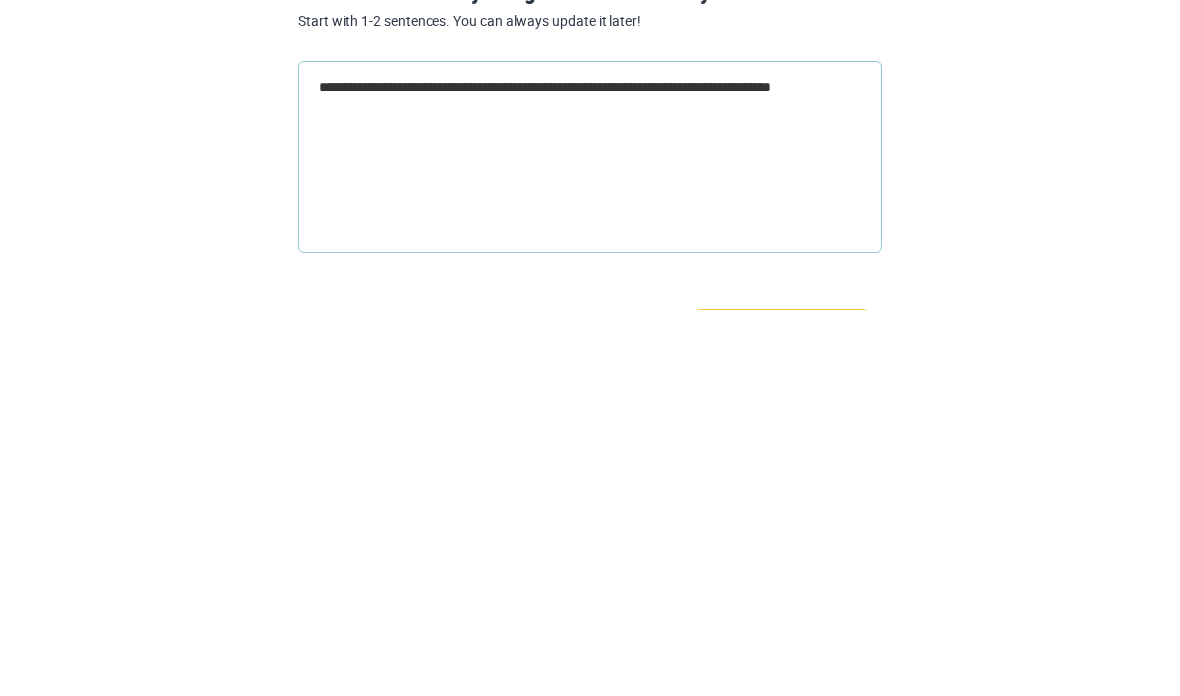 type on "**********" 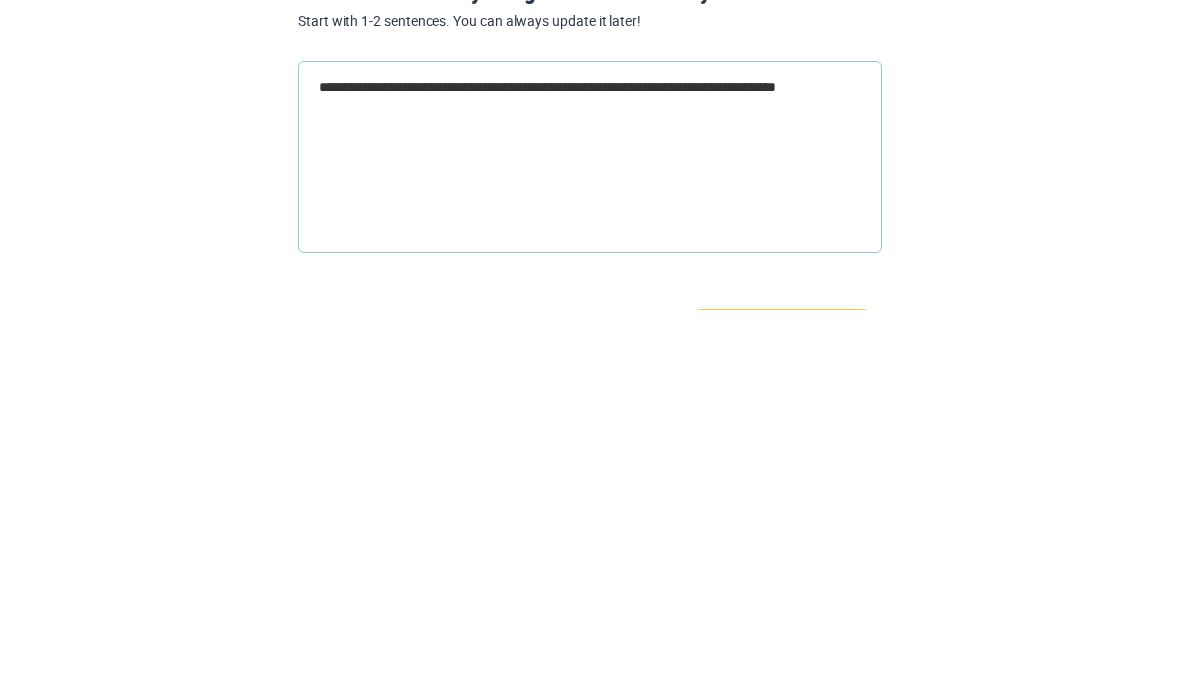 type on "*" 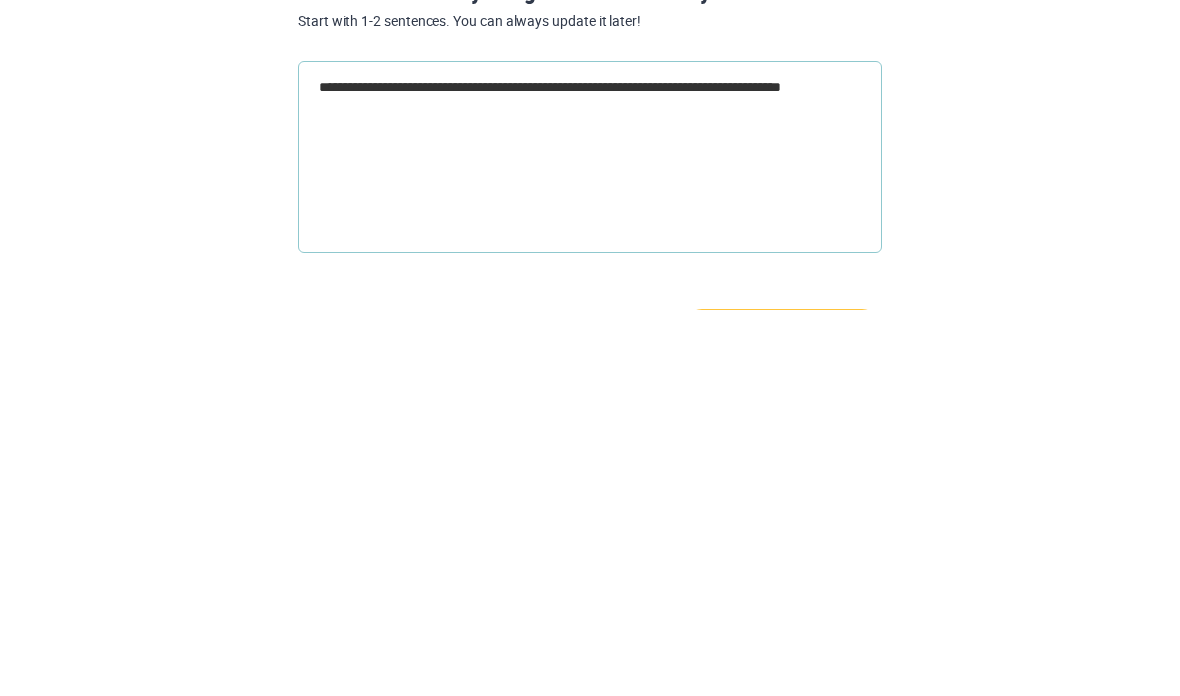 type on "**********" 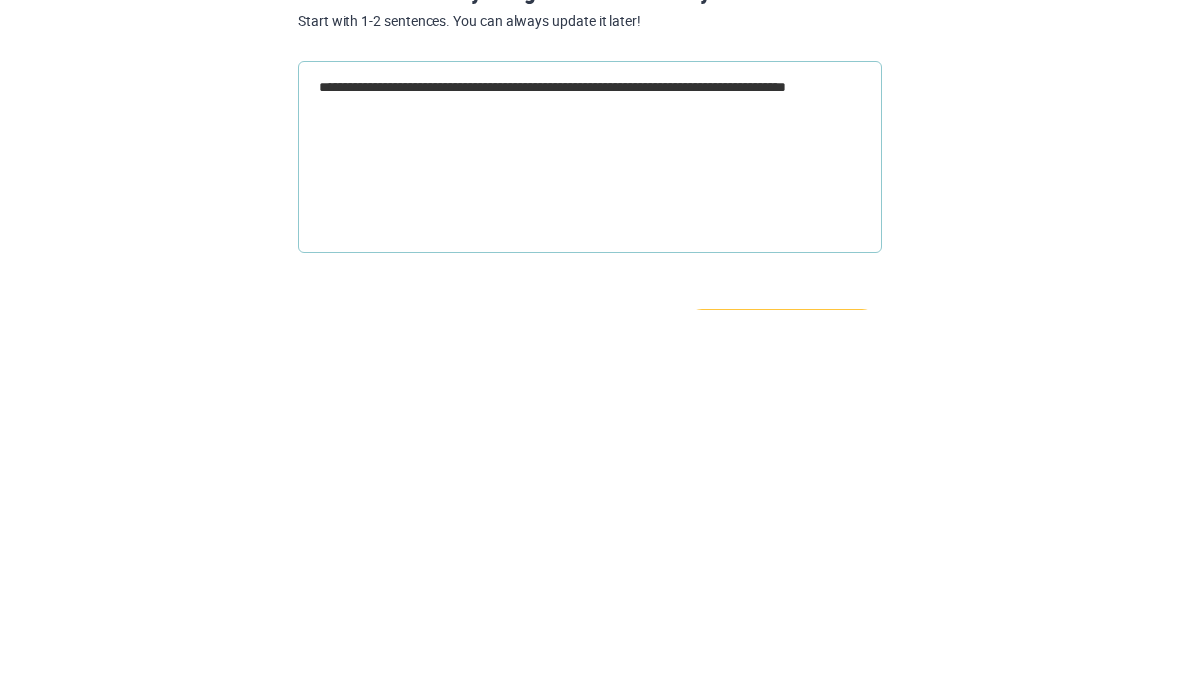 type 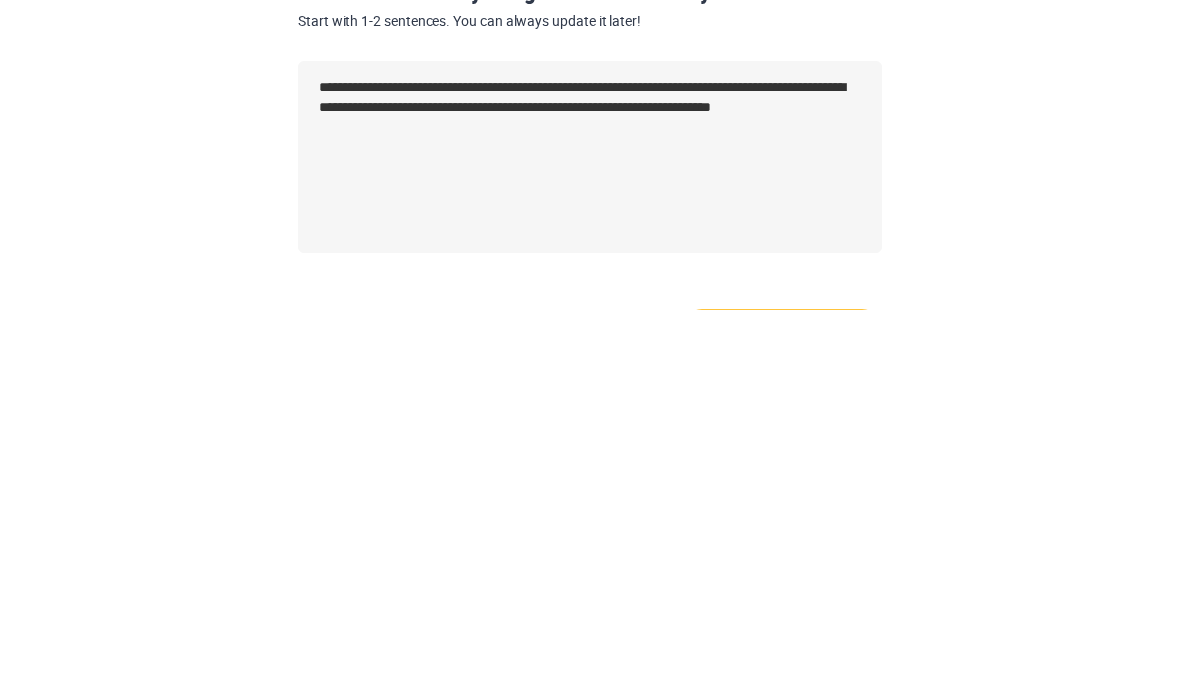 scroll, scrollTop: 106, scrollLeft: 0, axis: vertical 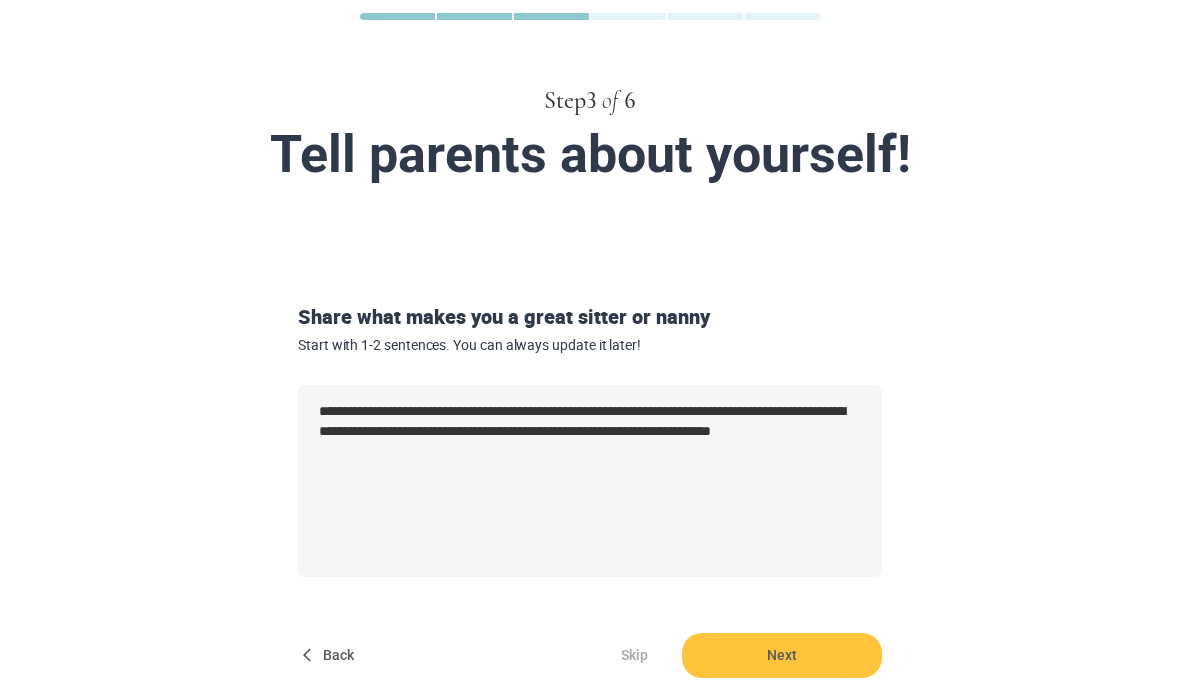 click on "Next" at bounding box center (782, 655) 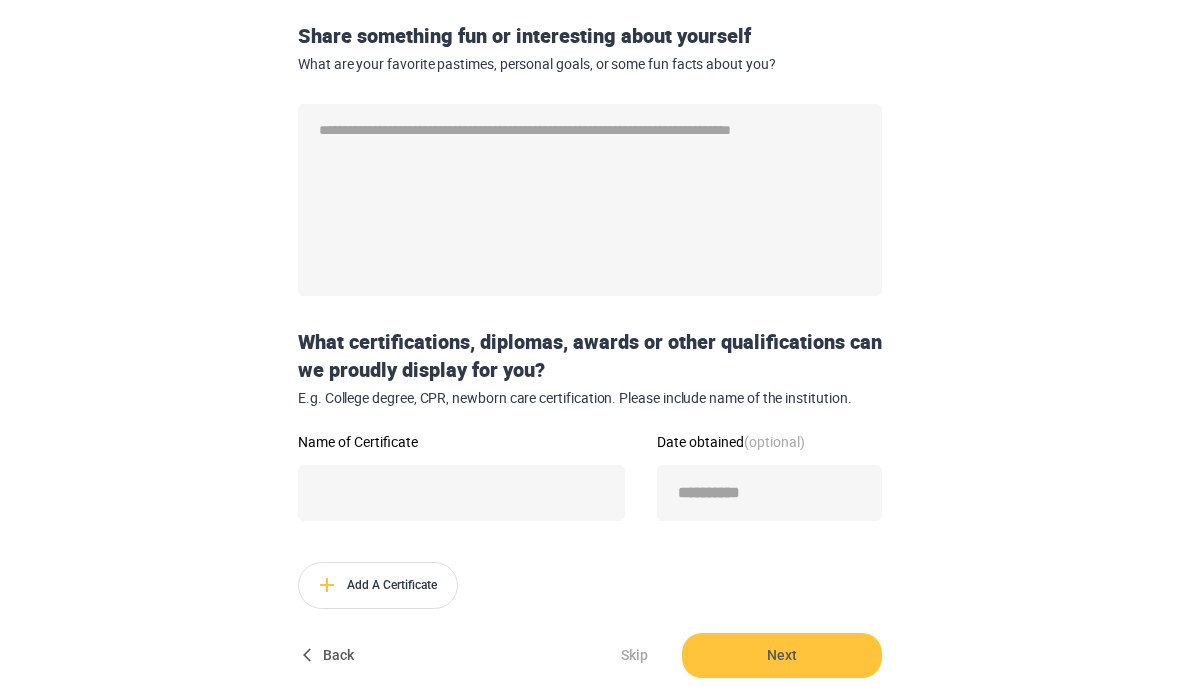 scroll, scrollTop: 345, scrollLeft: 0, axis: vertical 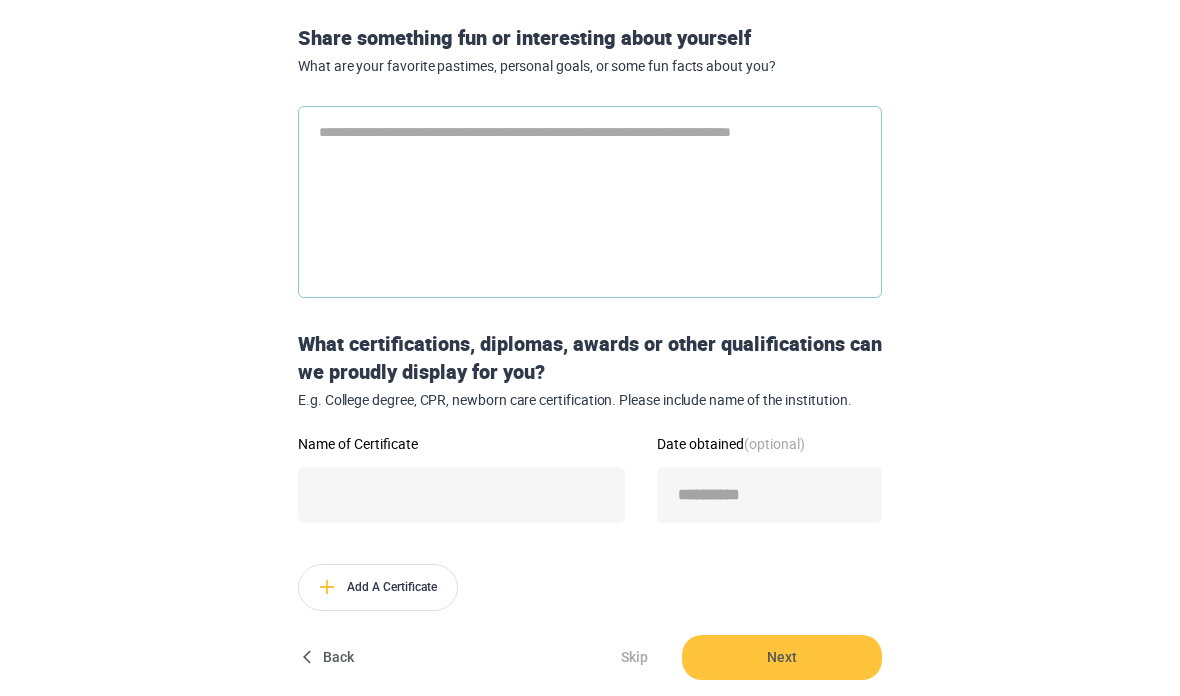 click at bounding box center [590, 202] 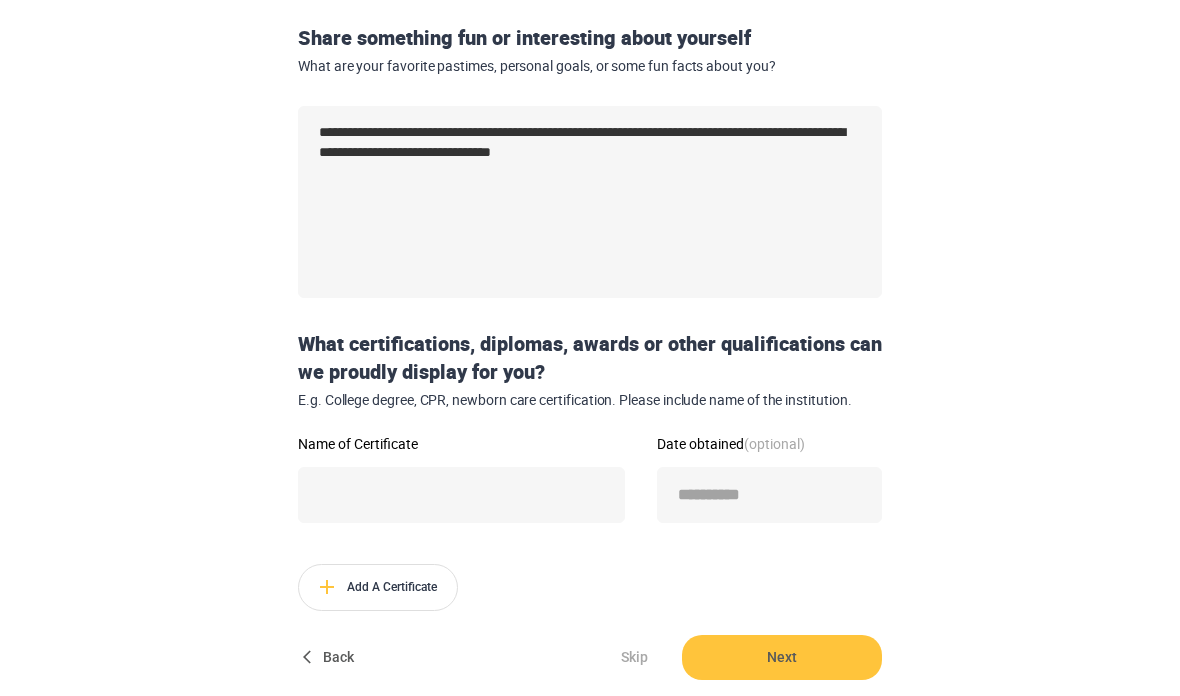 scroll, scrollTop: 425, scrollLeft: 0, axis: vertical 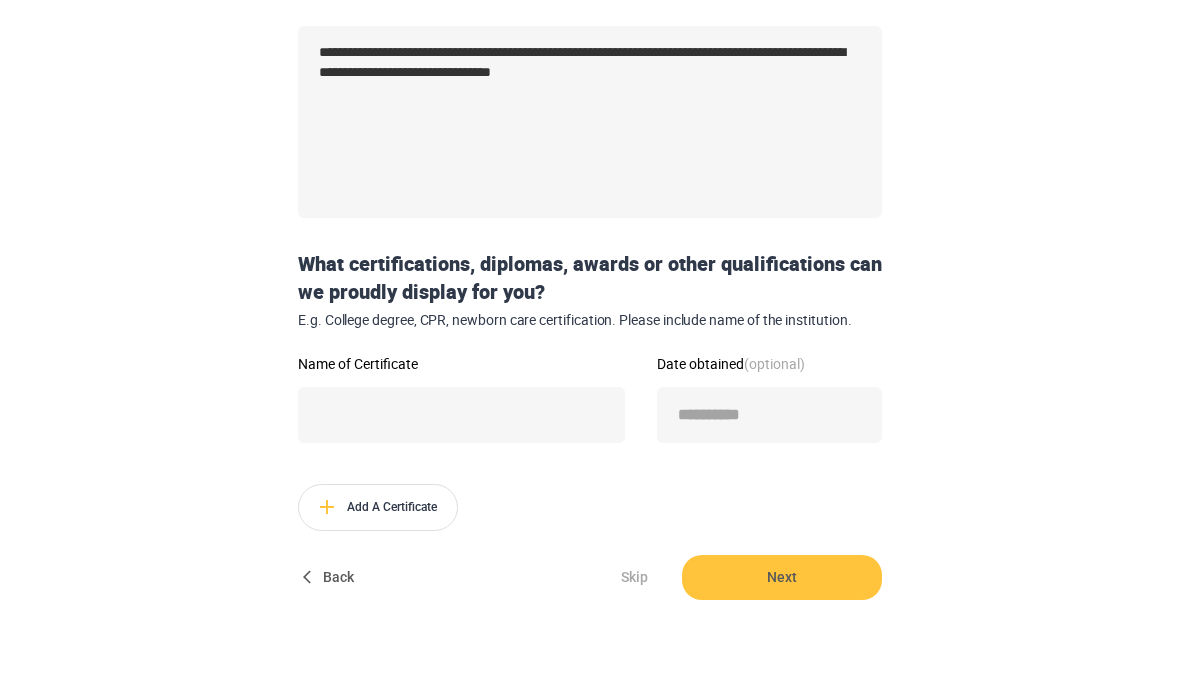click on "Next" at bounding box center (782, 577) 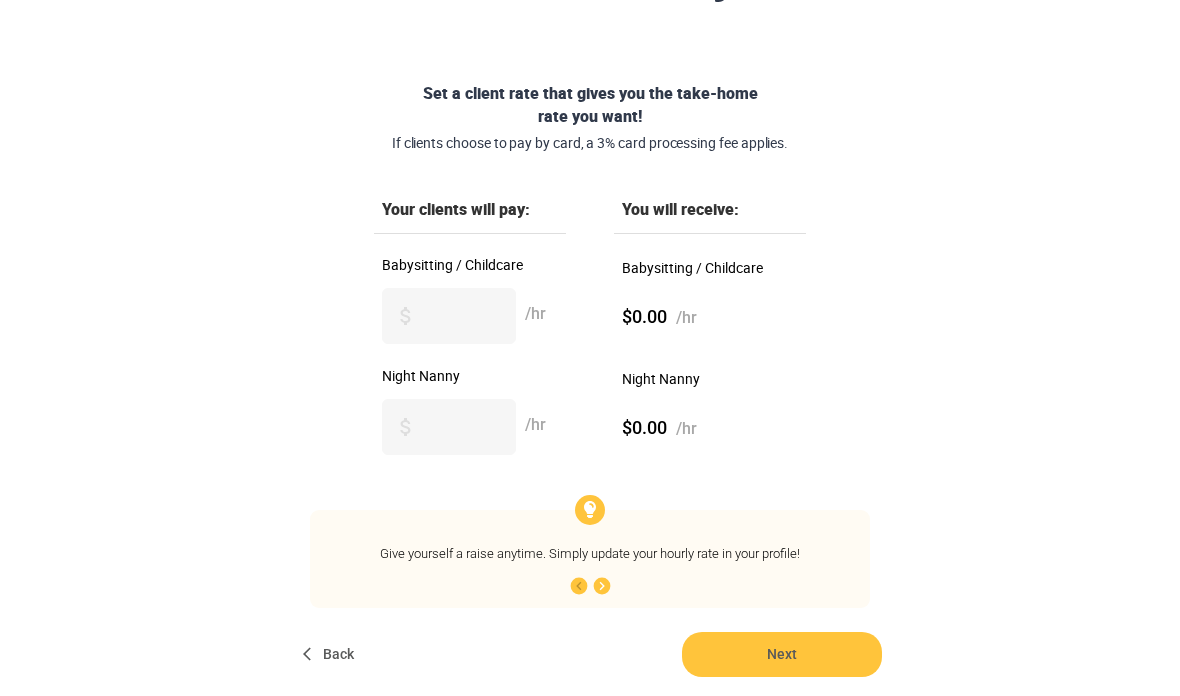 scroll, scrollTop: 285, scrollLeft: 0, axis: vertical 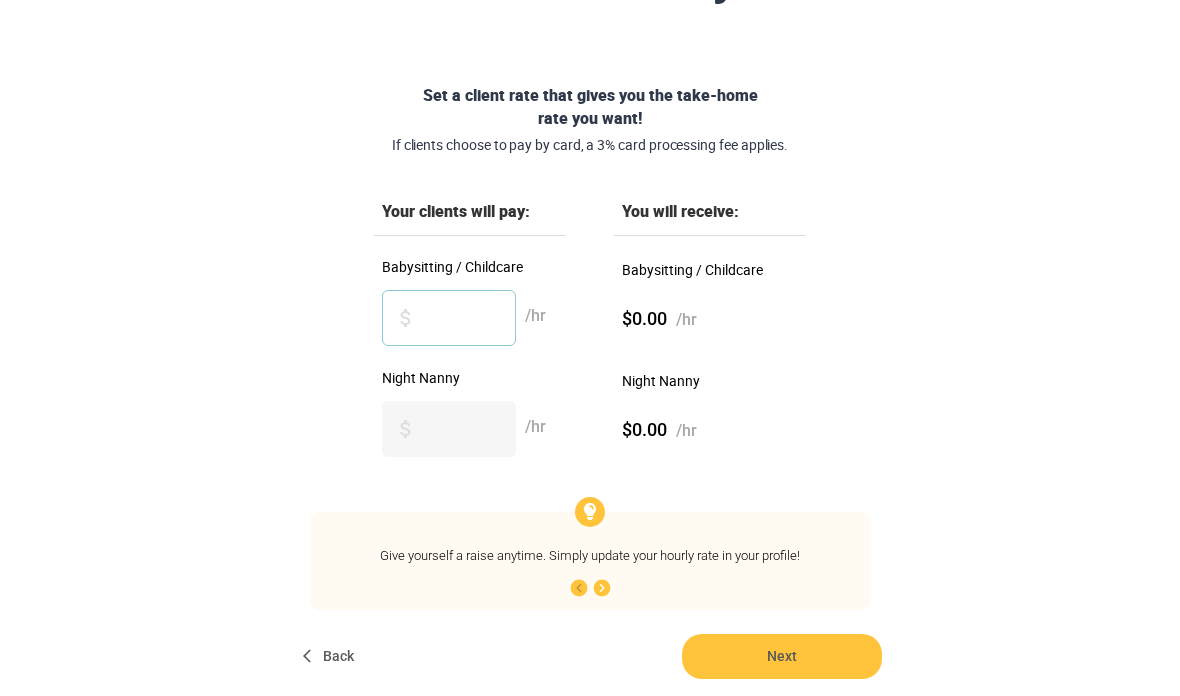 click on "Babysitting / Childcare" at bounding box center [449, 318] 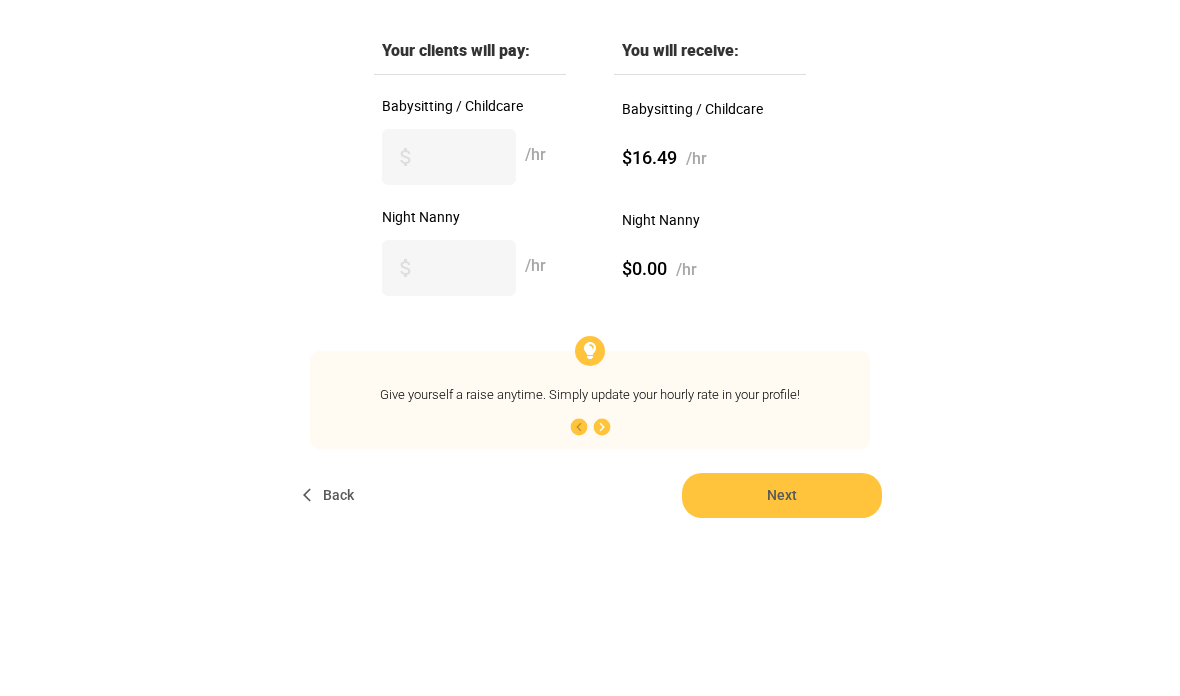 click on "Night Nanny" at bounding box center (449, 429) 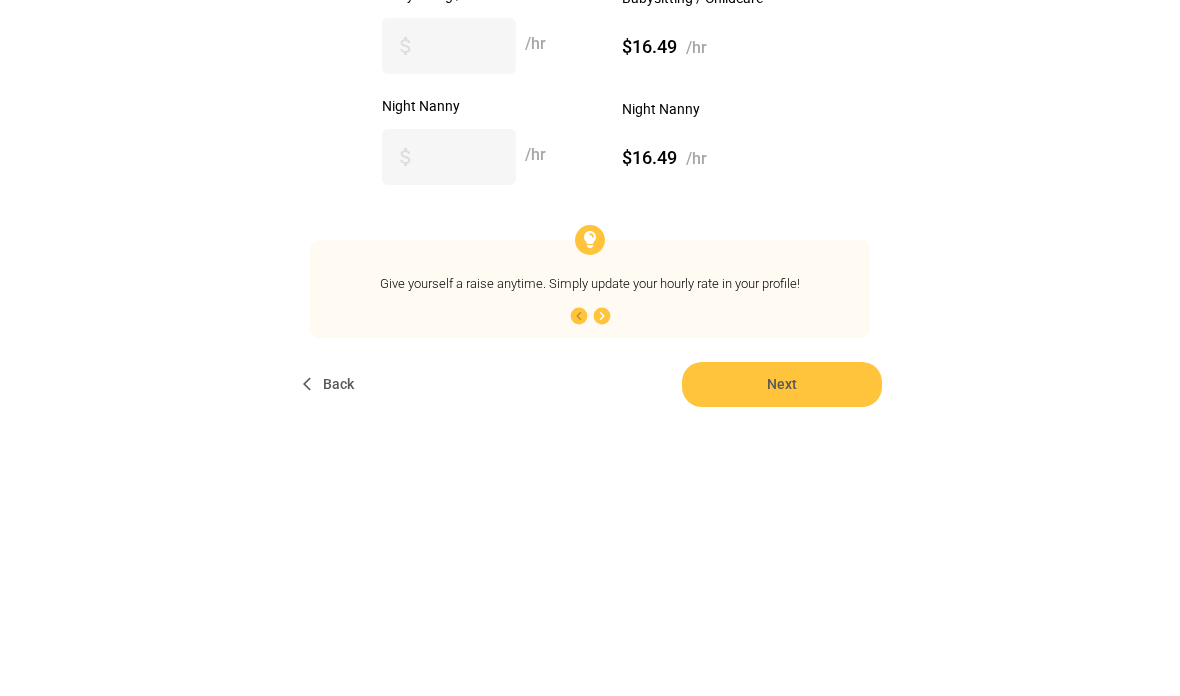 click on "**" at bounding box center [449, 318] 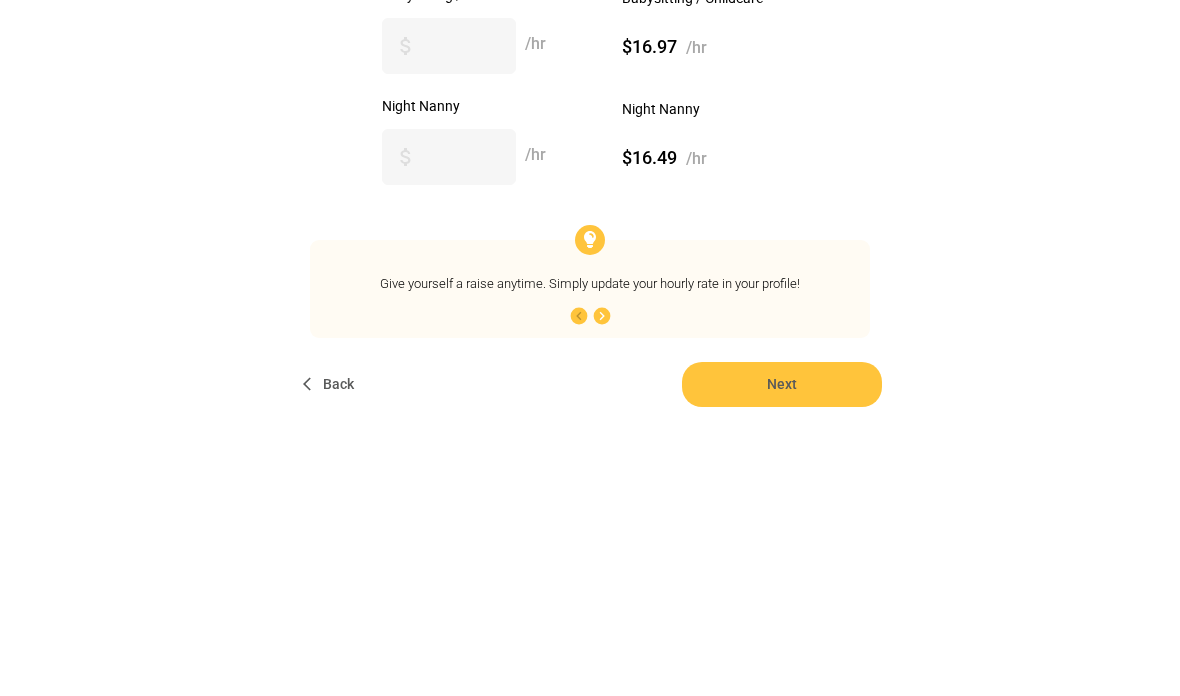 click on "**" at bounding box center (449, 429) 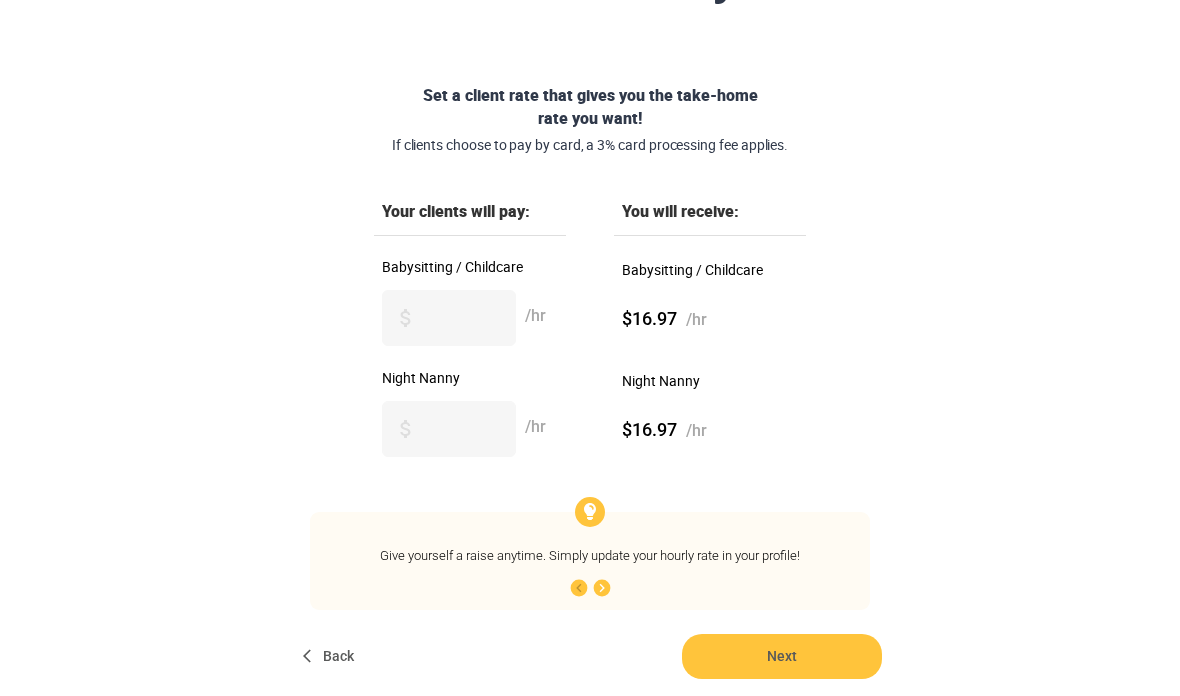 click on "Next" at bounding box center [782, 656] 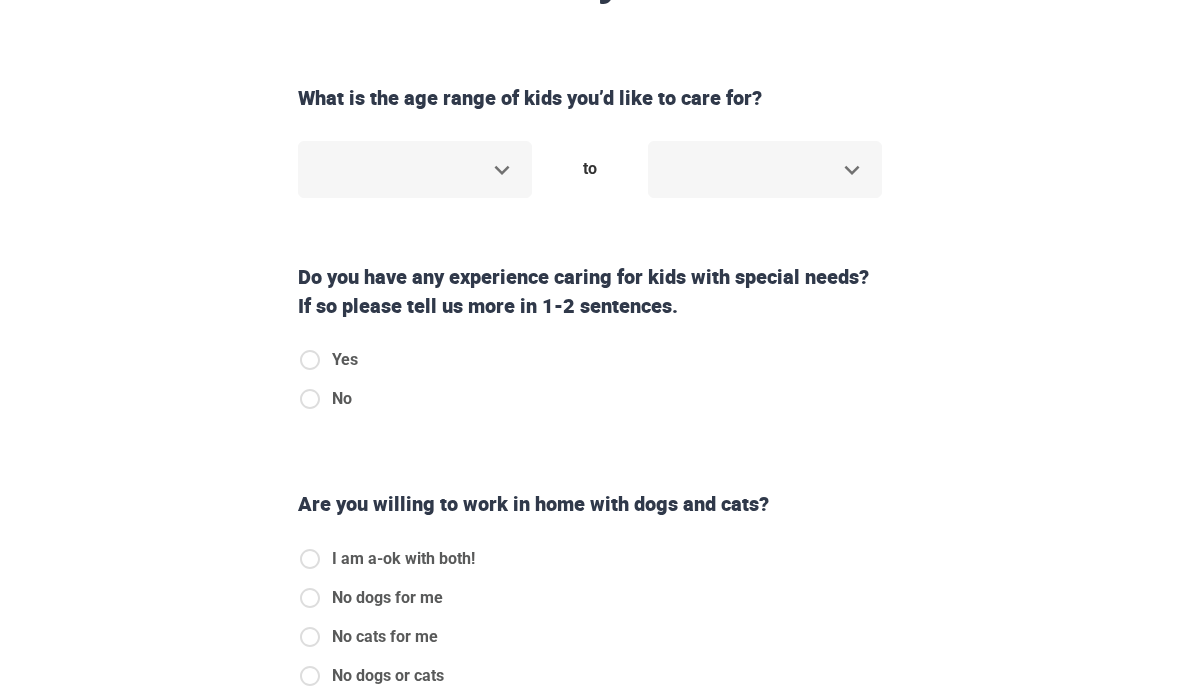 scroll, scrollTop: 0, scrollLeft: 0, axis: both 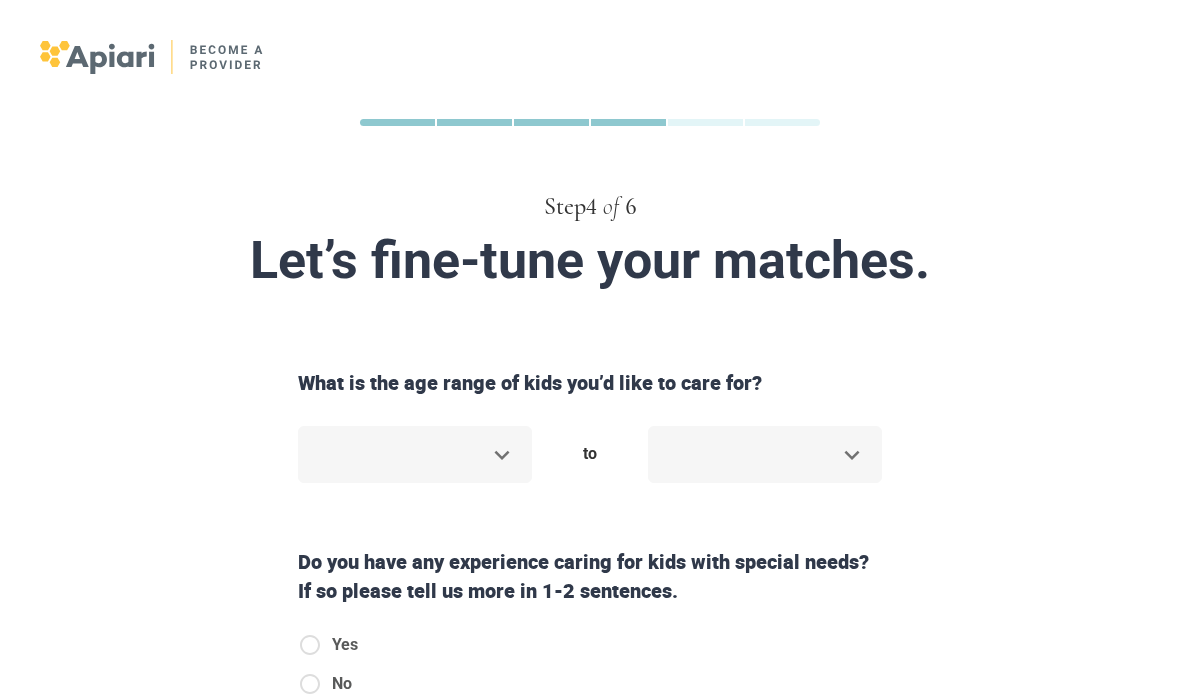 click on "Step  4   of   6 Let’s fine-tune your matches. What is the age range of kids you’d like to care for? ​ to ​ Do you have any experience caring for kids with special needs? If so please tell us more in 1-2 sentences. Yes No Are you willing to work in home with dogs and cats? I am a-ok with both! No dogs for me No cats for me No dogs or cats Do you speak another language besides English? Yes No Back Next Copyright  2025 [EMAIL_ADDRESS][DOMAIN_NAME] [PHONE_NUMBER] Jobs Signup Terms of service Privacy The Sweet Life" at bounding box center [590, 348] 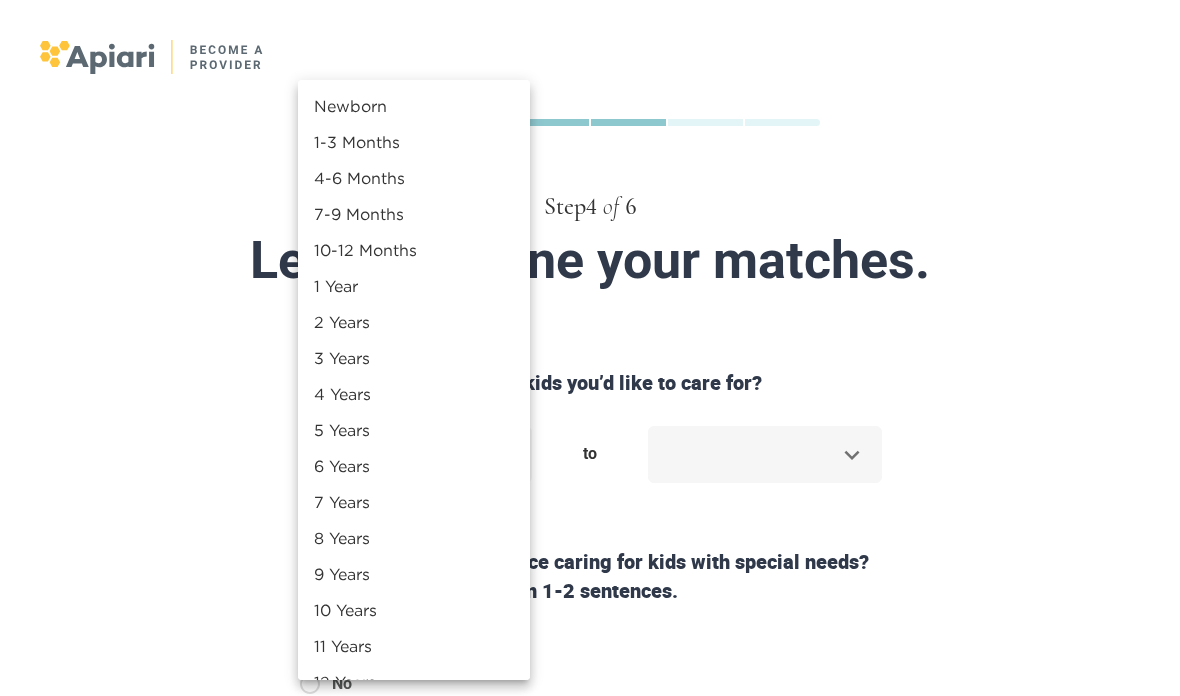 click on "Newborn" at bounding box center (414, 106) 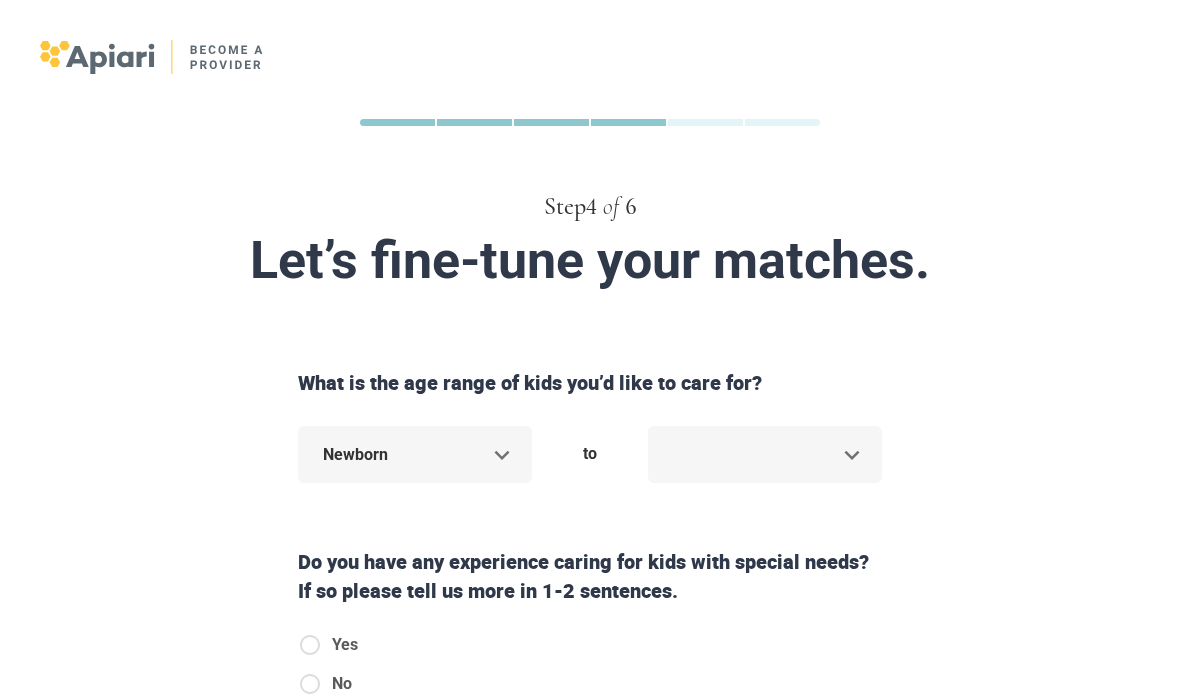 click on "Step  4   of   6 Let’s fine-tune your matches. What is the age range of kids you’d like to care for? Newborn * to ​ Do you have any experience caring for kids with special needs? If so please tell us more in 1-2 sentences. Yes No Are you willing to work in home with dogs and cats? I am a-ok with both! No dogs for me No cats for me No dogs or cats Do you speak another language besides English? Yes No Back Next Copyright  2025 [EMAIL_ADDRESS][DOMAIN_NAME] [PHONE_NUMBER] Jobs Signup Terms of service Privacy The Sweet Life" at bounding box center [590, 348] 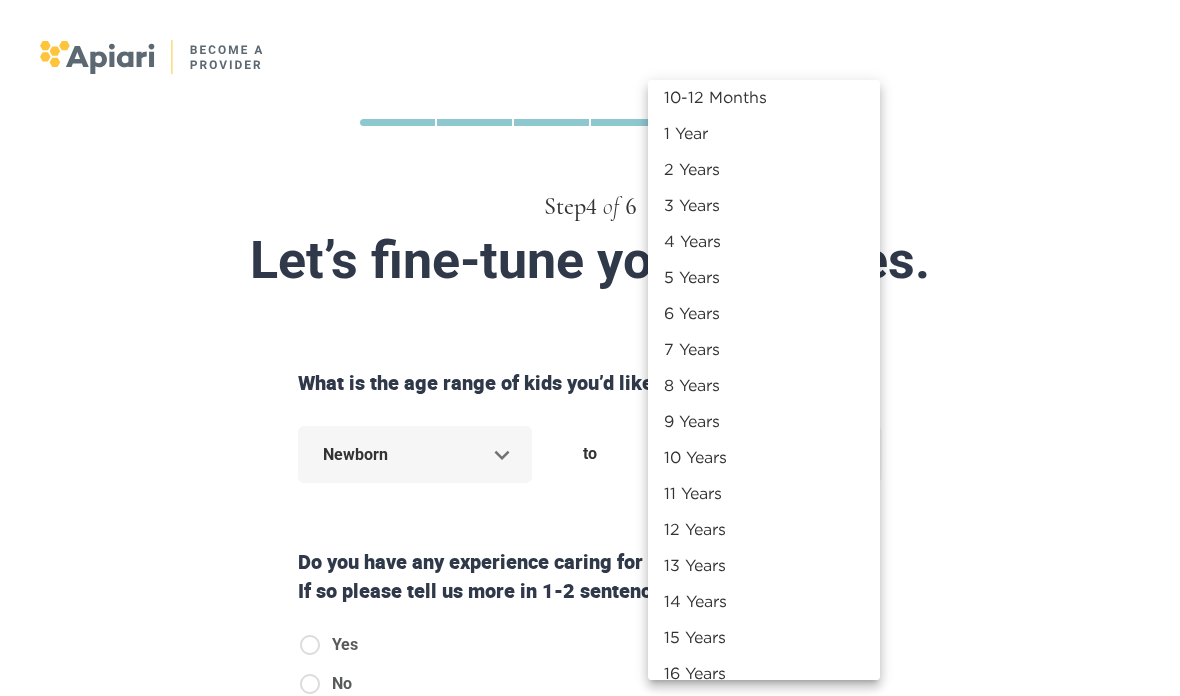 scroll, scrollTop: 152, scrollLeft: 0, axis: vertical 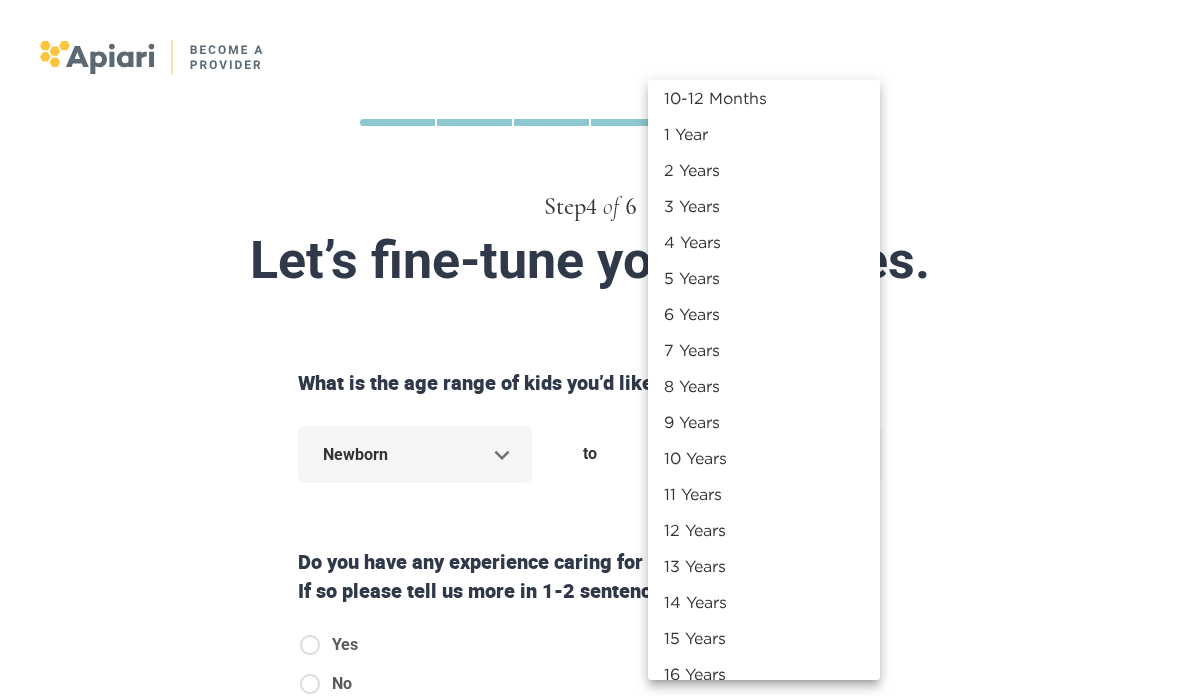 click on "18 Years" at bounding box center (764, 746) 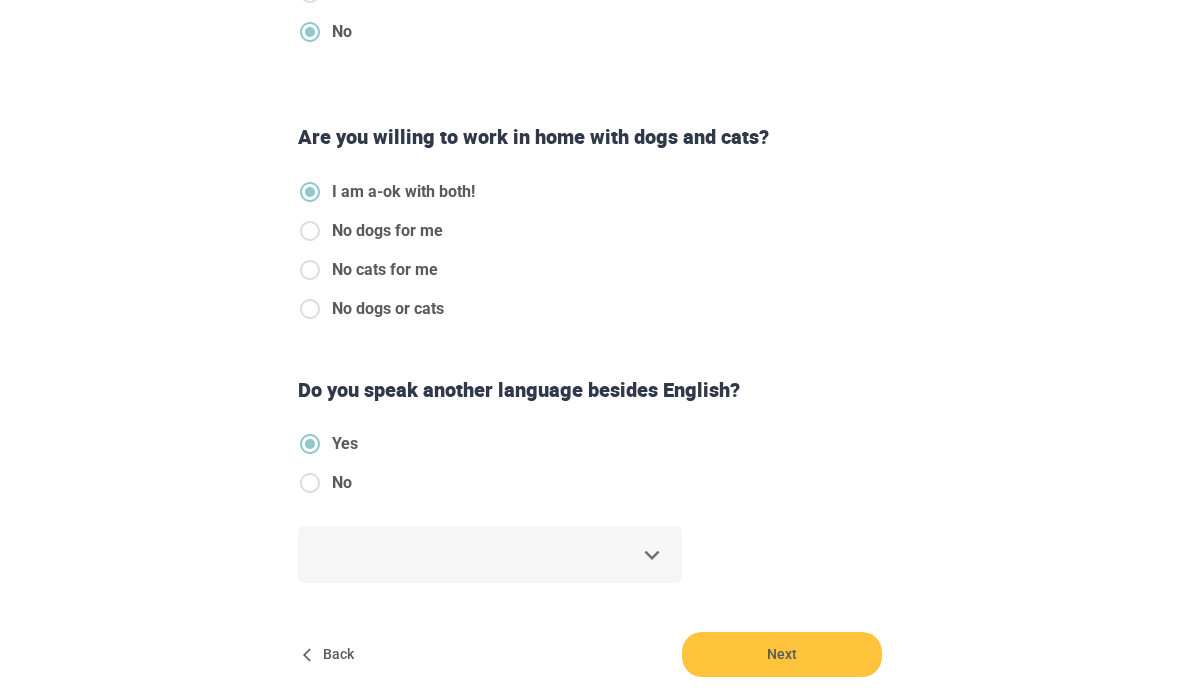 scroll, scrollTop: 730, scrollLeft: 0, axis: vertical 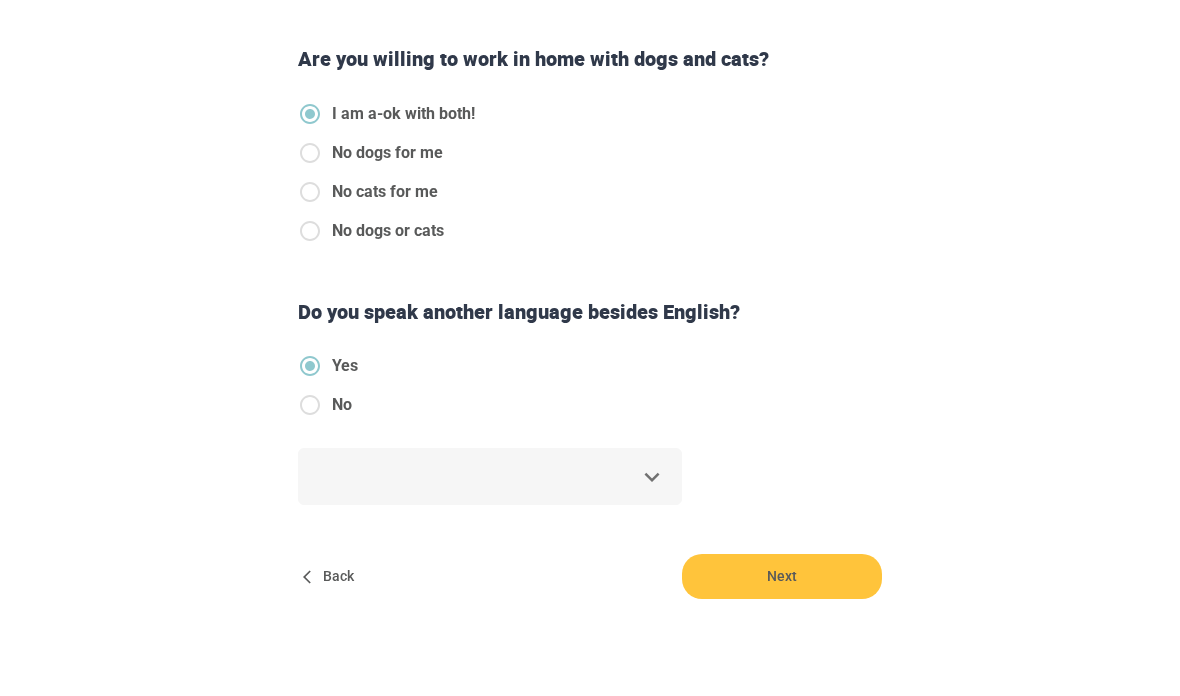 click on "Step  4   of   6 Let’s fine-tune your matches. What is the age range of kids you’d like to care for? Newborn * to 18 Years ** Do you have any experience caring for kids with special needs? If so please tell us more in 1-2 sentences. Yes No Are you willing to work in home with dogs and cats? I am a-ok with both! No dogs for me No cats for me No dogs or cats Do you speak another language besides English? Yes No ​ Back Next Copyright  2025 [EMAIL_ADDRESS][DOMAIN_NAME] [PHONE_NUMBER] Jobs Signup Terms of service Privacy The Sweet Life" at bounding box center (590, -382) 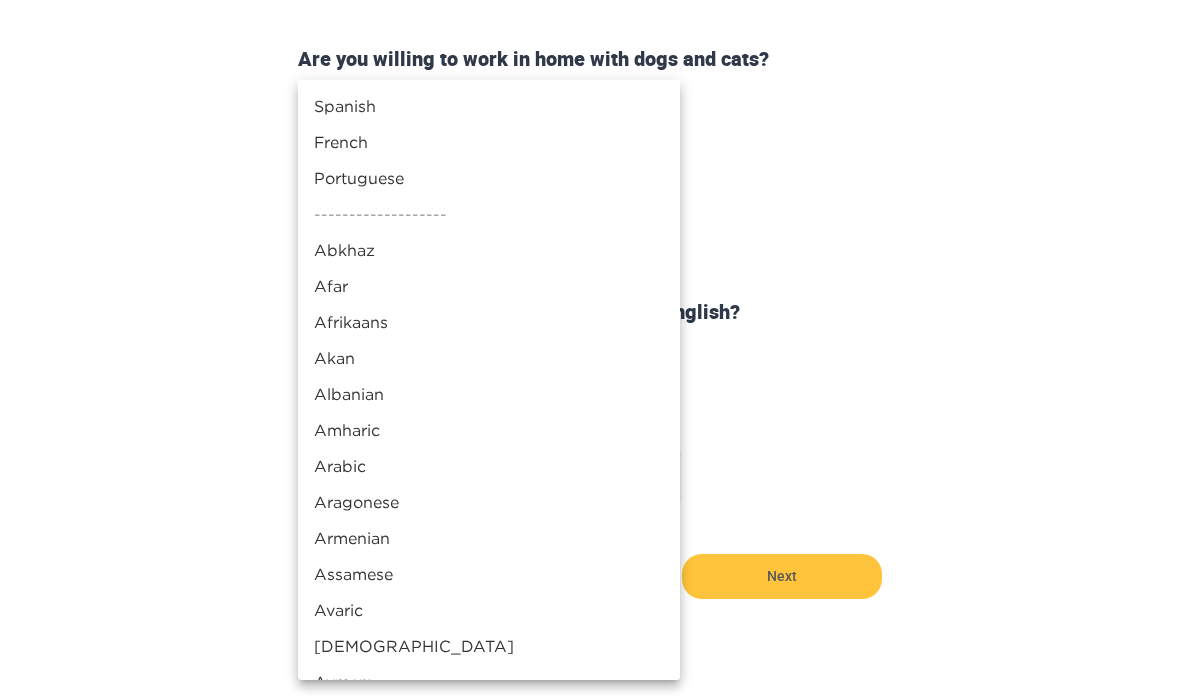 click on "Spanish" at bounding box center [489, 106] 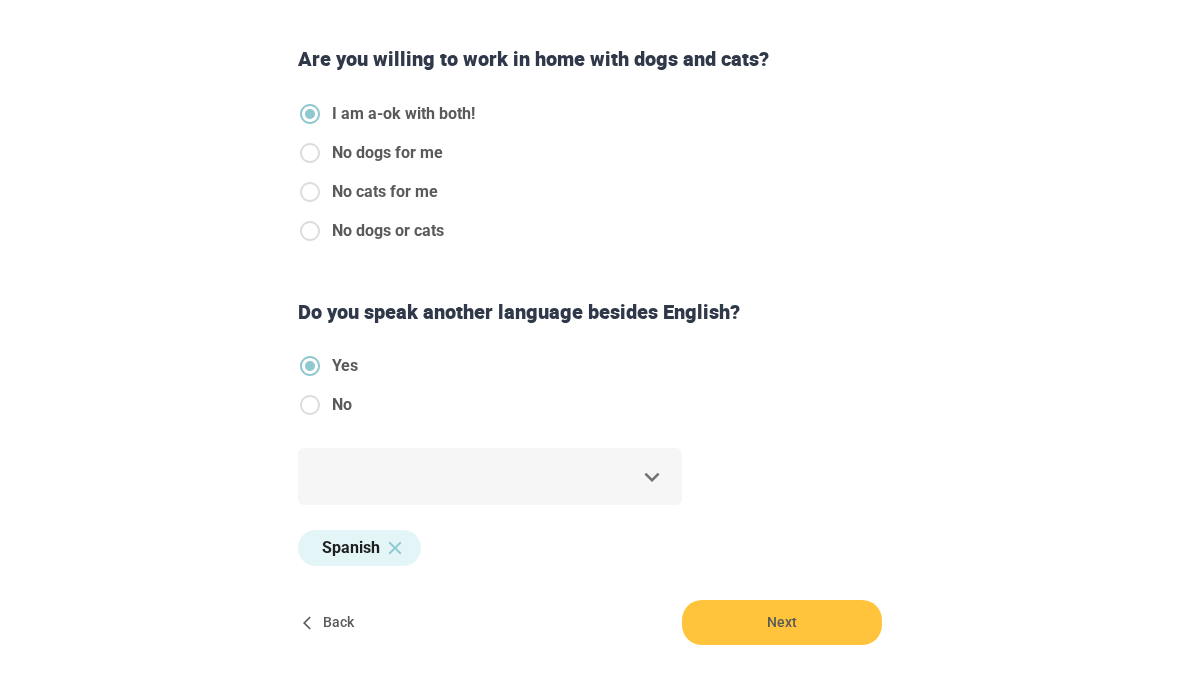 click on "Next" at bounding box center [782, 622] 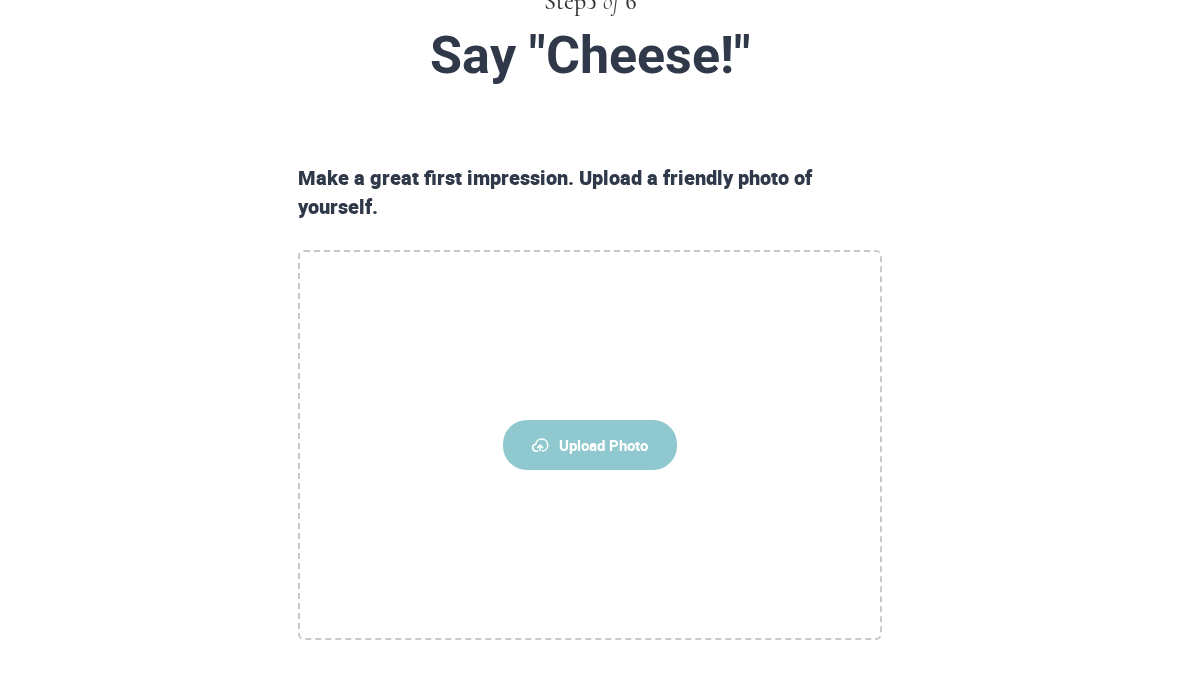 scroll, scrollTop: 239, scrollLeft: 0, axis: vertical 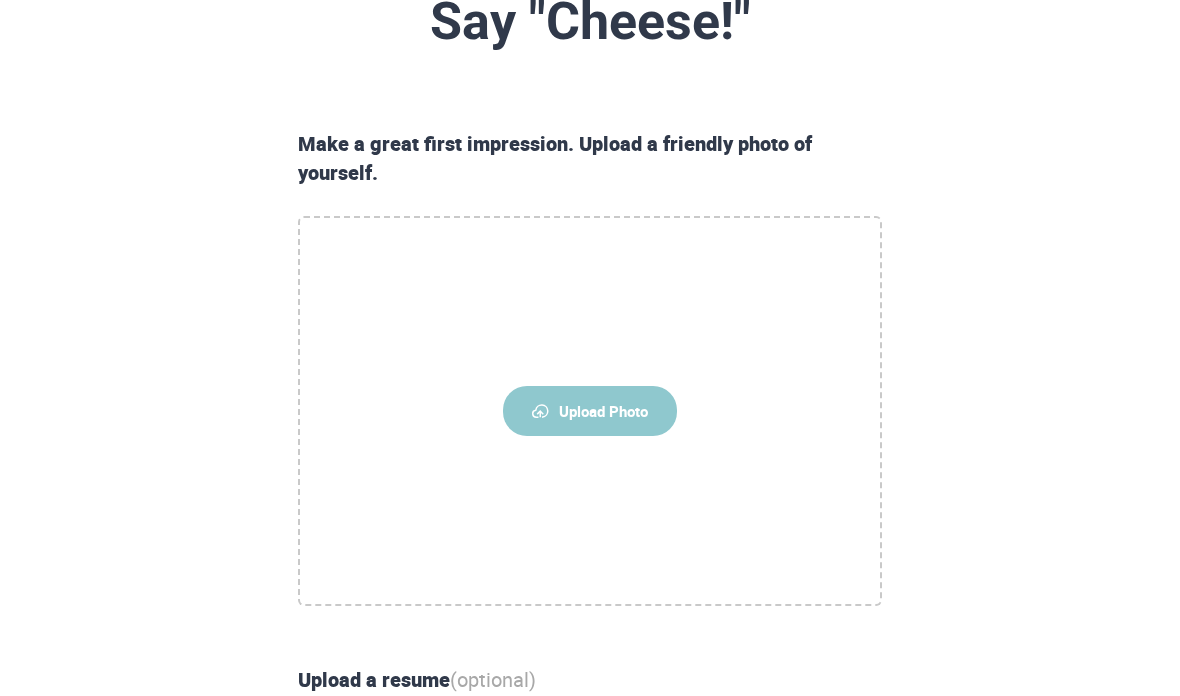 click on "Upload Photo" at bounding box center (590, 411) 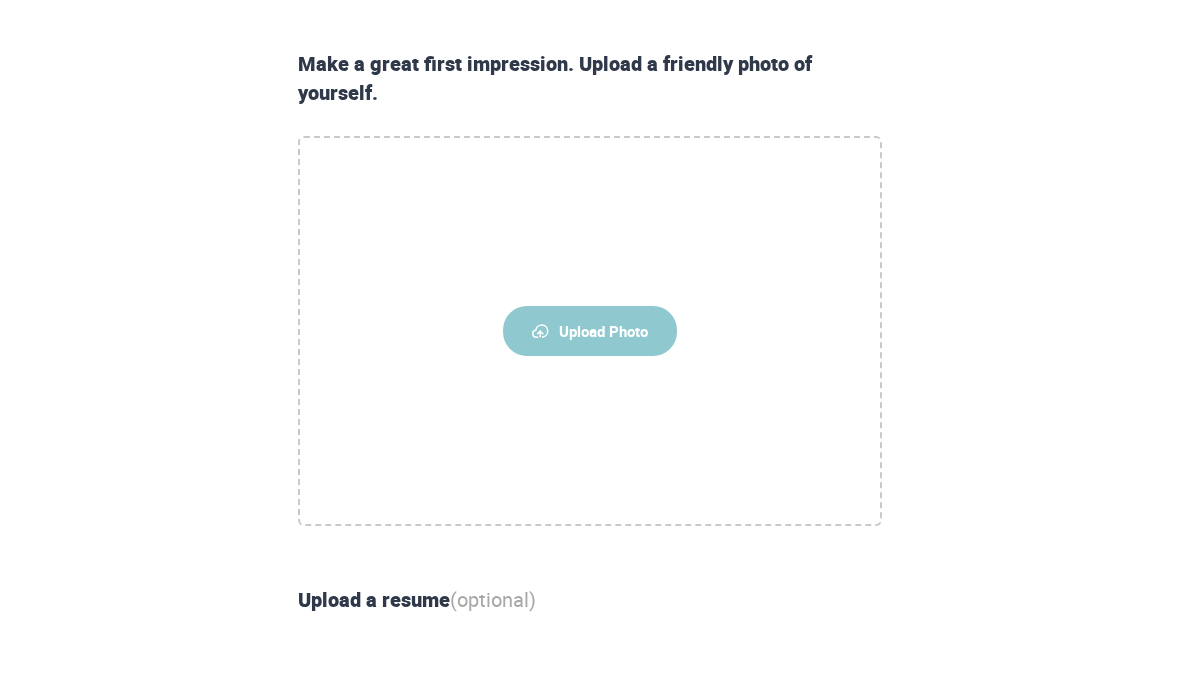 scroll, scrollTop: 319, scrollLeft: 0, axis: vertical 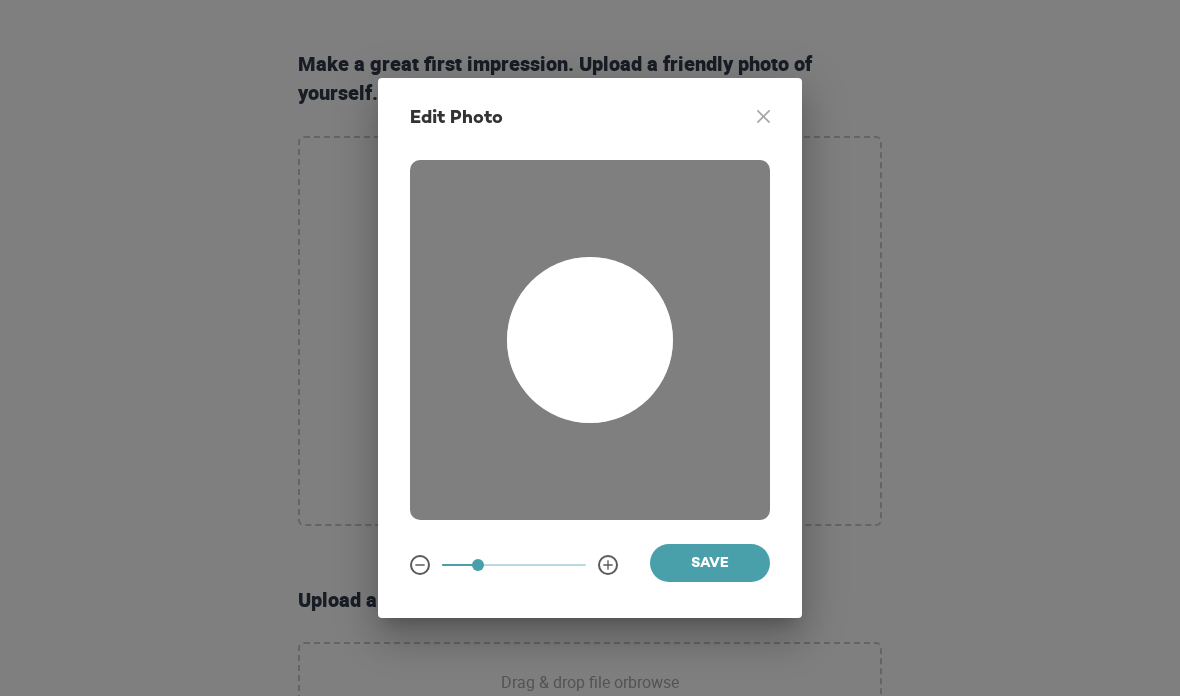 click on "Save" at bounding box center (710, 564) 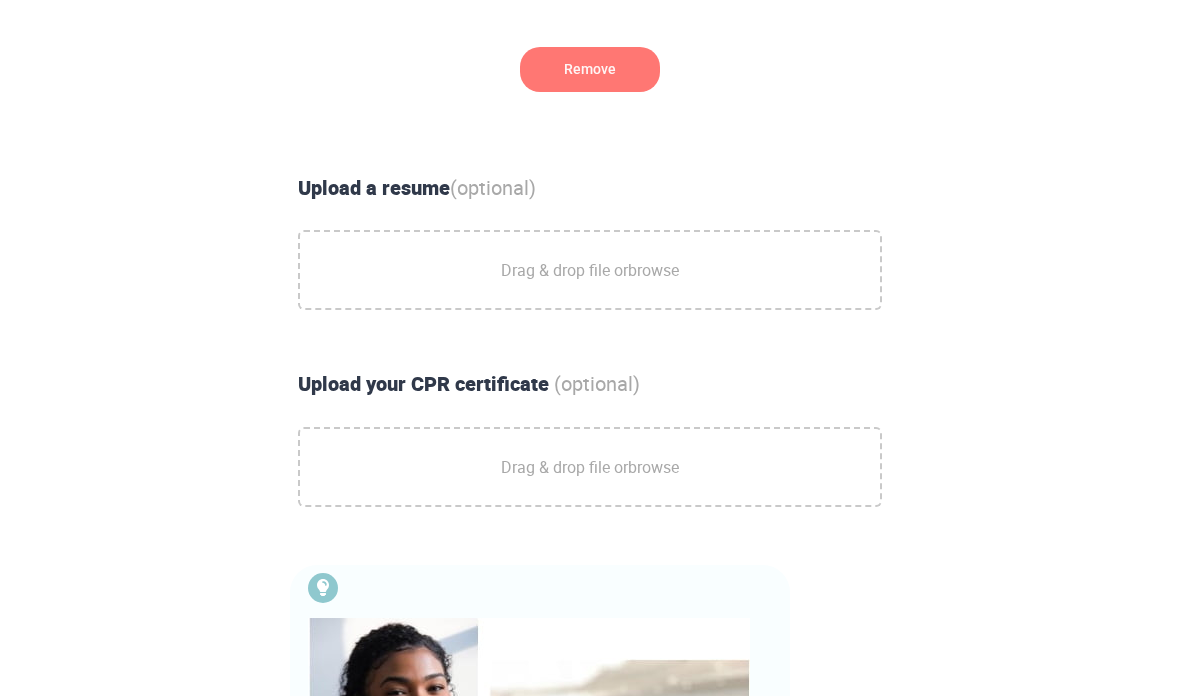 scroll, scrollTop: 737, scrollLeft: 0, axis: vertical 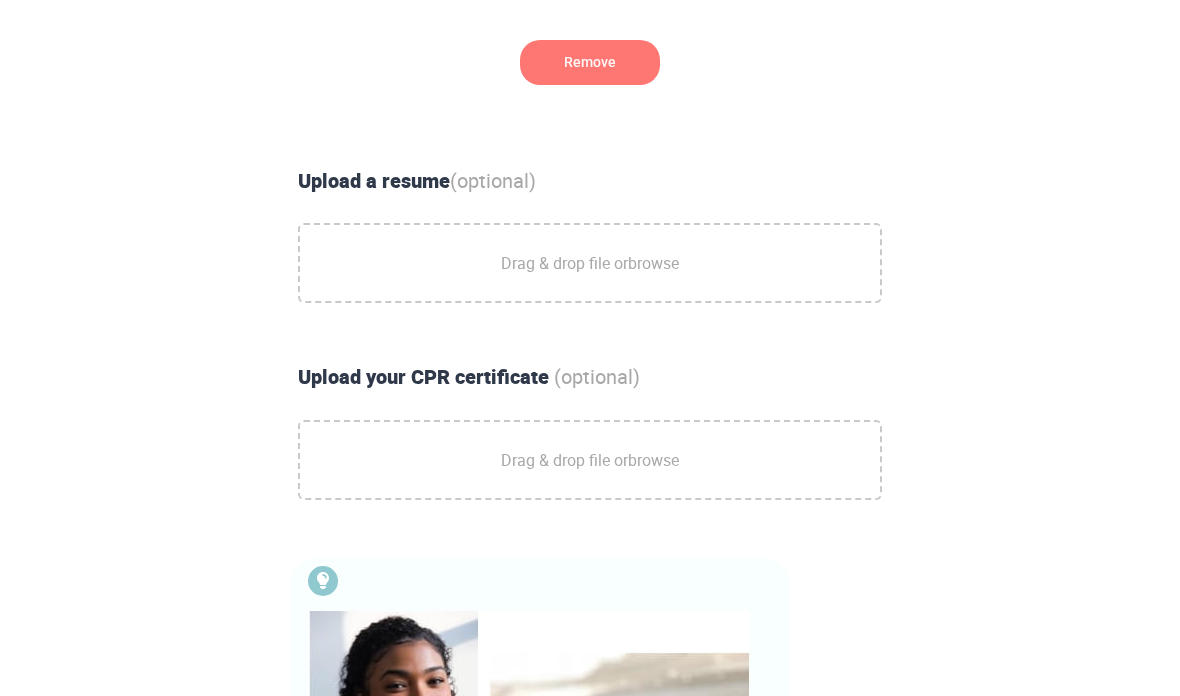 click on "browse" at bounding box center [653, 264] 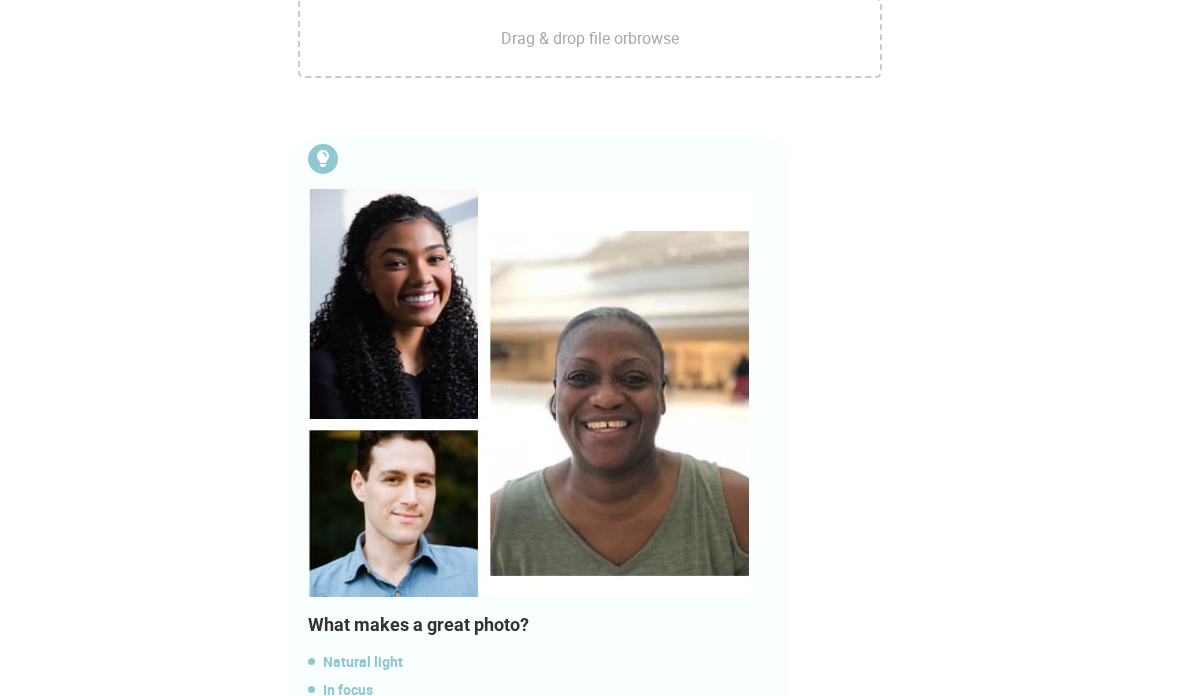 scroll, scrollTop: 1334, scrollLeft: 0, axis: vertical 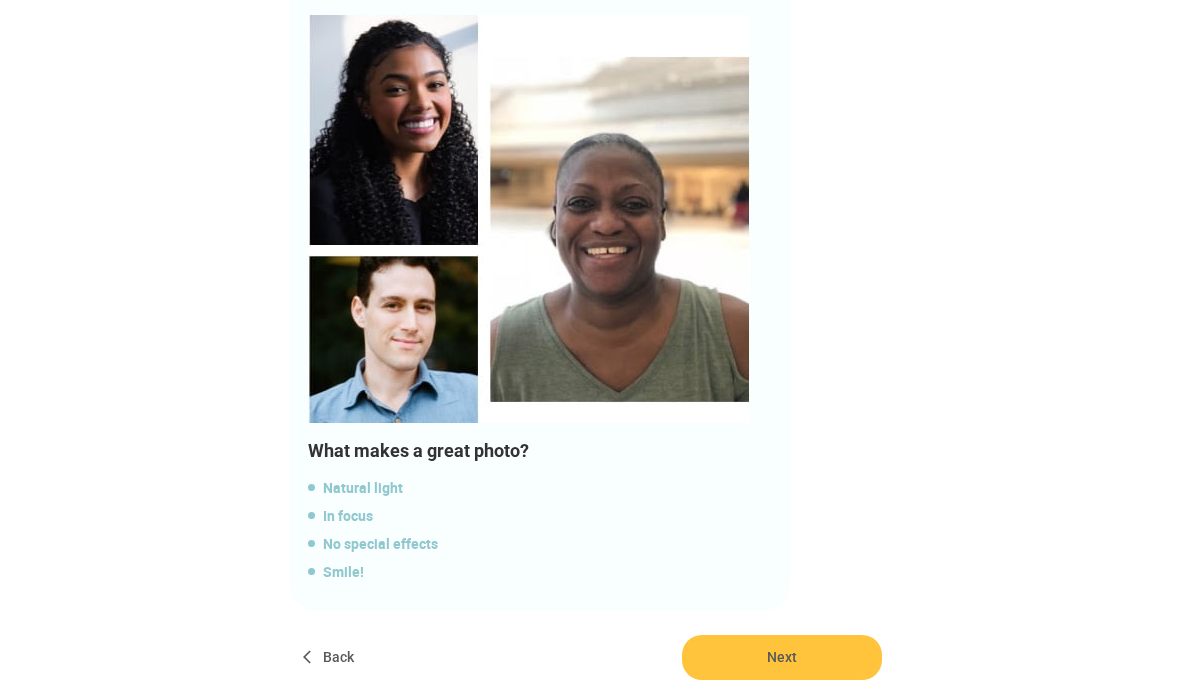 click on "Next" at bounding box center [782, 657] 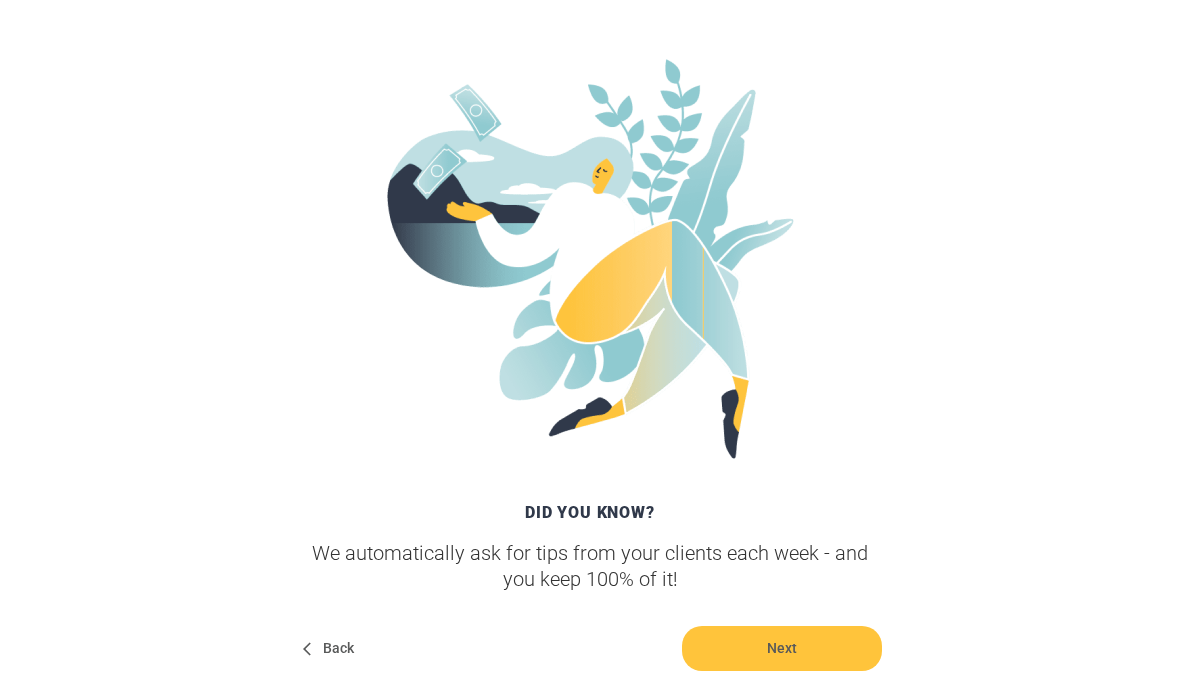 scroll, scrollTop: 305, scrollLeft: 0, axis: vertical 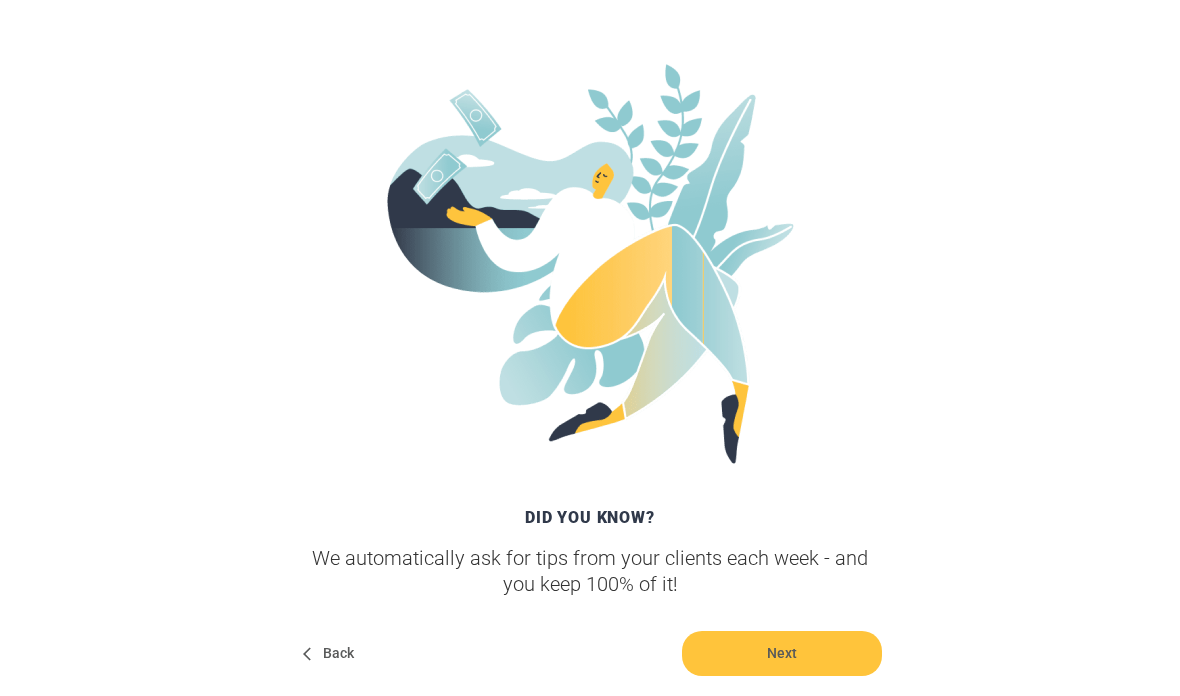 click on "Next" at bounding box center [782, 653] 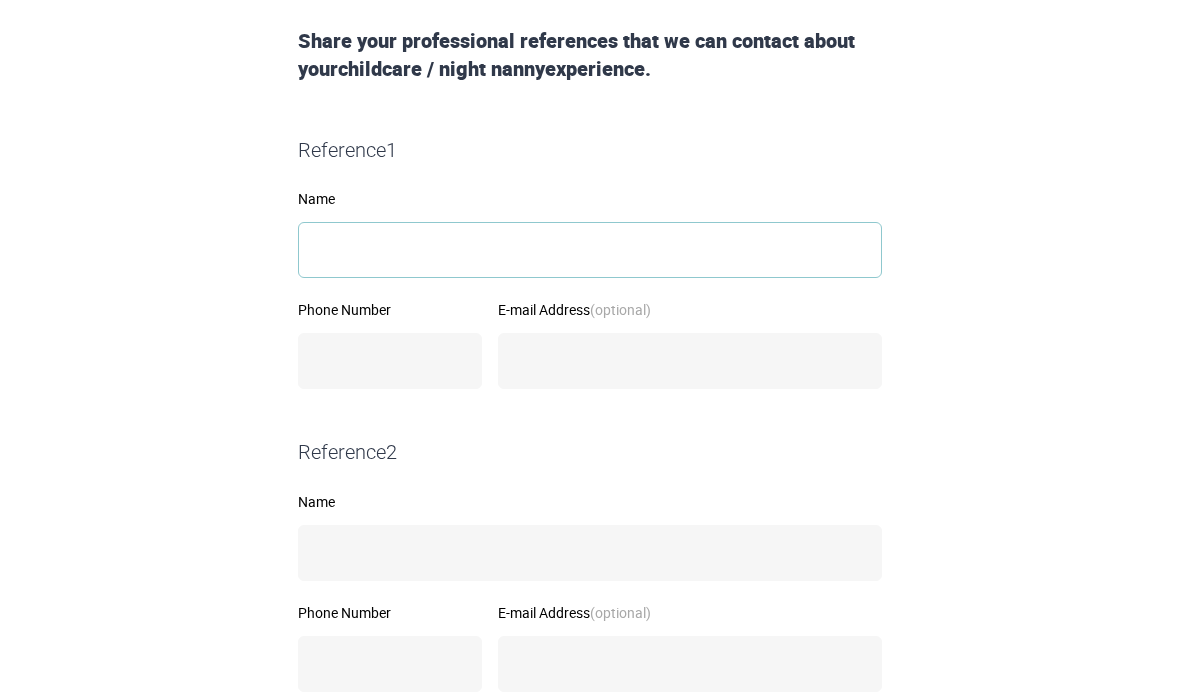 click on "Name" at bounding box center [590, 250] 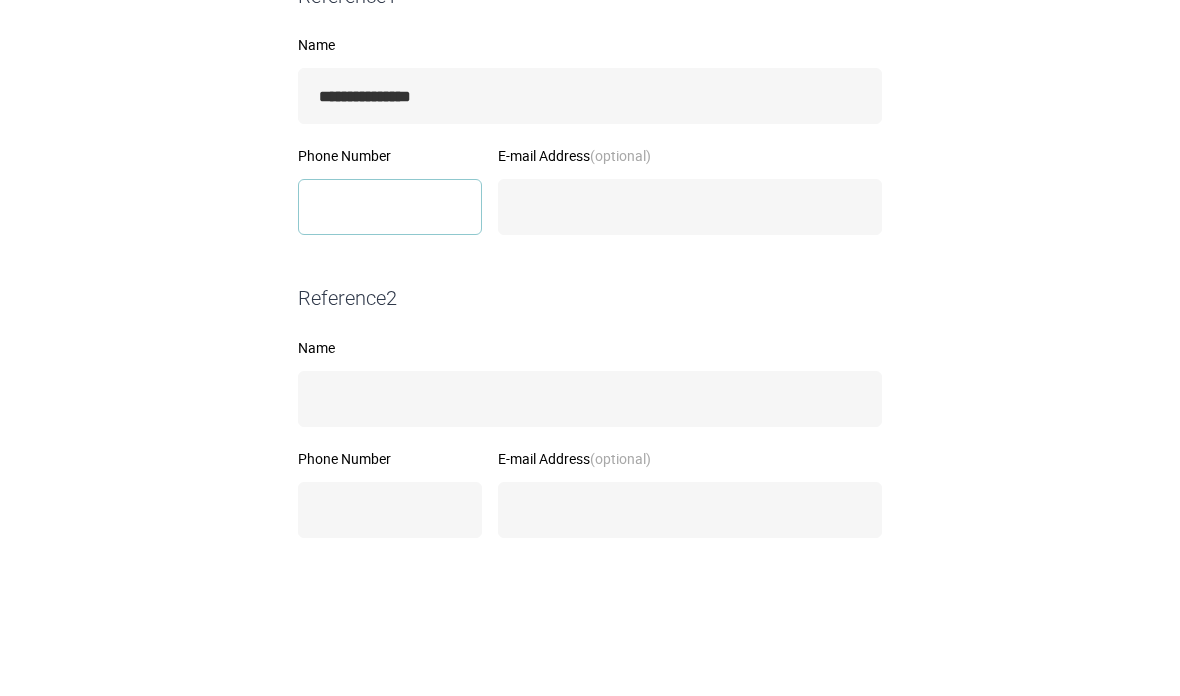 click on "Phone Number" at bounding box center [390, 362] 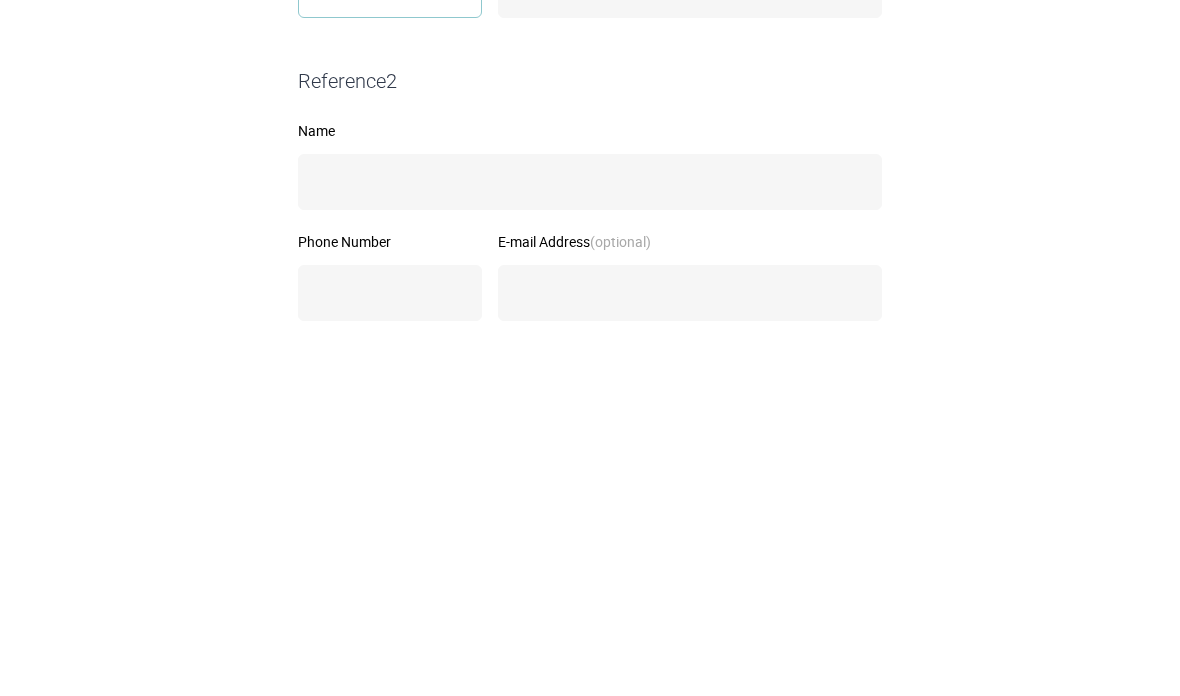 scroll, scrollTop: 409, scrollLeft: 0, axis: vertical 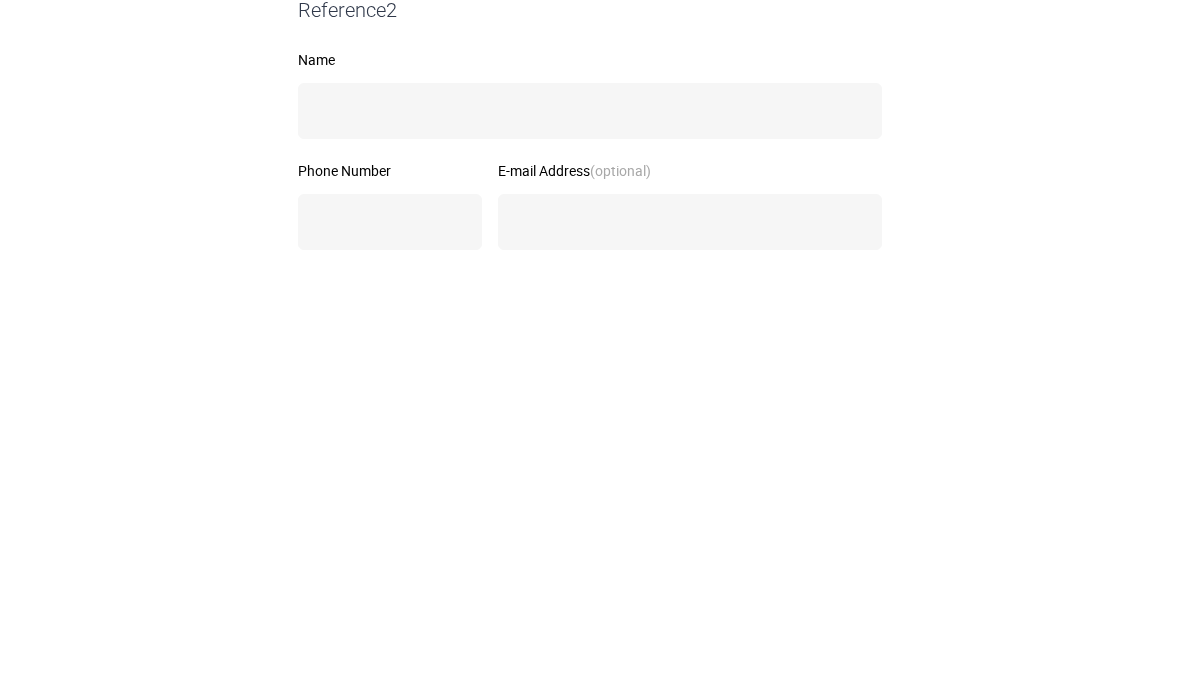 click on "Name" at bounding box center (590, 544) 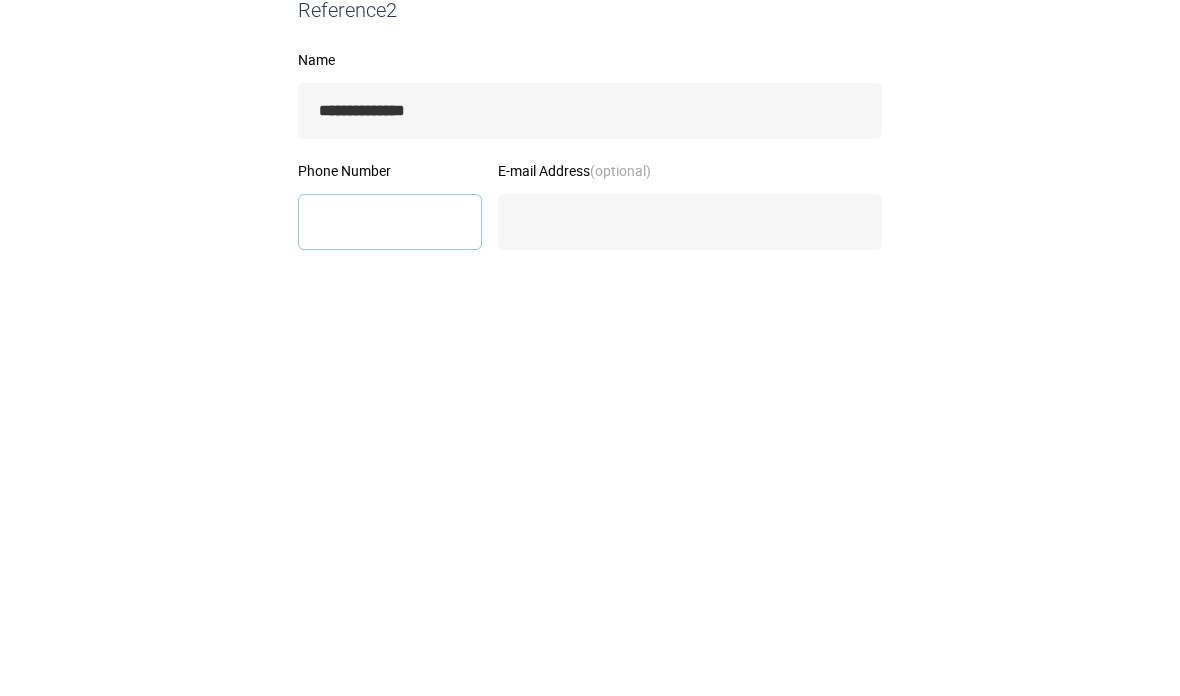 click on "Phone Number" at bounding box center (390, 655) 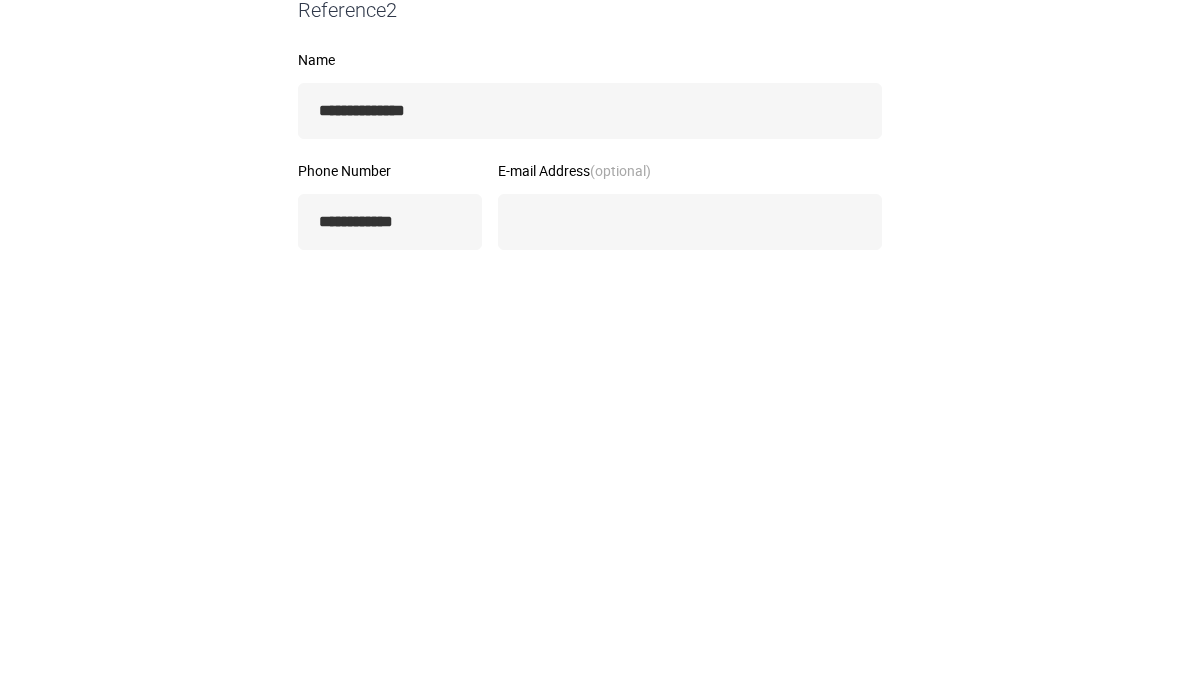 scroll, scrollTop: 809, scrollLeft: 0, axis: vertical 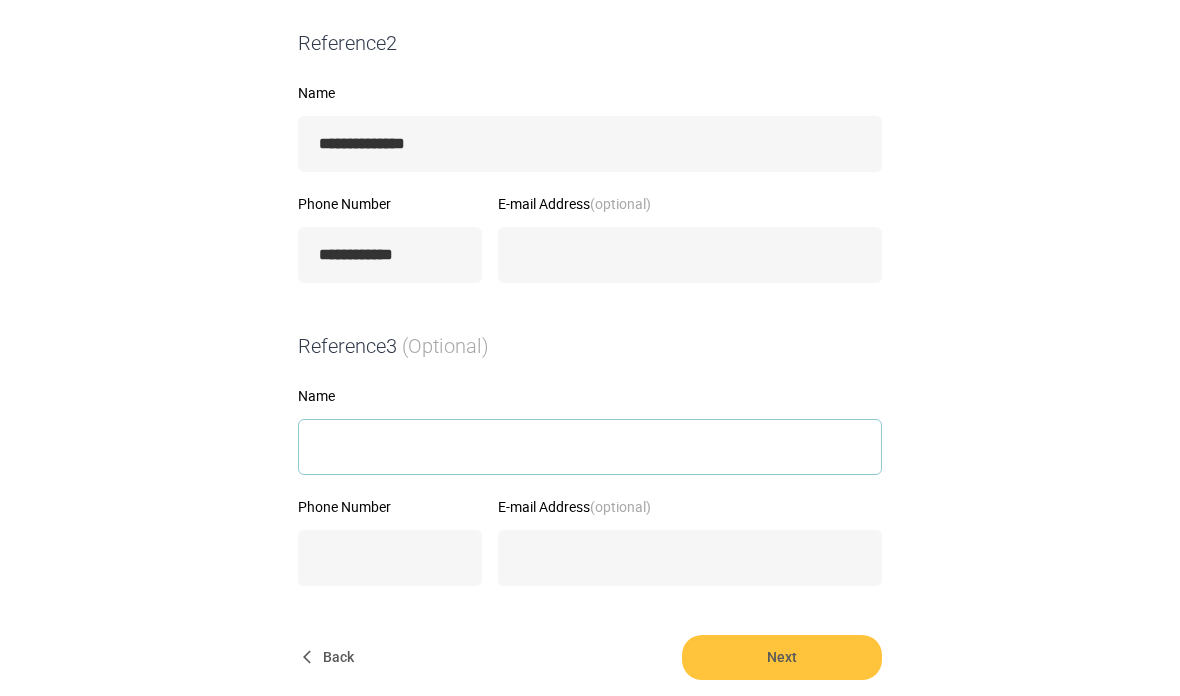 click on "Name" at bounding box center [590, 447] 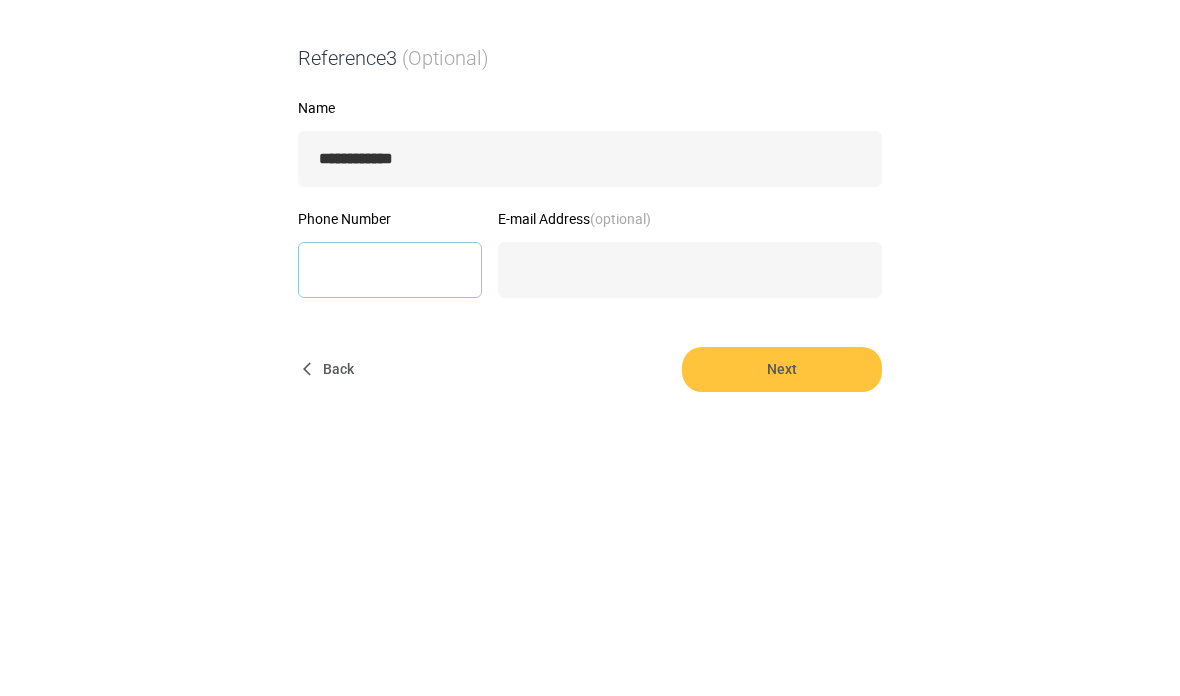click on "Phone Number" at bounding box center [390, 558] 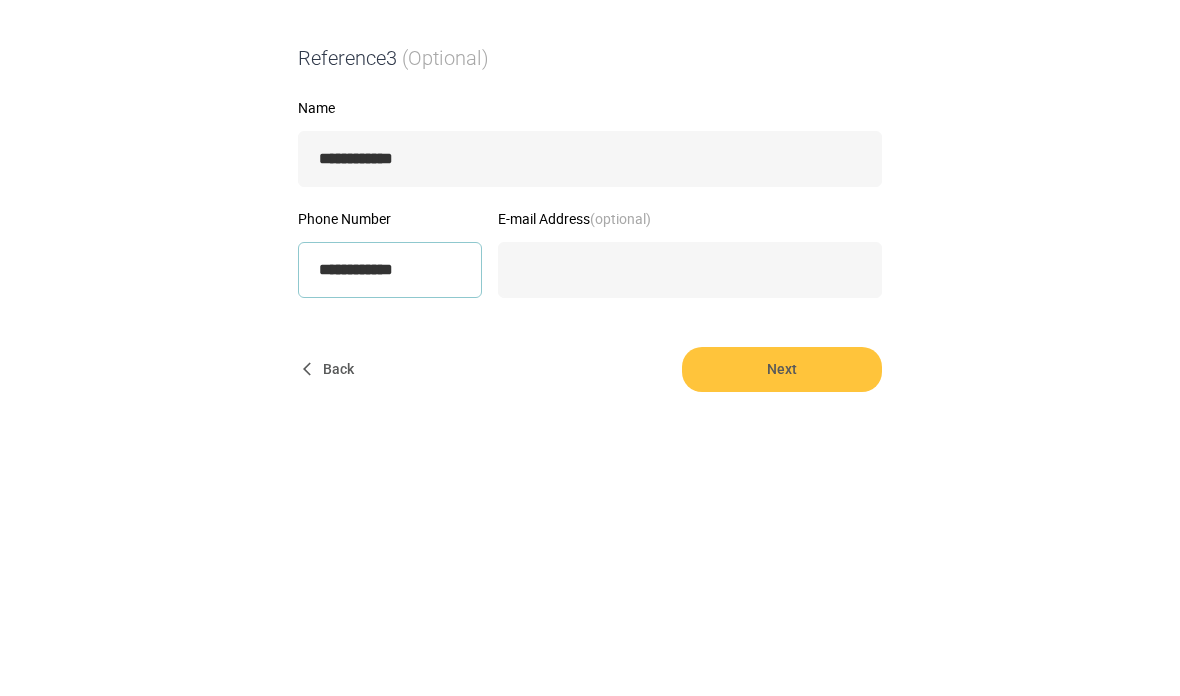 scroll, scrollTop: 822, scrollLeft: 0, axis: vertical 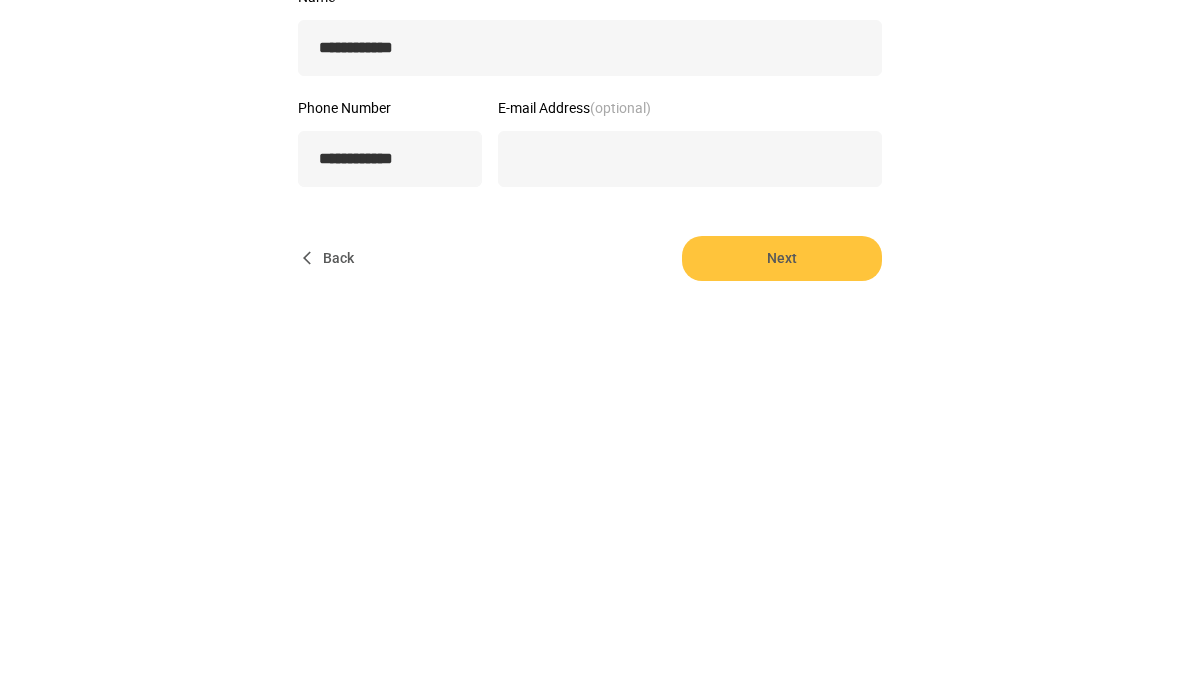 click on "Next" at bounding box center [782, 644] 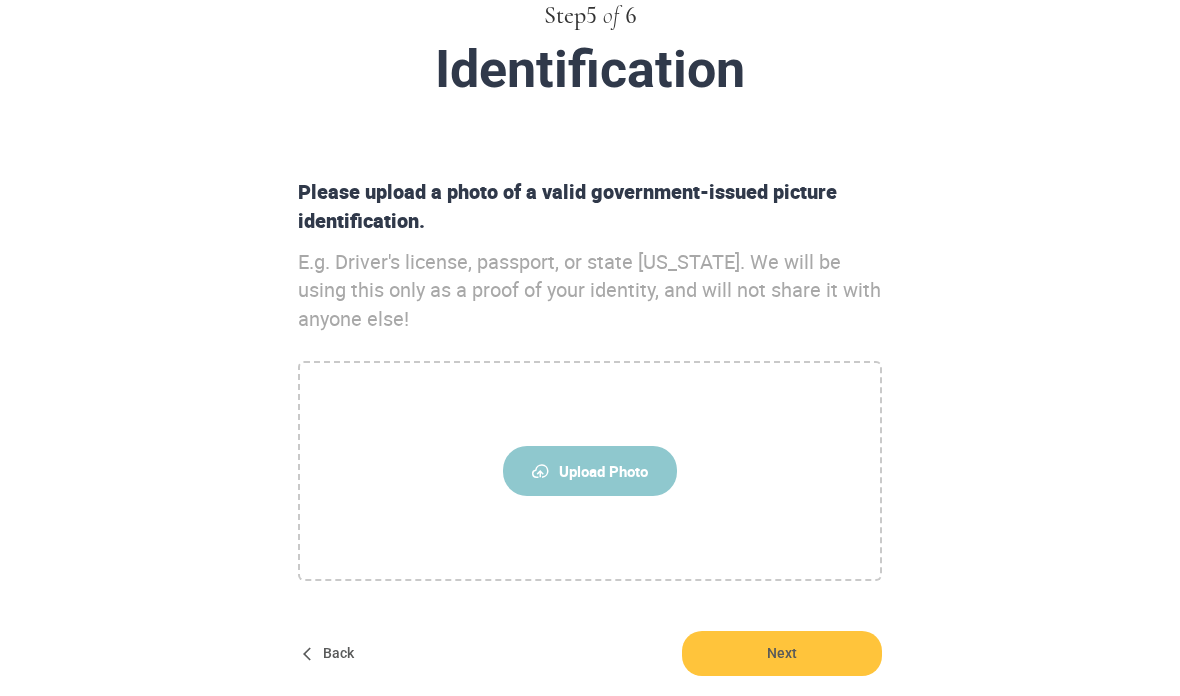 scroll, scrollTop: 188, scrollLeft: 0, axis: vertical 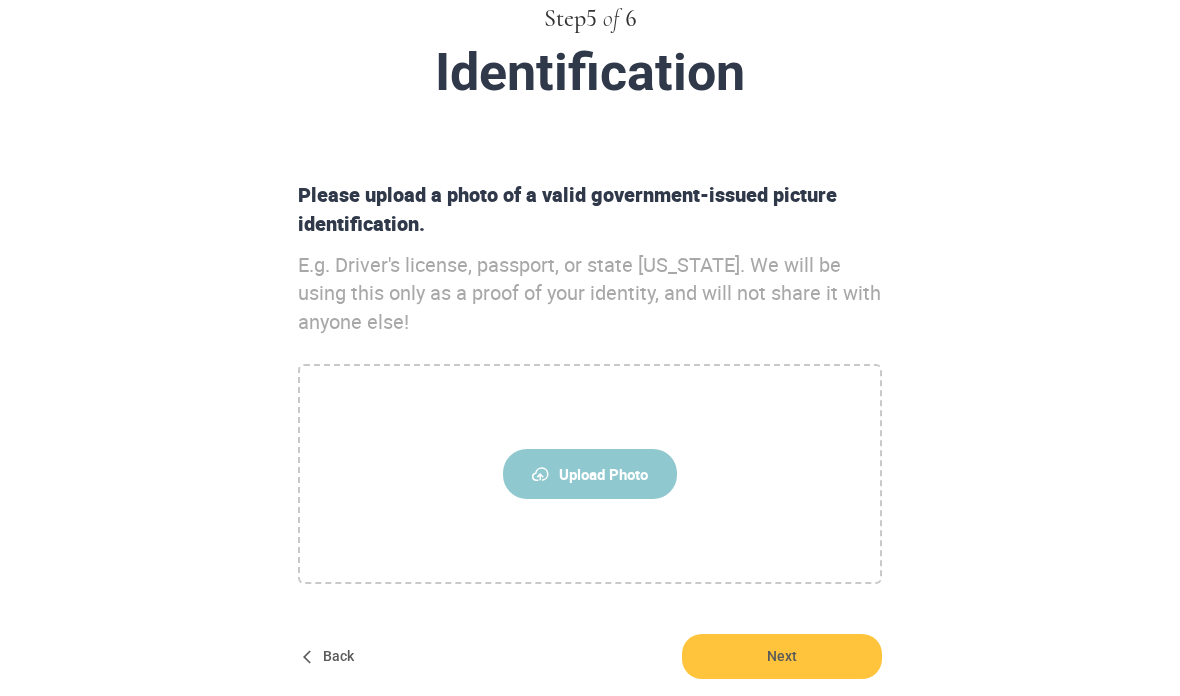 click on "Upload Photo" at bounding box center [590, 474] 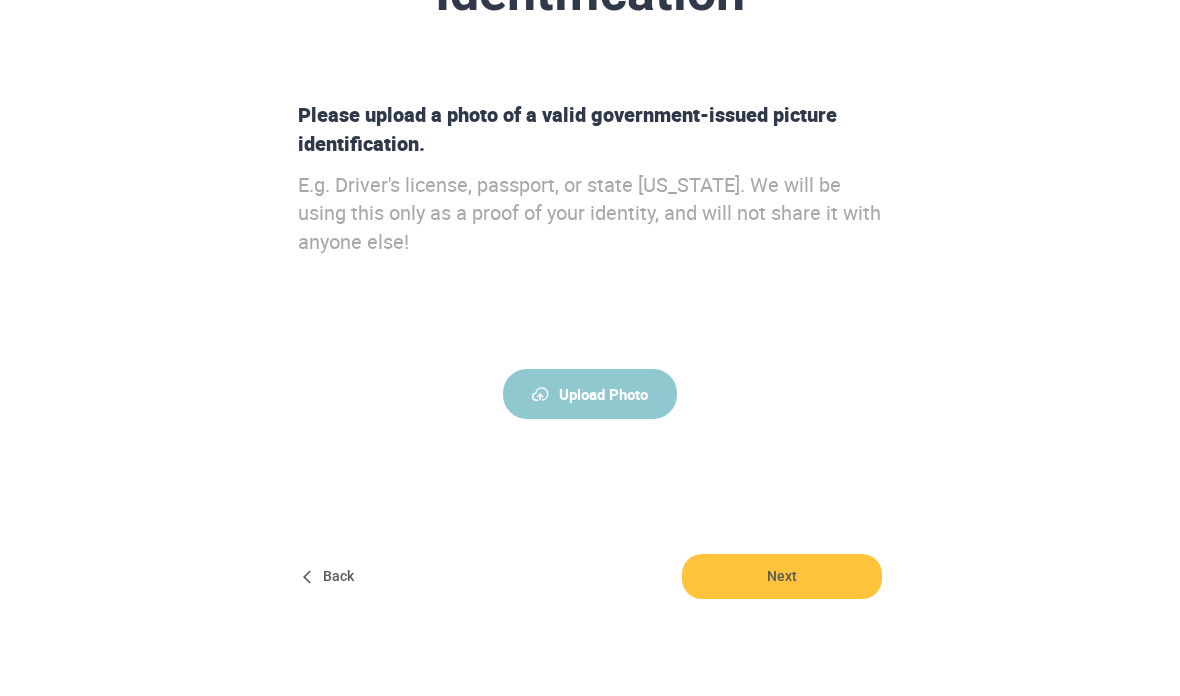 scroll, scrollTop: 268, scrollLeft: 0, axis: vertical 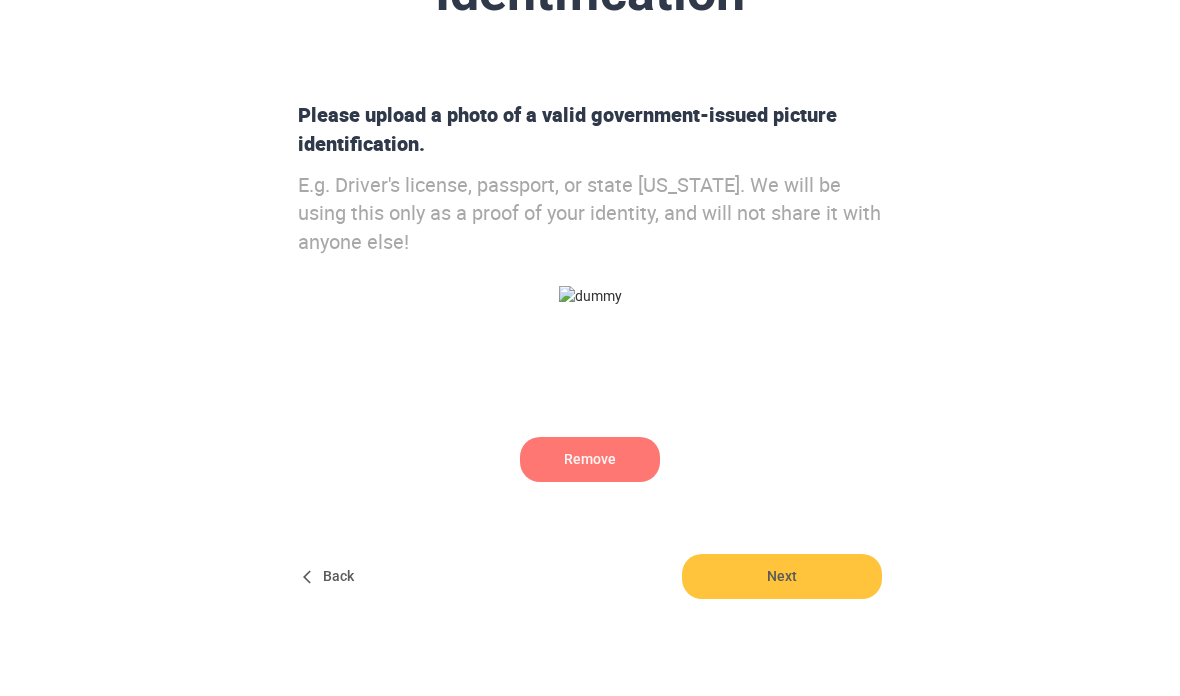 click on "Next" at bounding box center [782, 576] 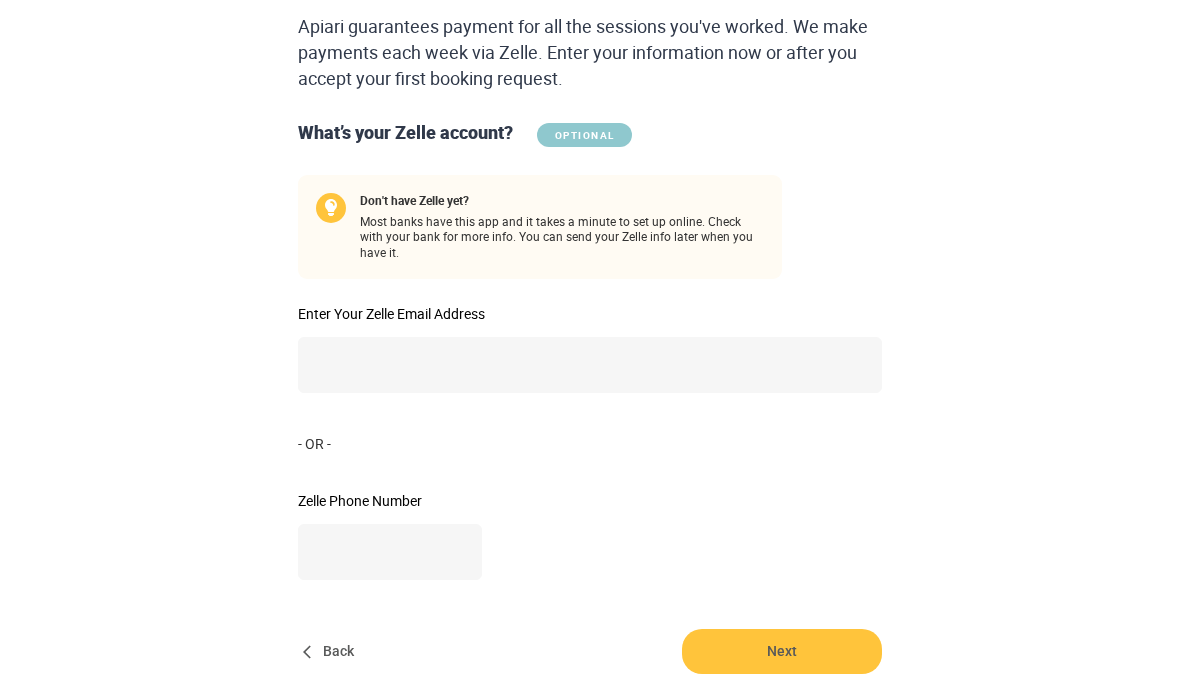 scroll, scrollTop: 335, scrollLeft: 0, axis: vertical 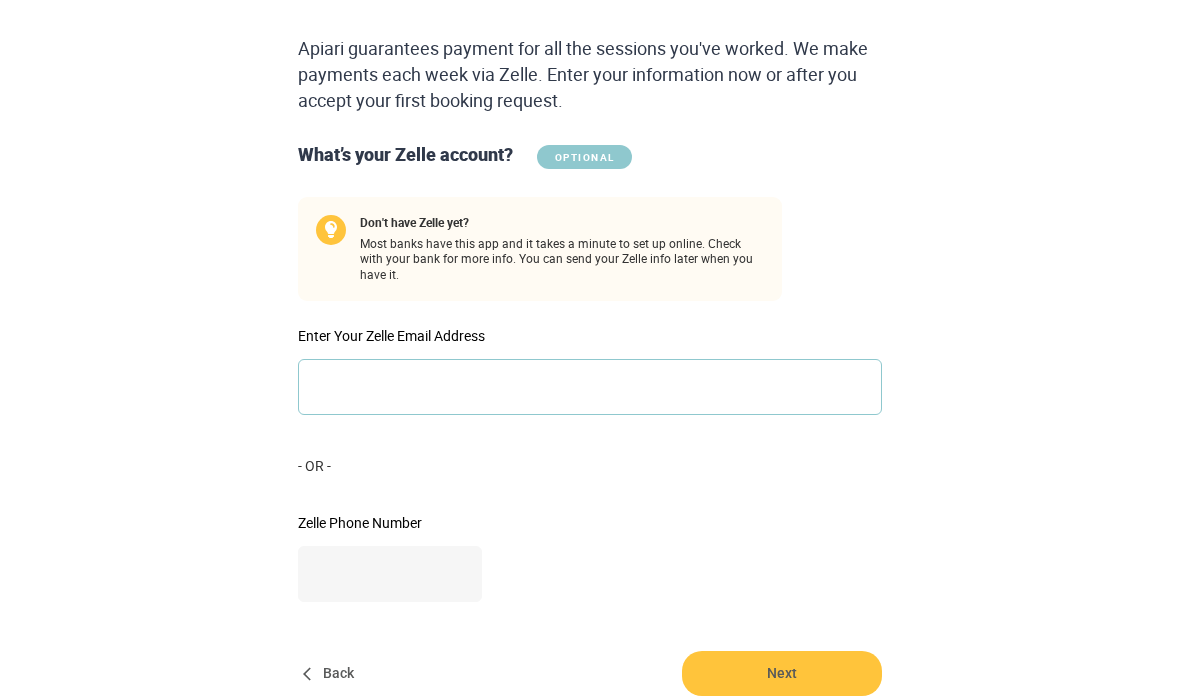 click on "Enter Your Zelle Email Address" at bounding box center [590, 387] 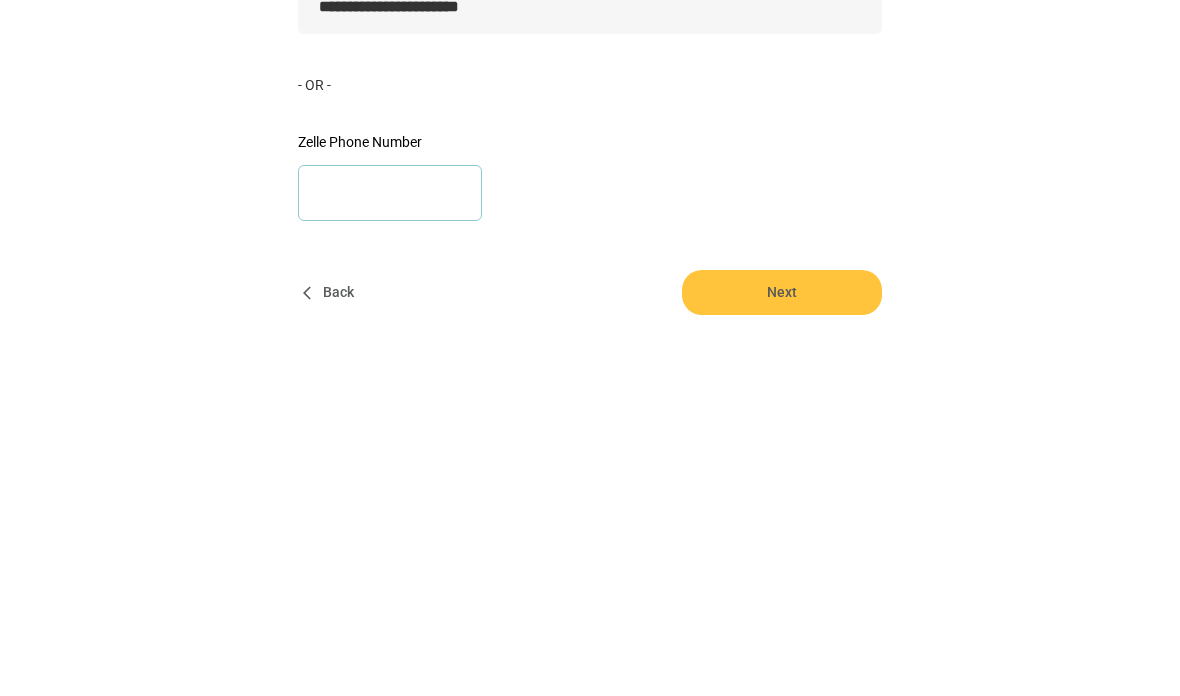 click on "Zelle Phone Number" at bounding box center (390, 574) 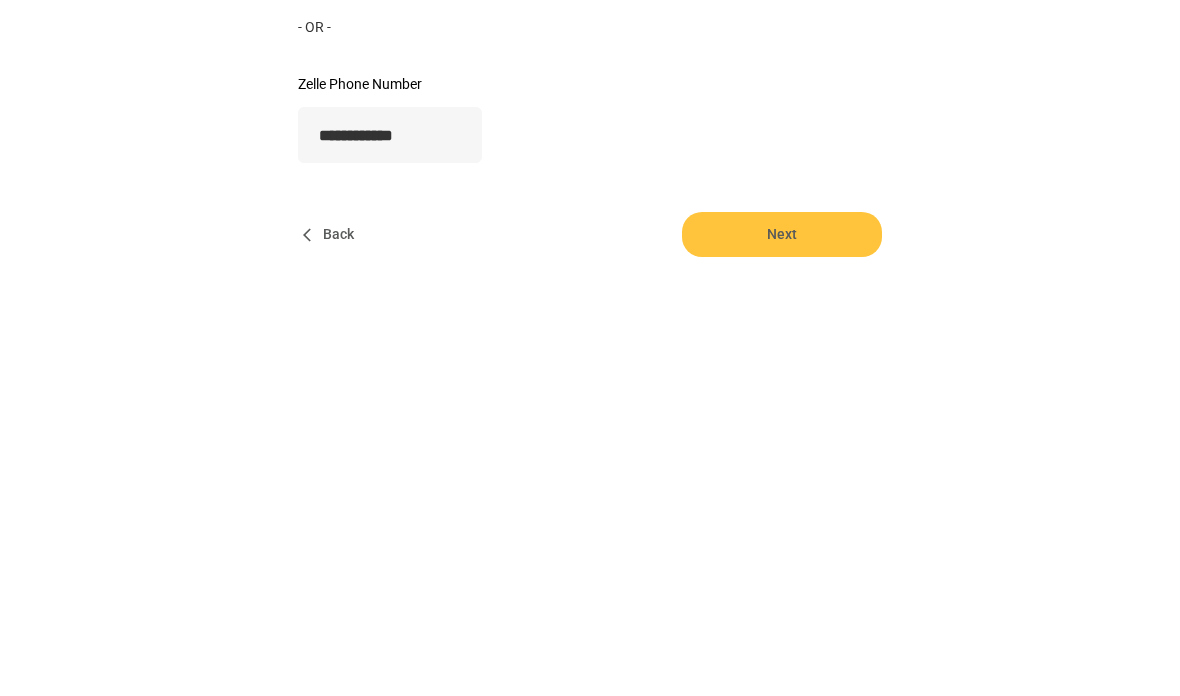 scroll, scrollTop: 415, scrollLeft: 0, axis: vertical 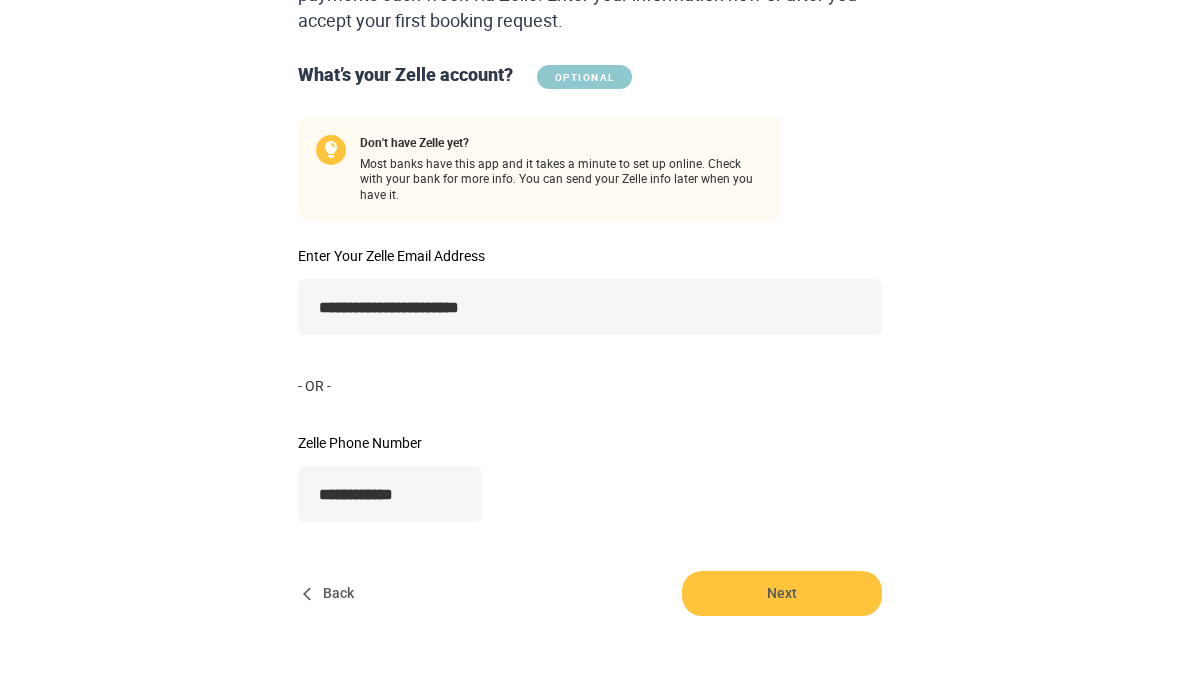 click on "Next" at bounding box center (782, 593) 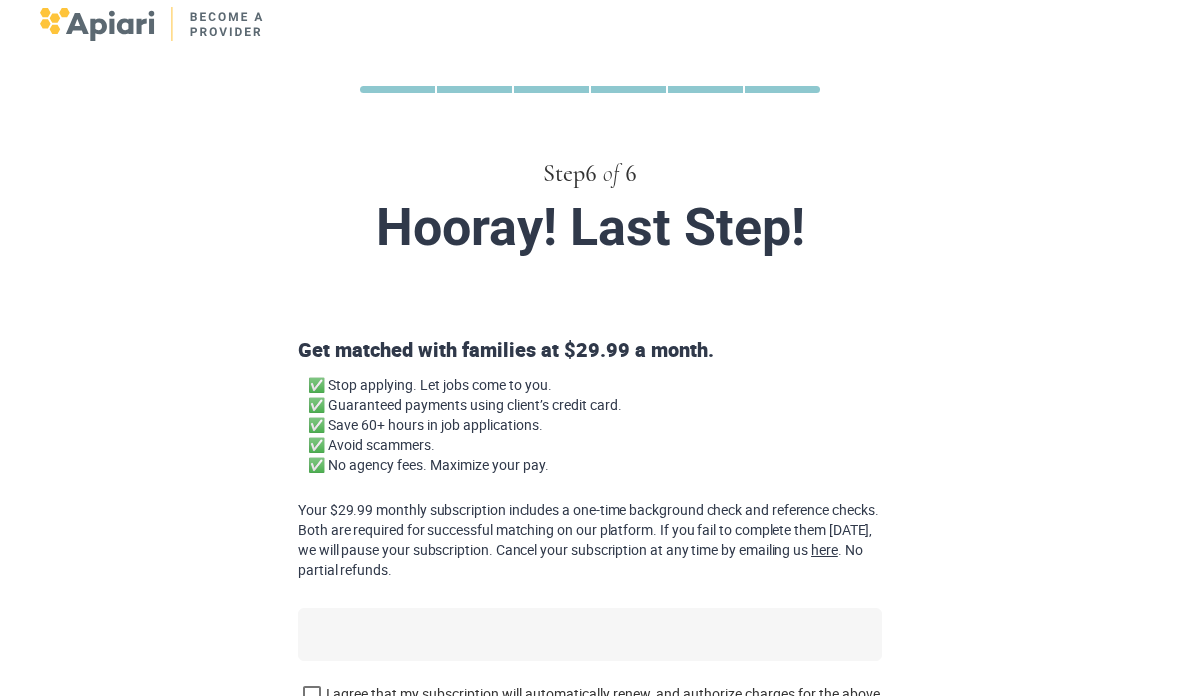 scroll, scrollTop: 192, scrollLeft: 0, axis: vertical 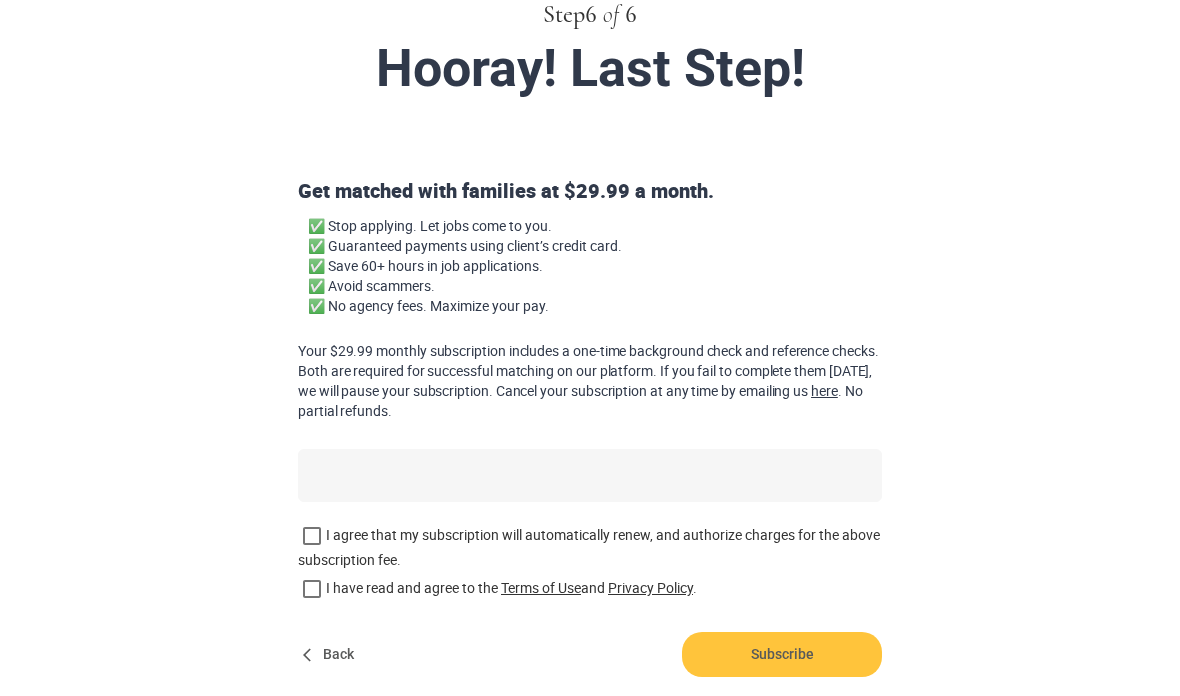 click on "Subscribe" at bounding box center (782, 654) 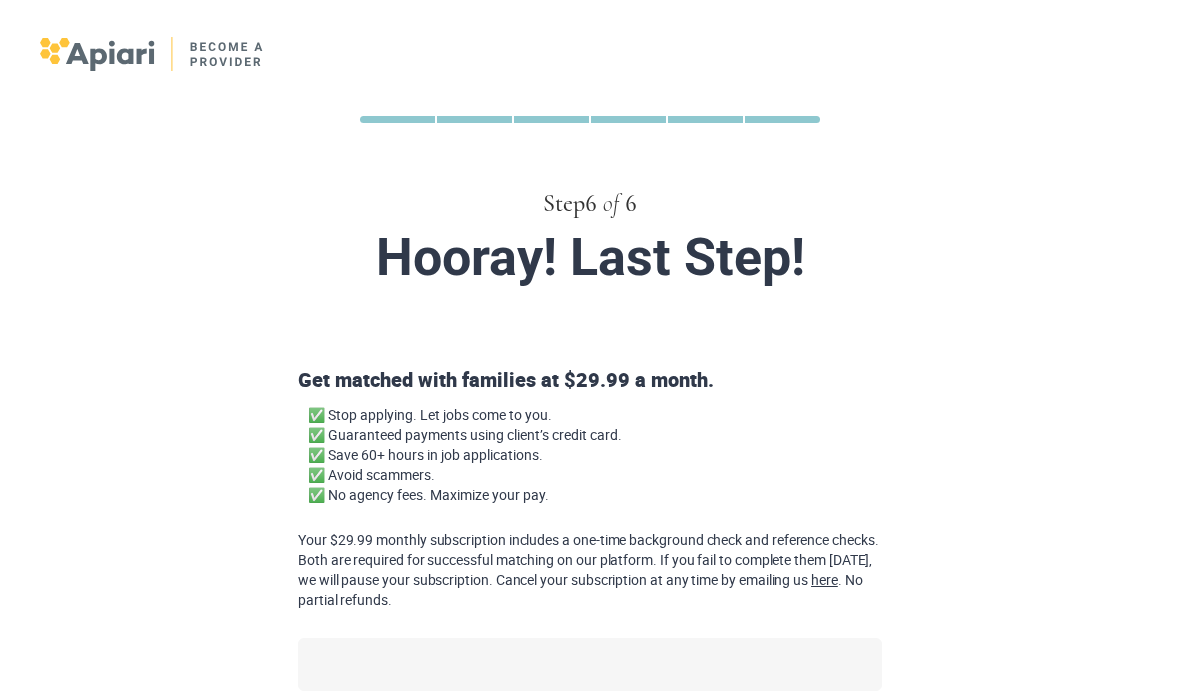 scroll, scrollTop: 0, scrollLeft: 0, axis: both 